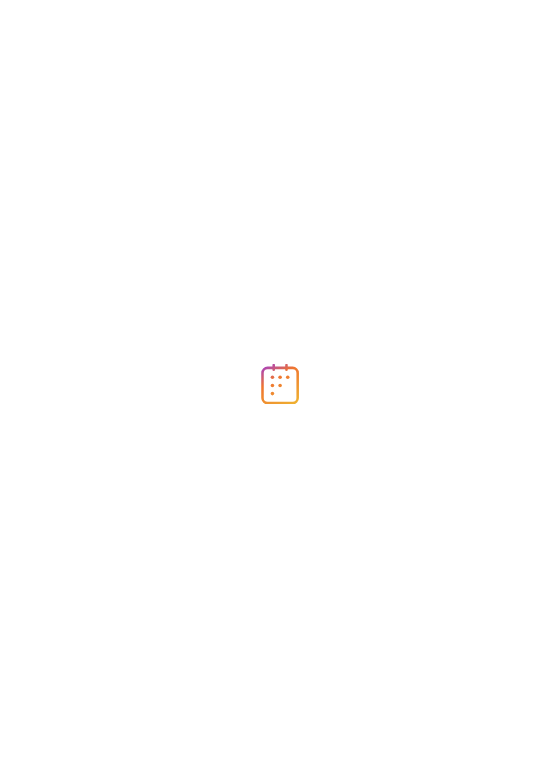 scroll, scrollTop: 0, scrollLeft: 0, axis: both 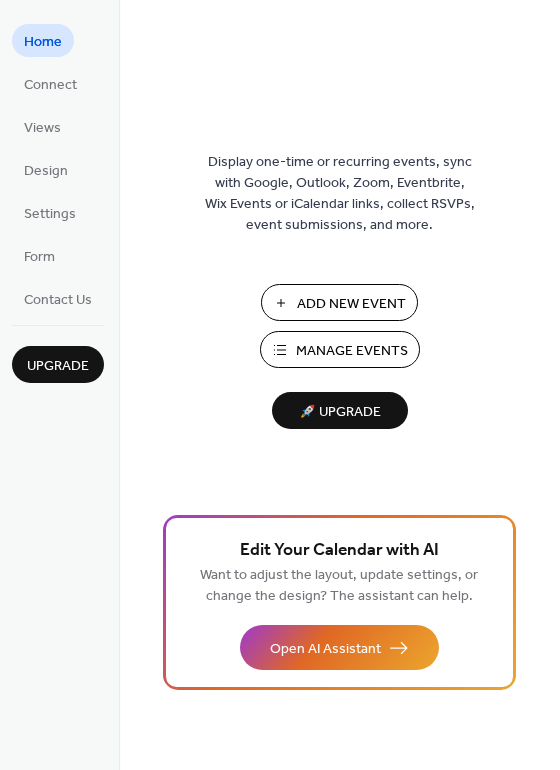 click on "Add New Event" at bounding box center [351, 304] 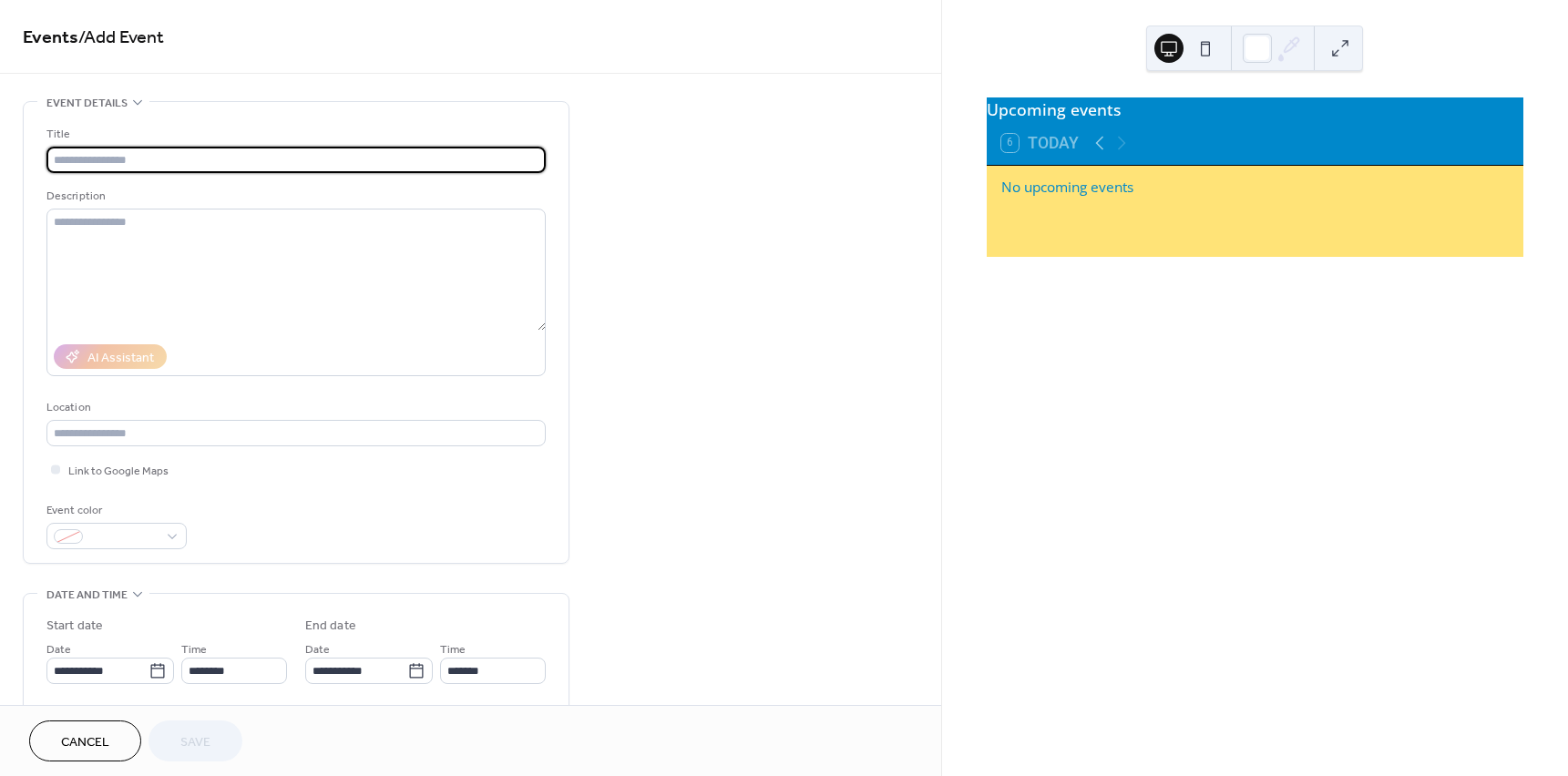 scroll, scrollTop: 0, scrollLeft: 0, axis: both 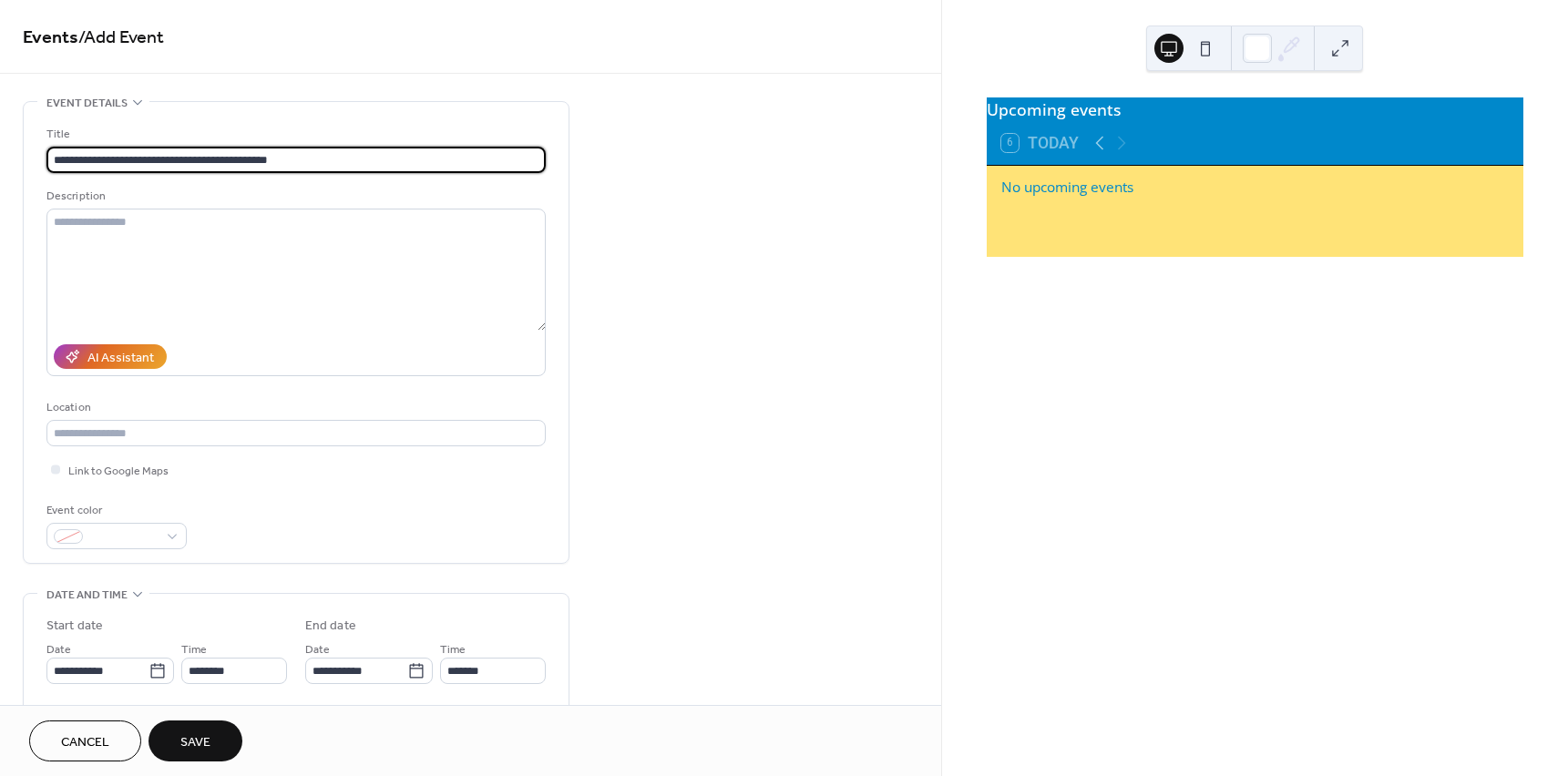 type on "**********" 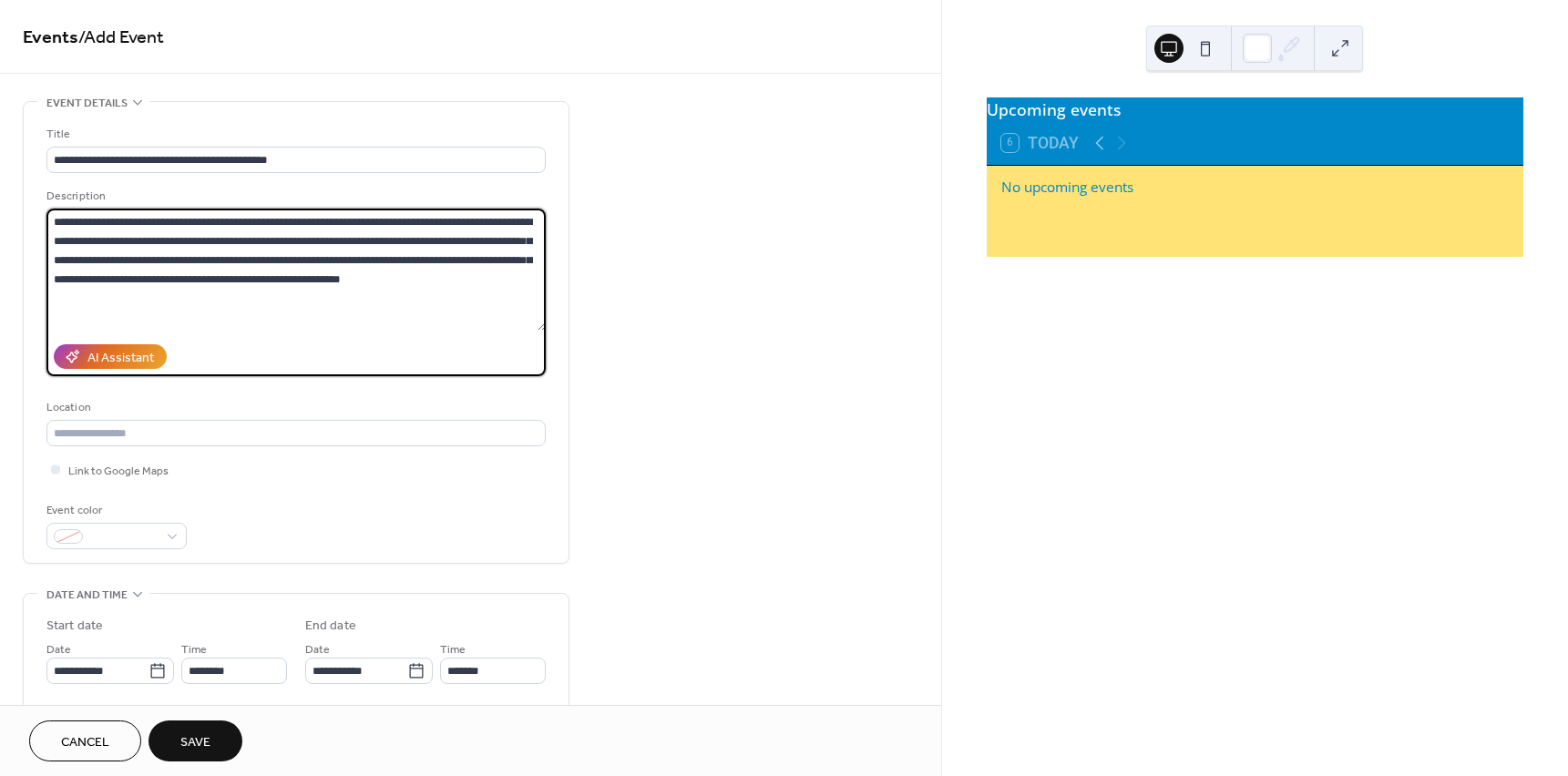 drag, startPoint x: 393, startPoint y: 257, endPoint x: 296, endPoint y: 282, distance: 100.16986 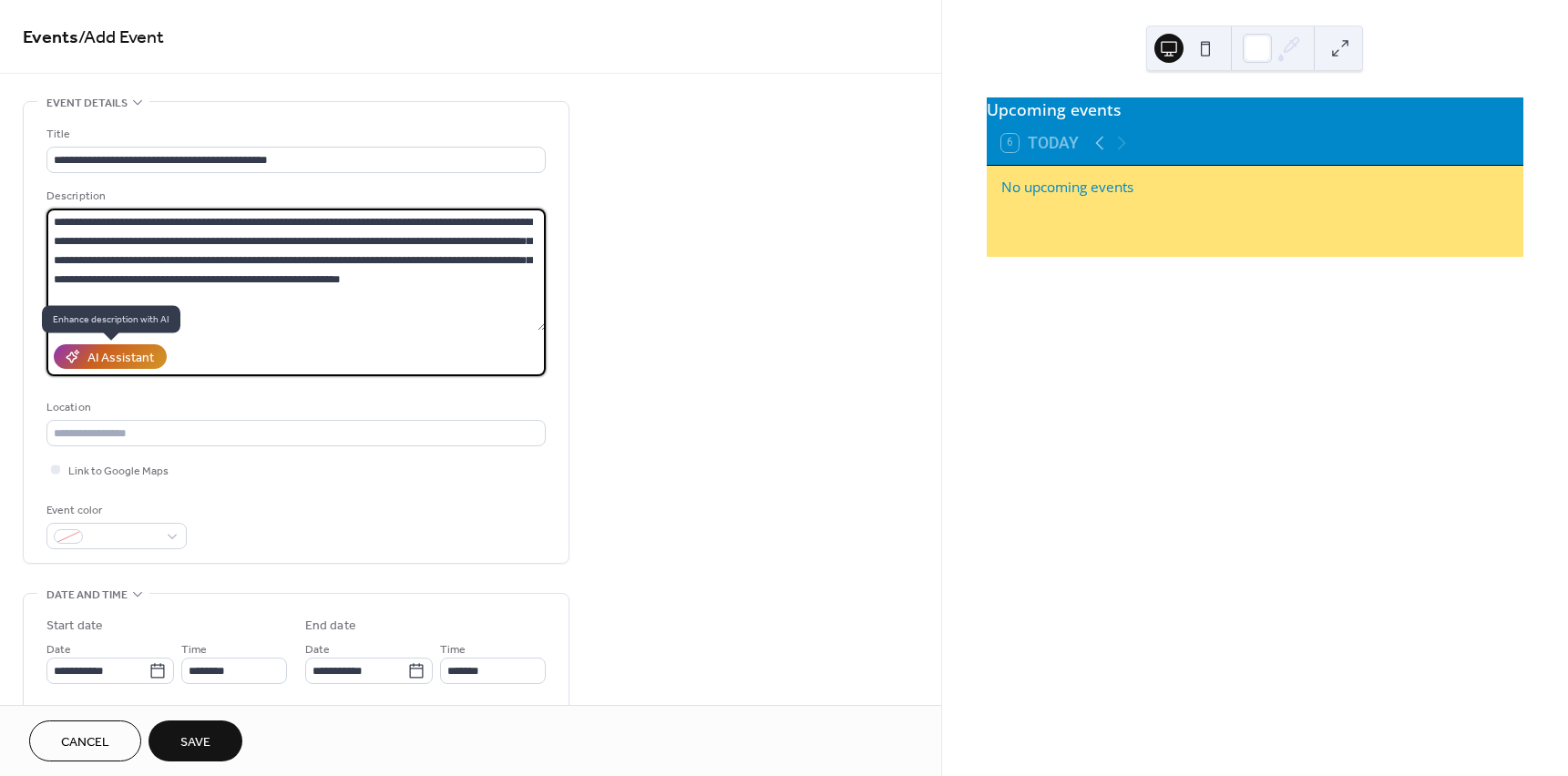 type on "**********" 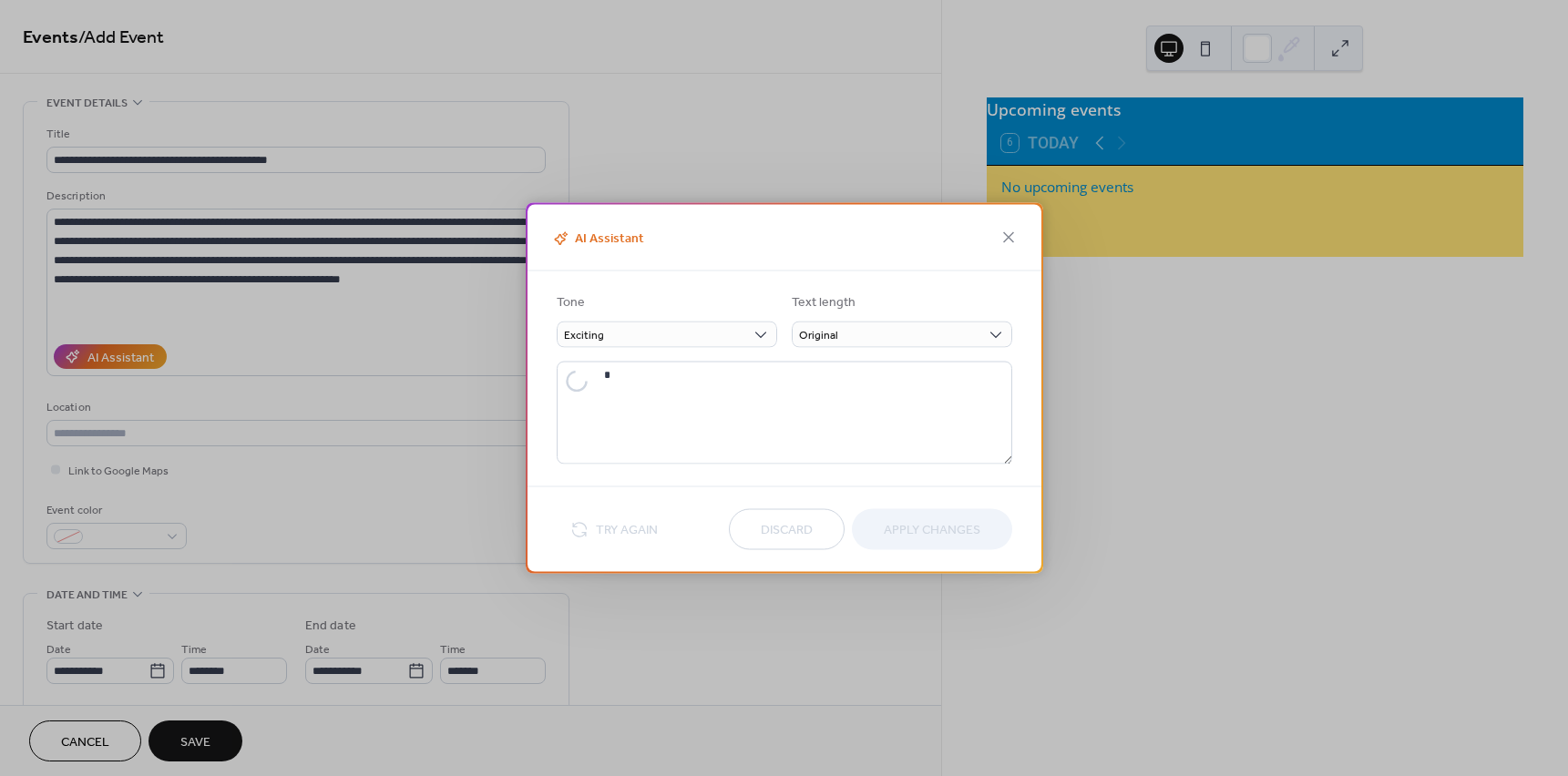 type on "**********" 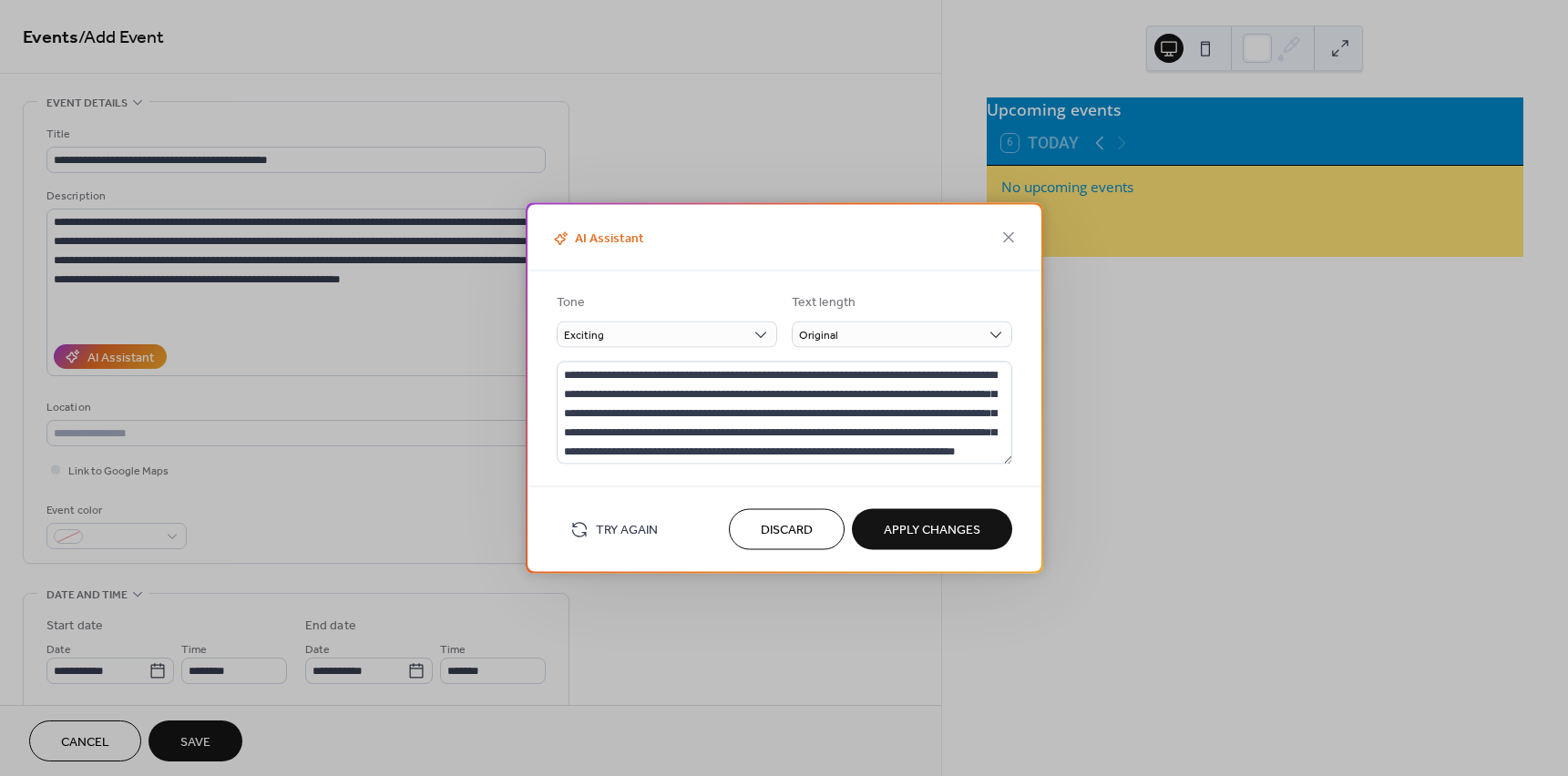 click on "Apply Changes" at bounding box center [932, 530] 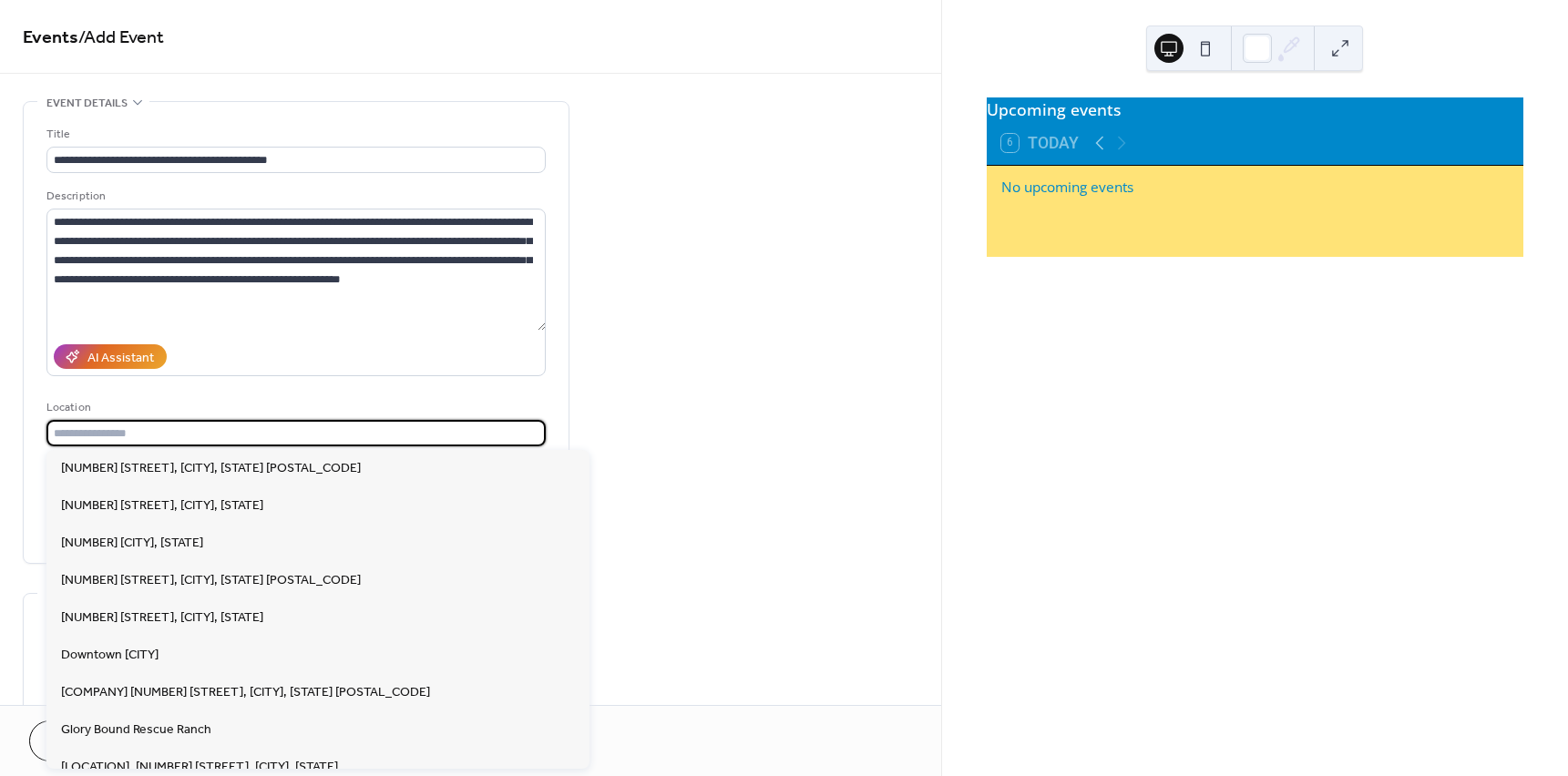 click at bounding box center (296, 433) 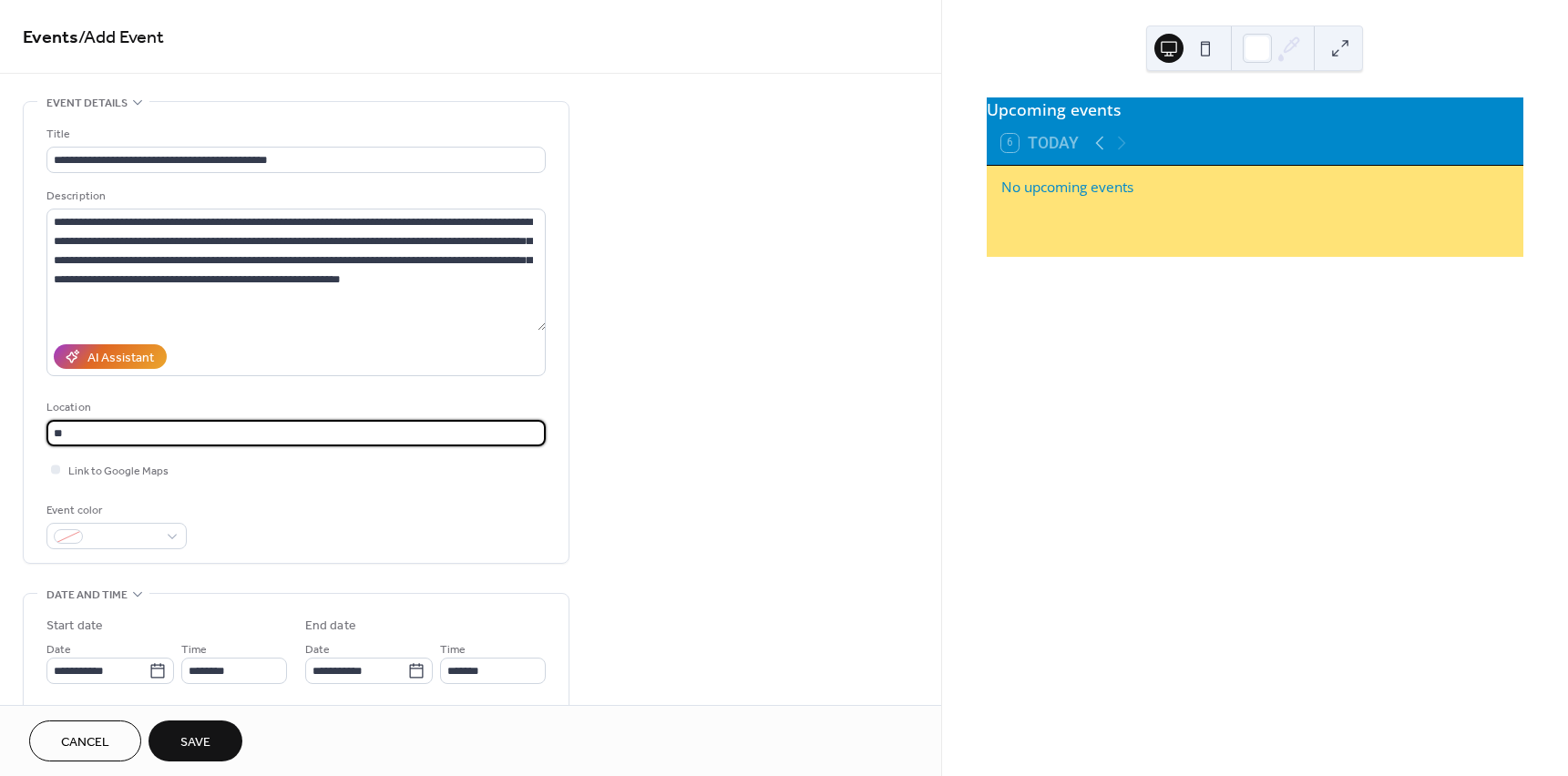 type on "*" 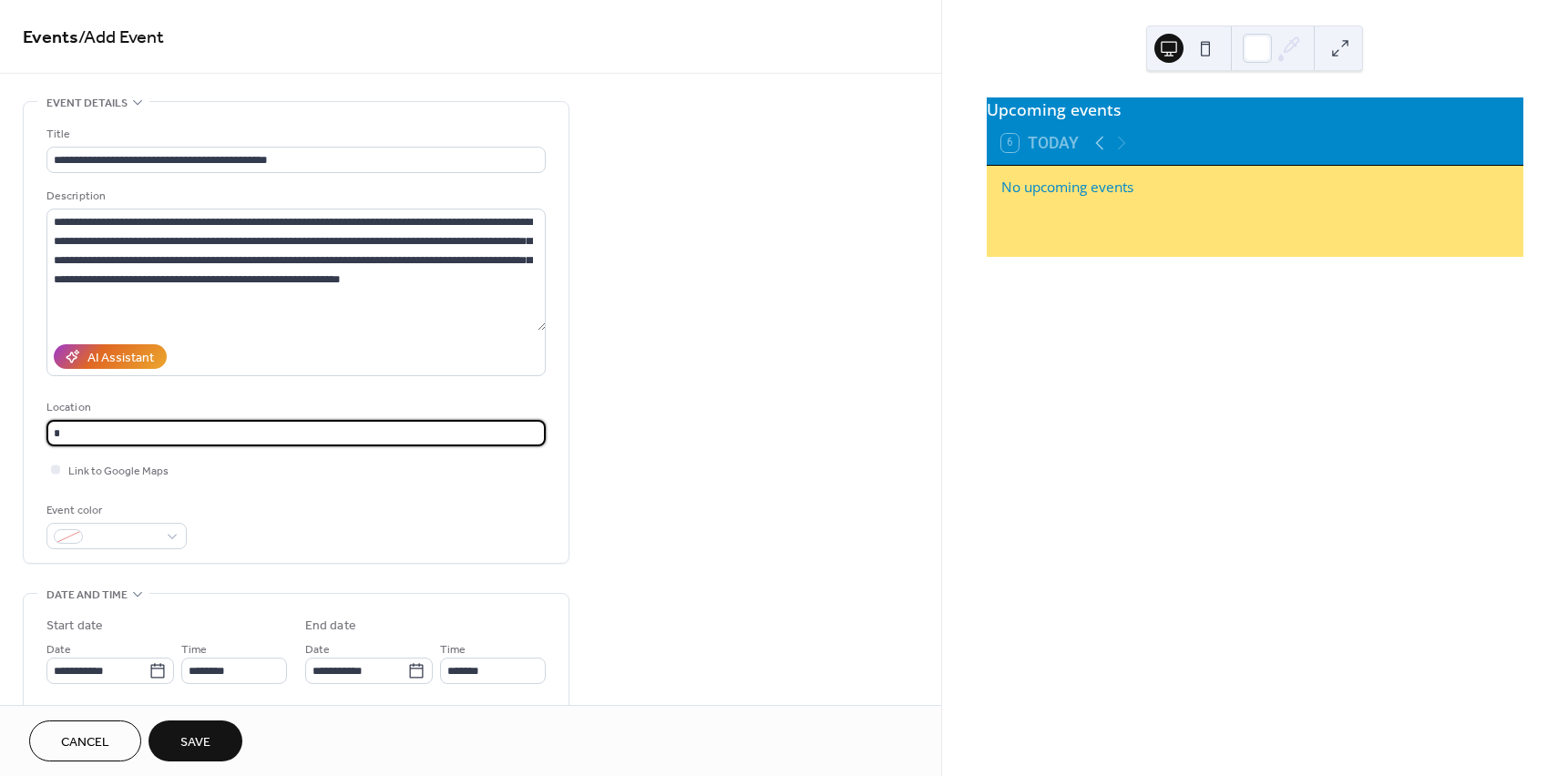 type 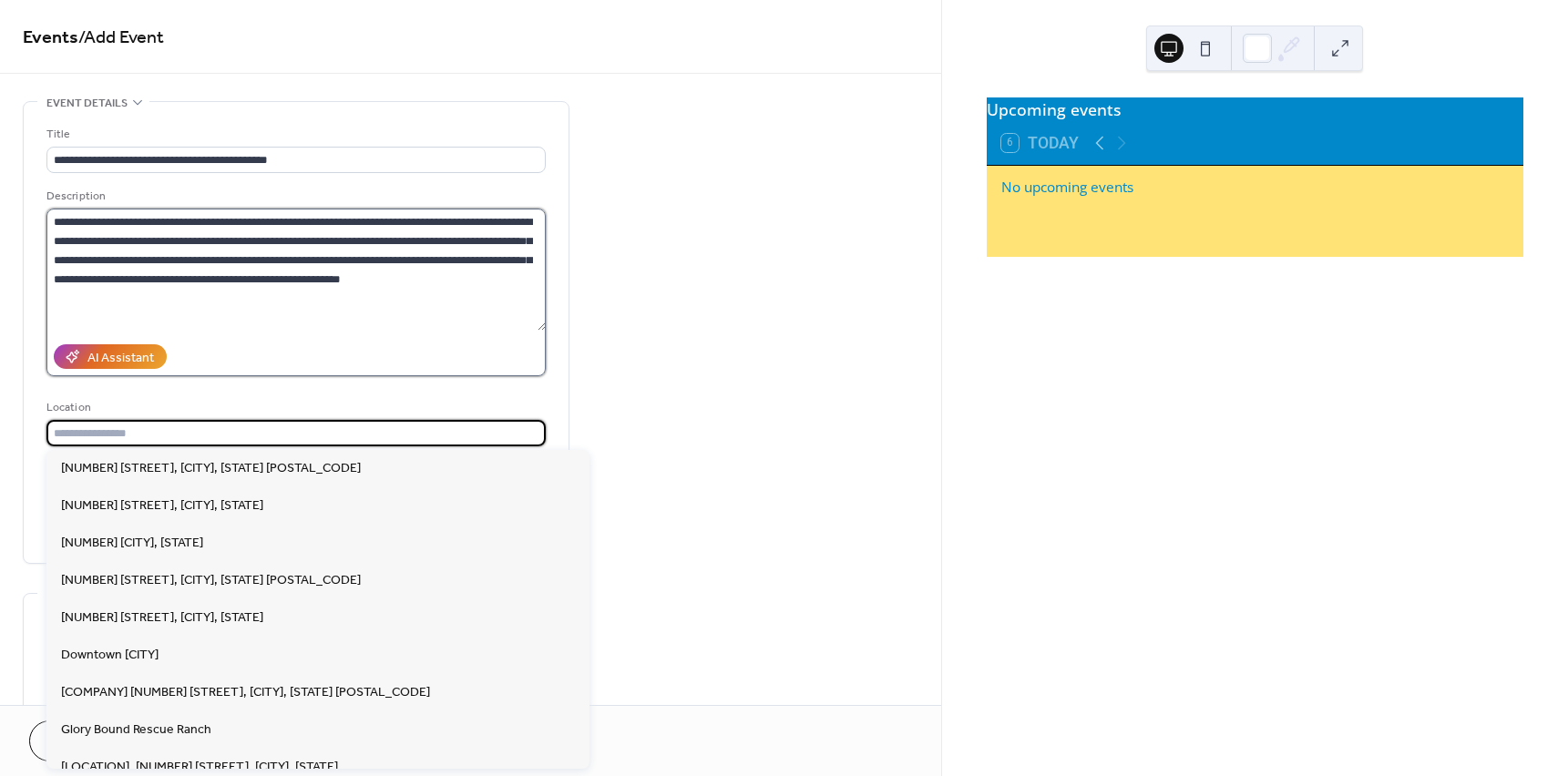 click on "**********" at bounding box center [296, 270] 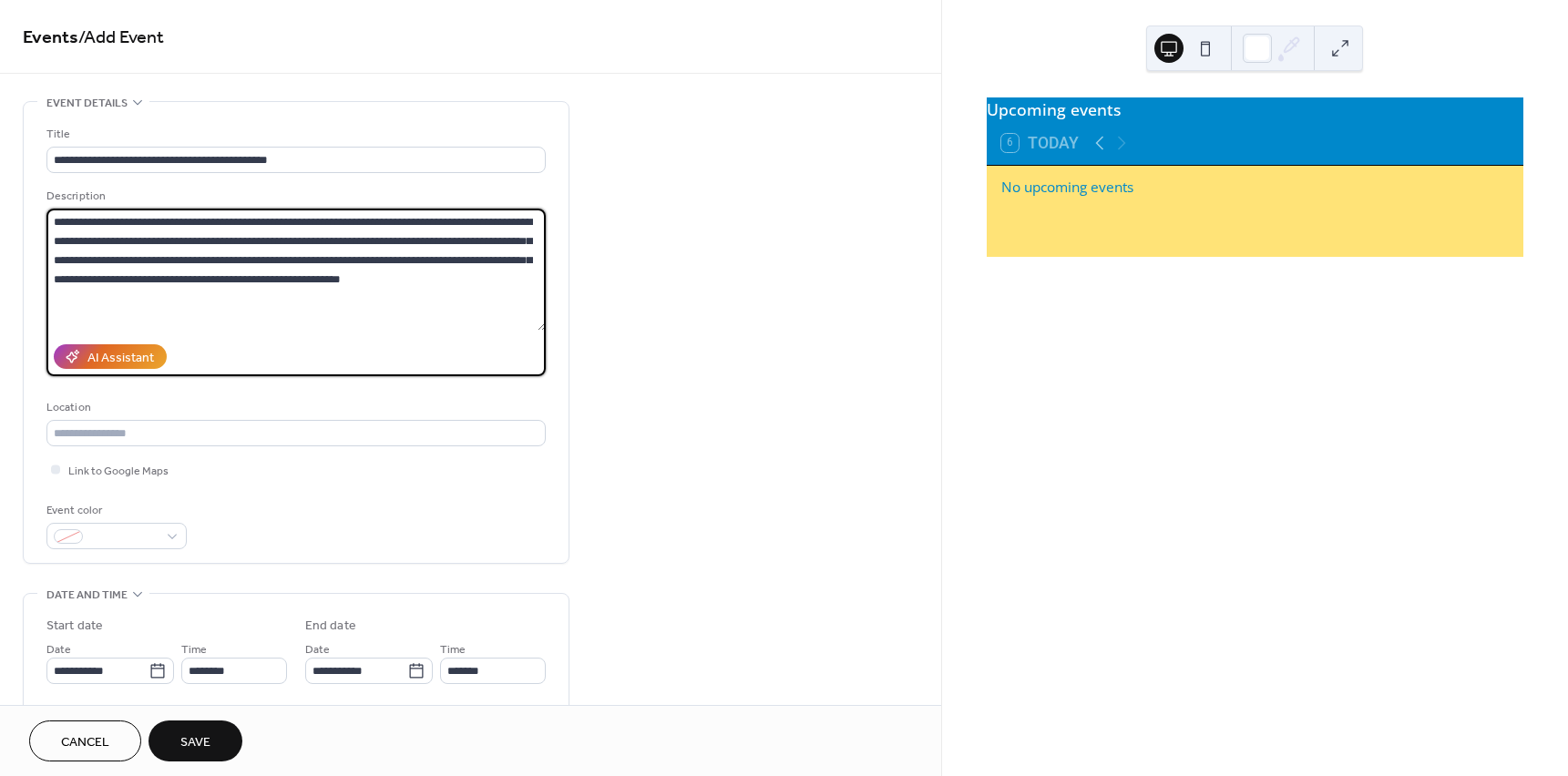 click on "**********" at bounding box center [296, 270] 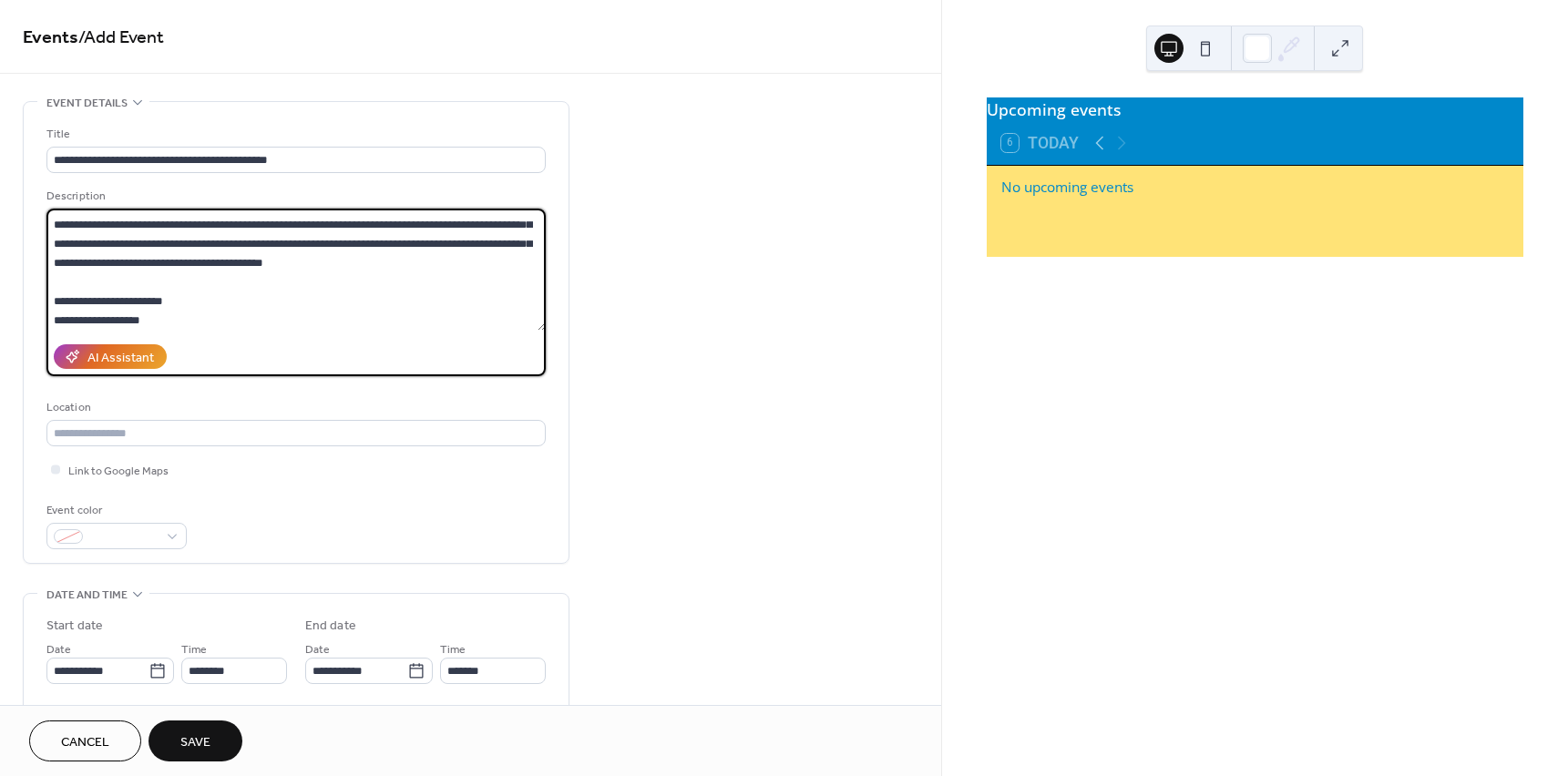 scroll, scrollTop: 55, scrollLeft: 0, axis: vertical 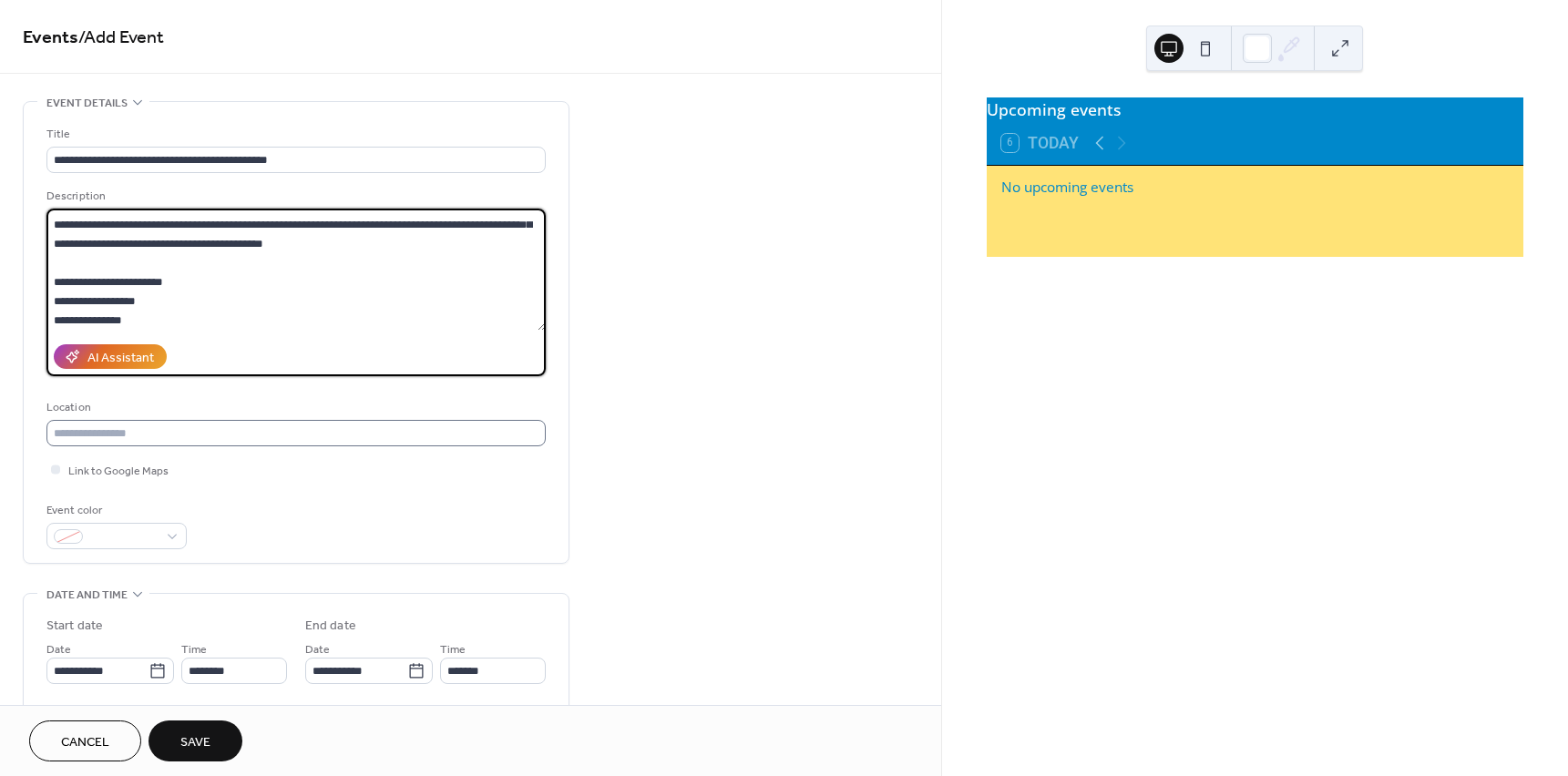 type on "**********" 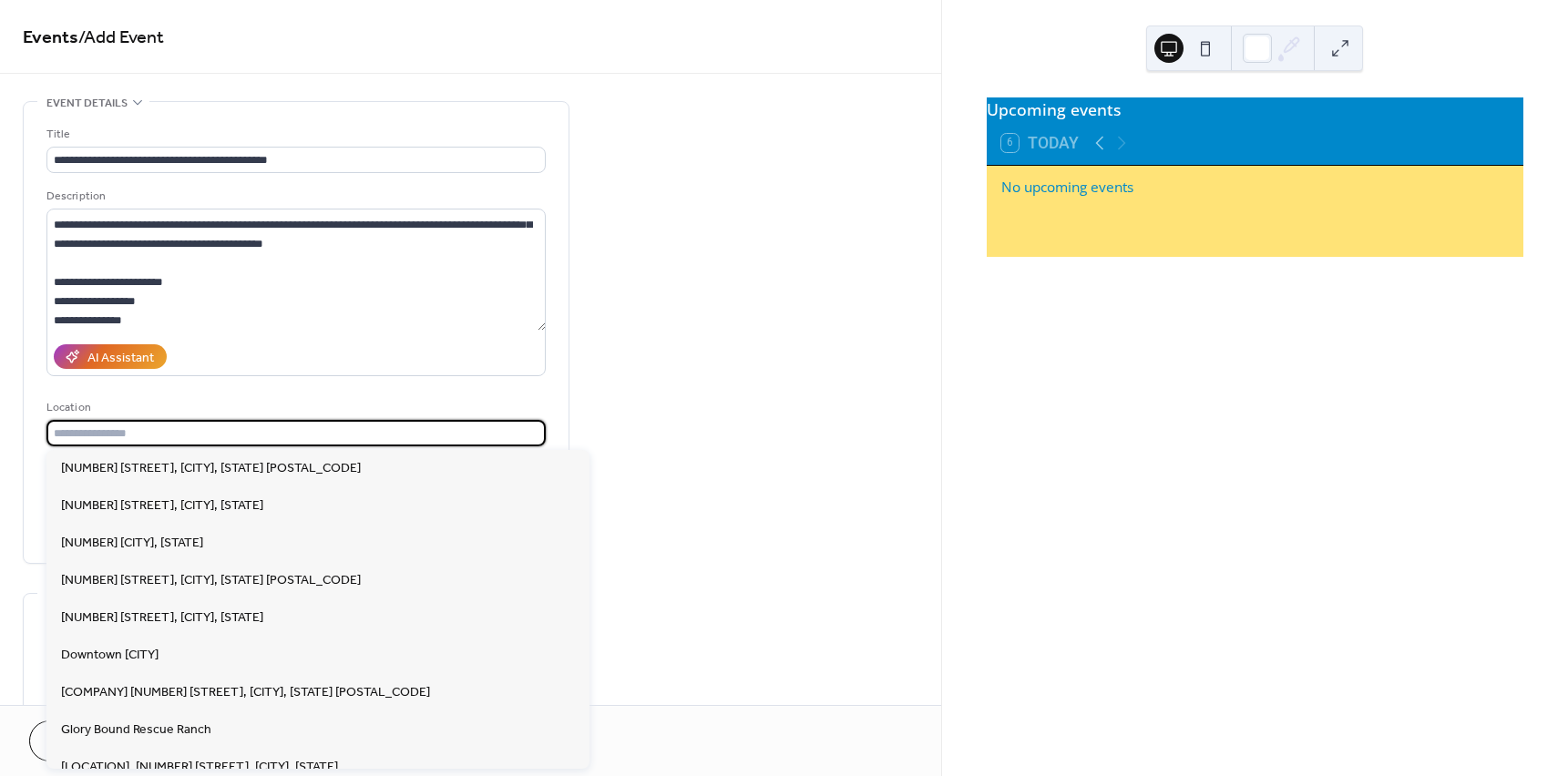 click at bounding box center [296, 433] 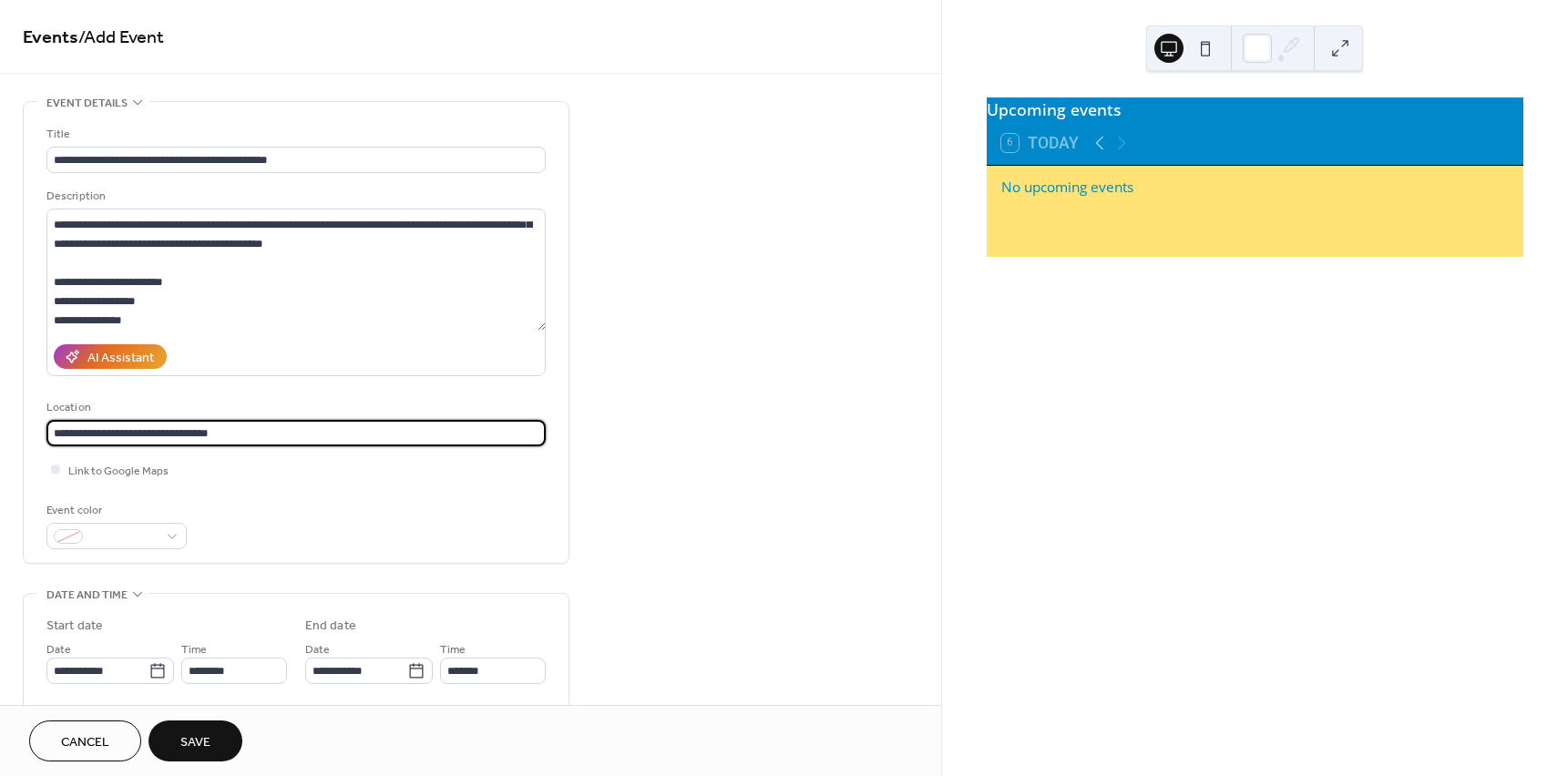 click on "**********" at bounding box center [296, 433] 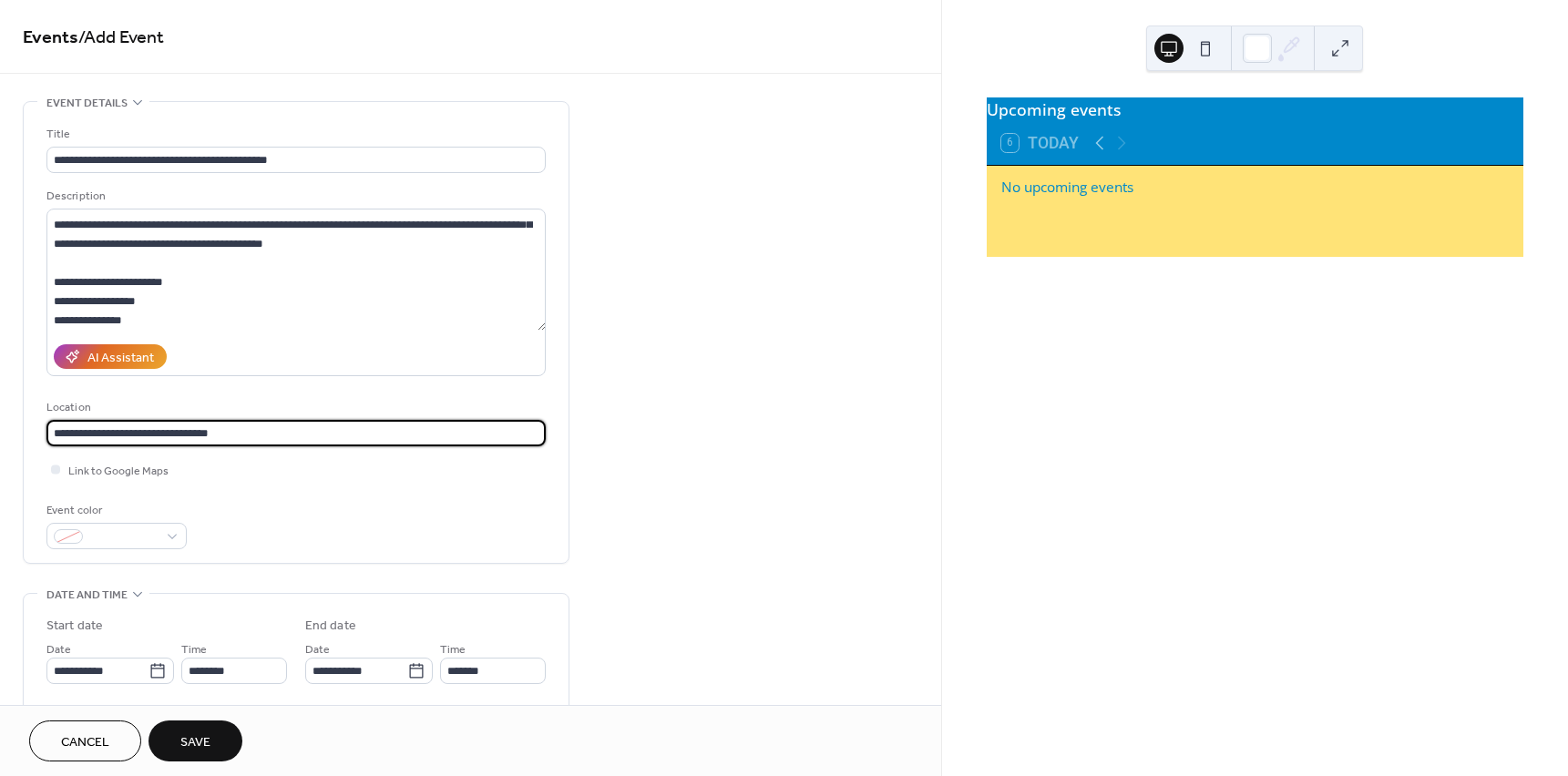 click on "**********" at bounding box center [296, 433] 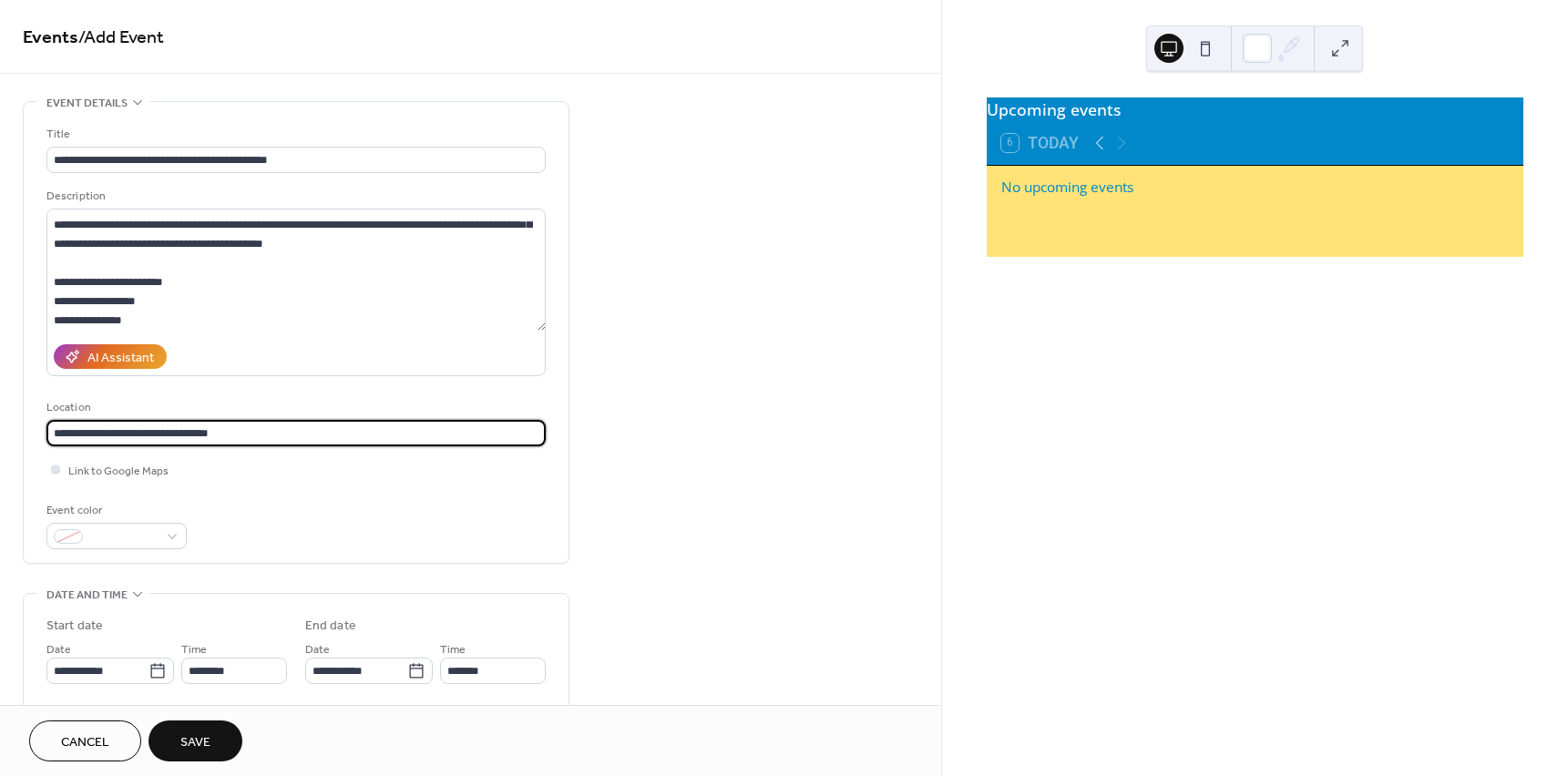 type on "**********" 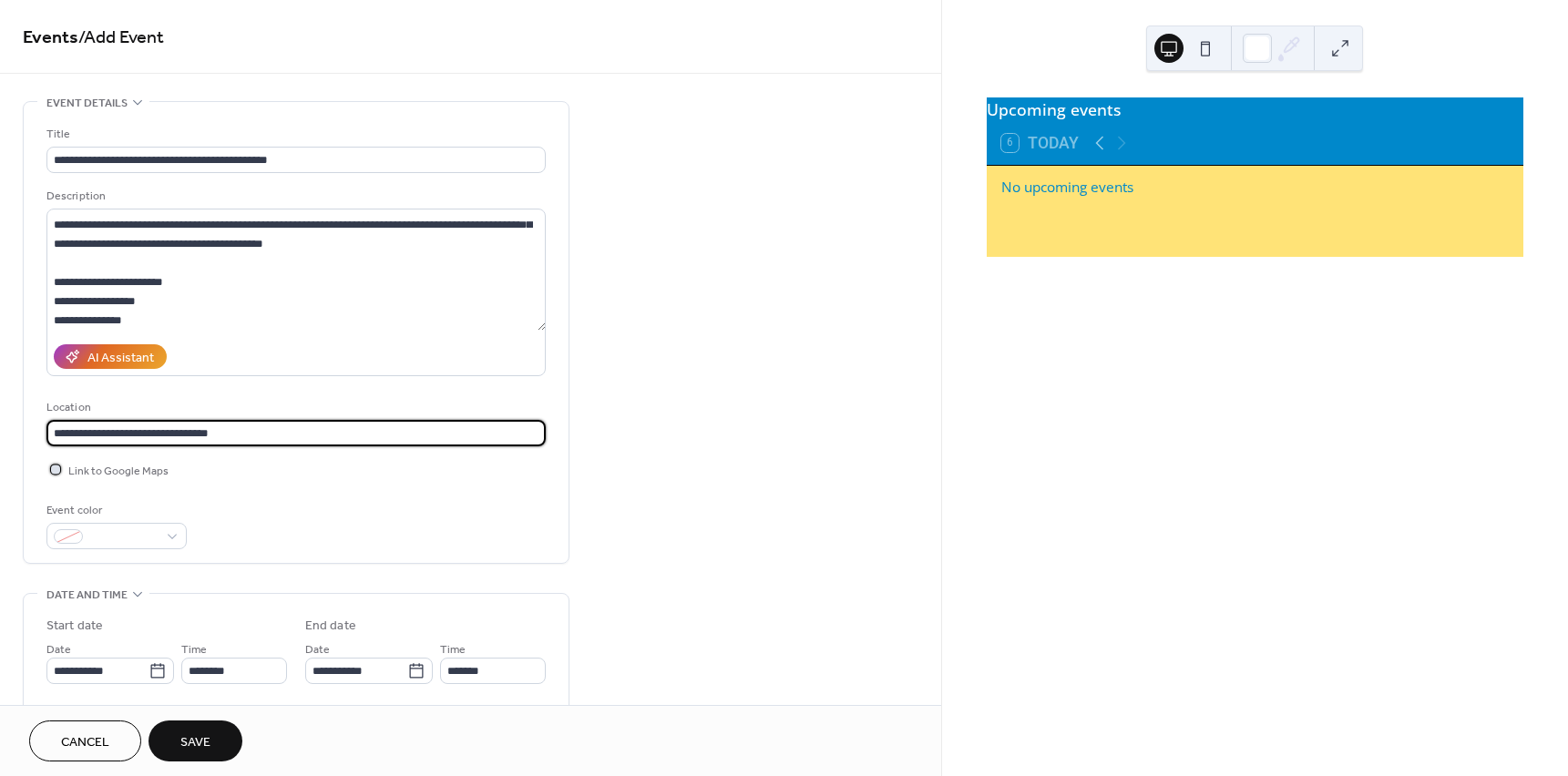 click on "Link to Google Maps" at bounding box center [118, 471] 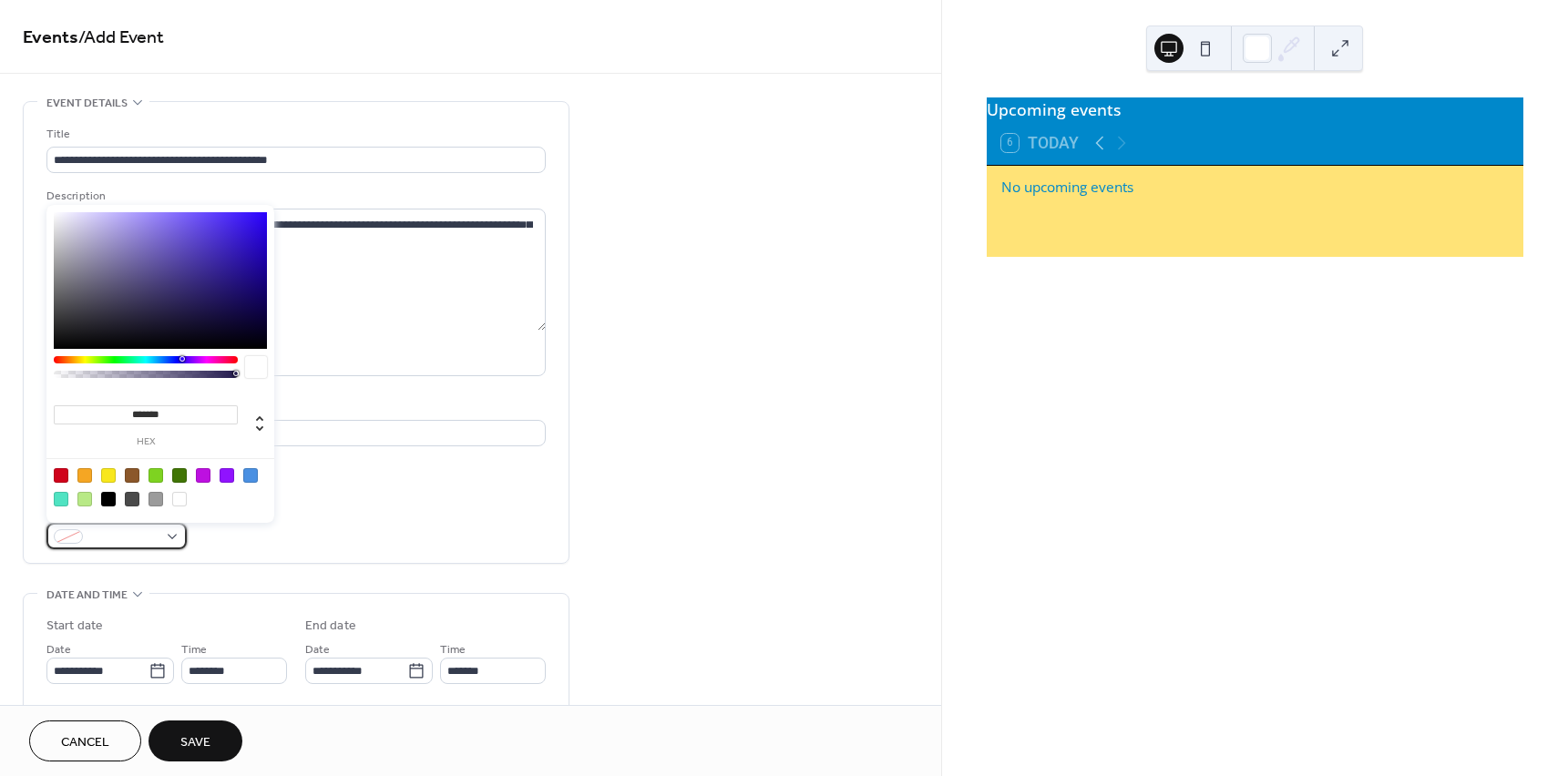 click at bounding box center [117, 536] 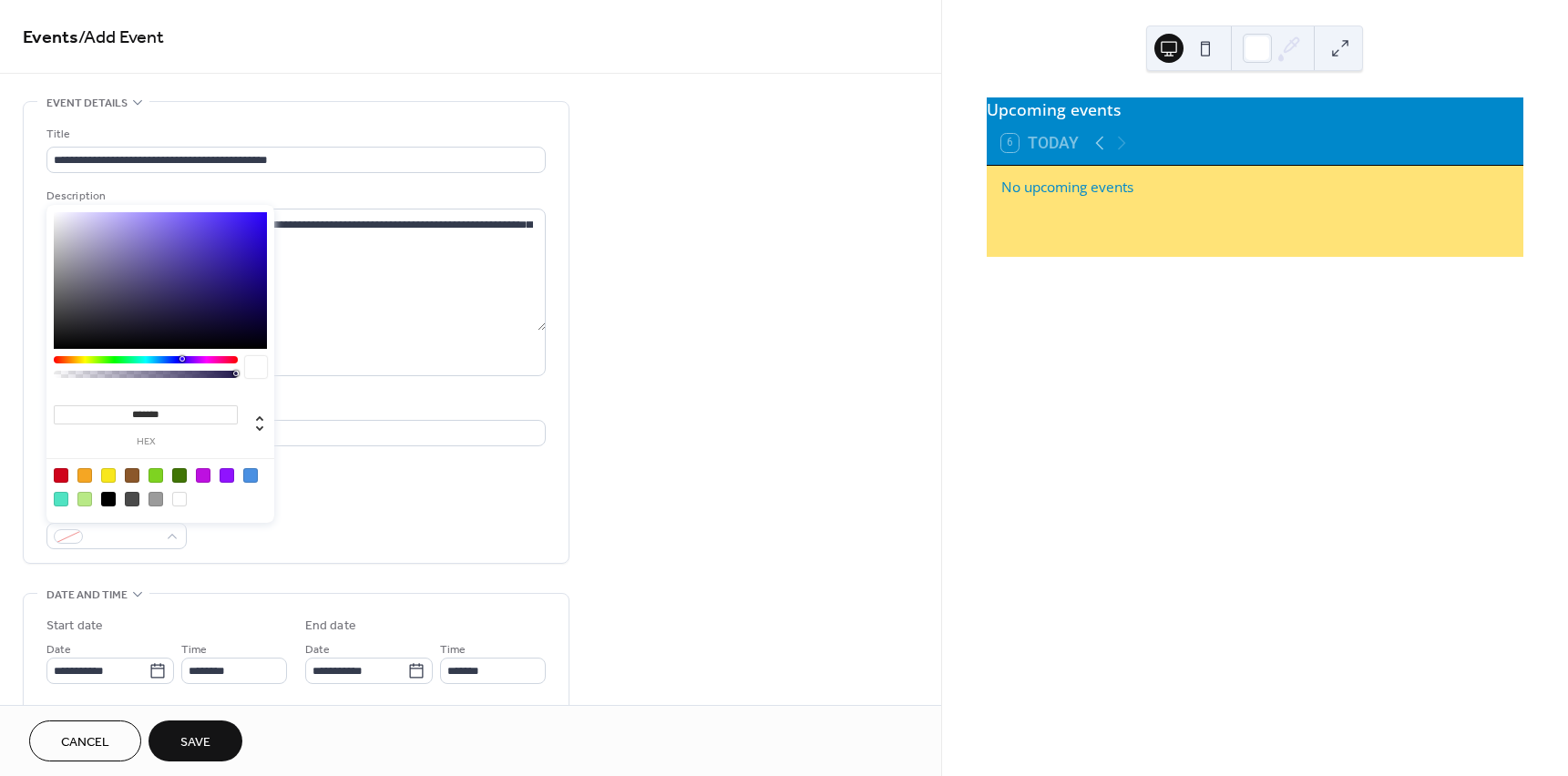 click at bounding box center (85, 475) 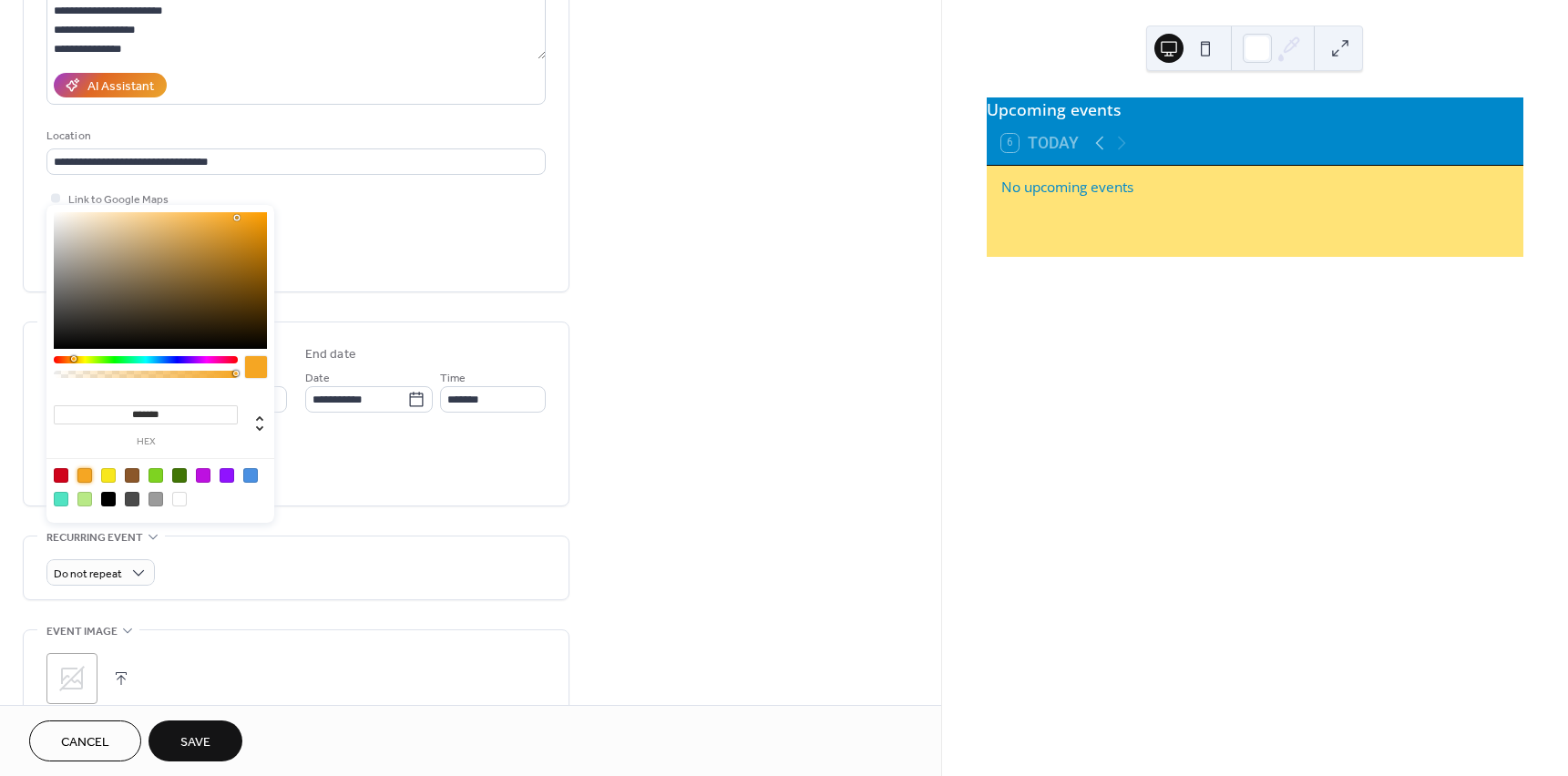 scroll, scrollTop: 273, scrollLeft: 0, axis: vertical 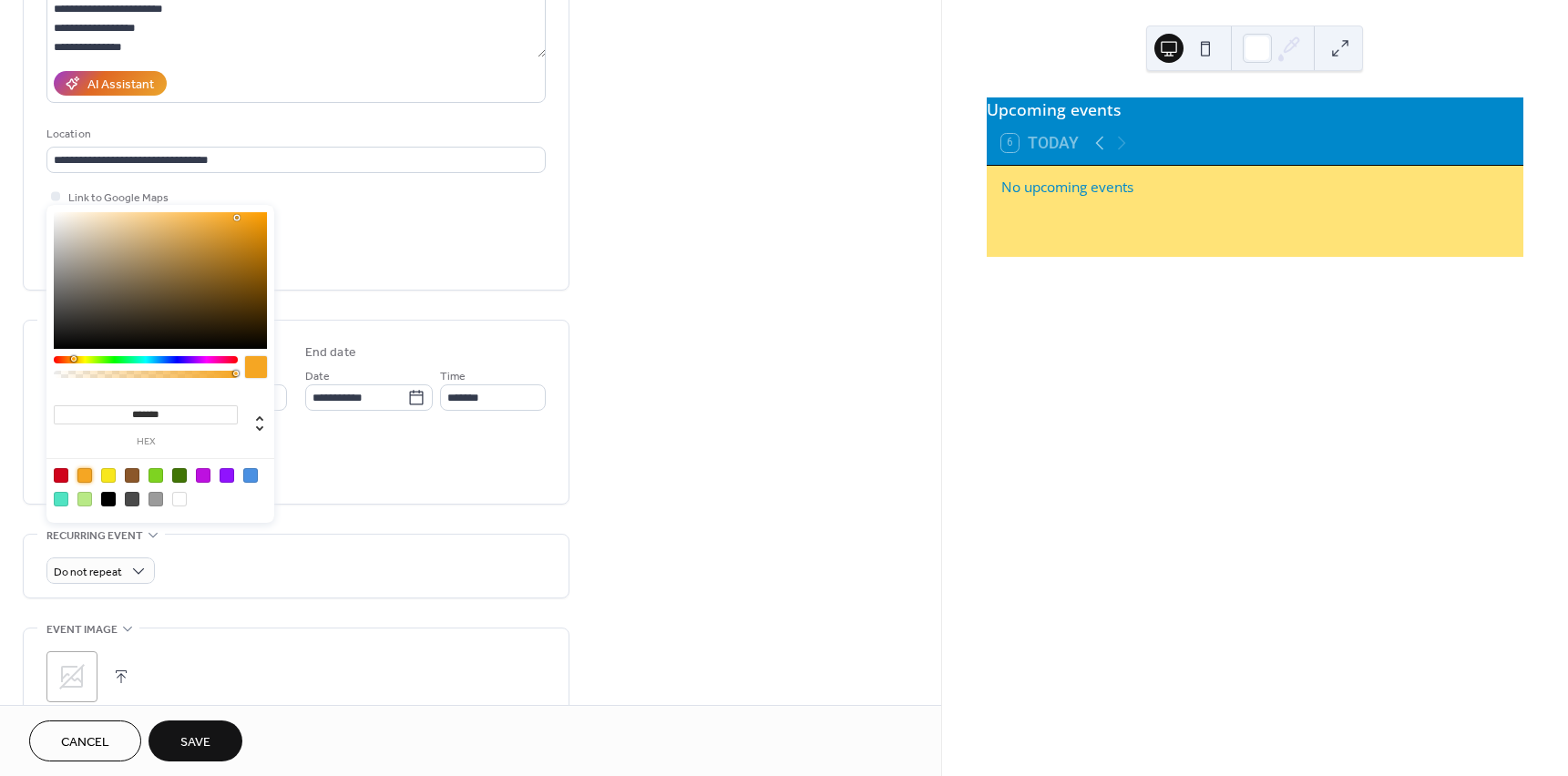 click on "**********" at bounding box center [296, 444] 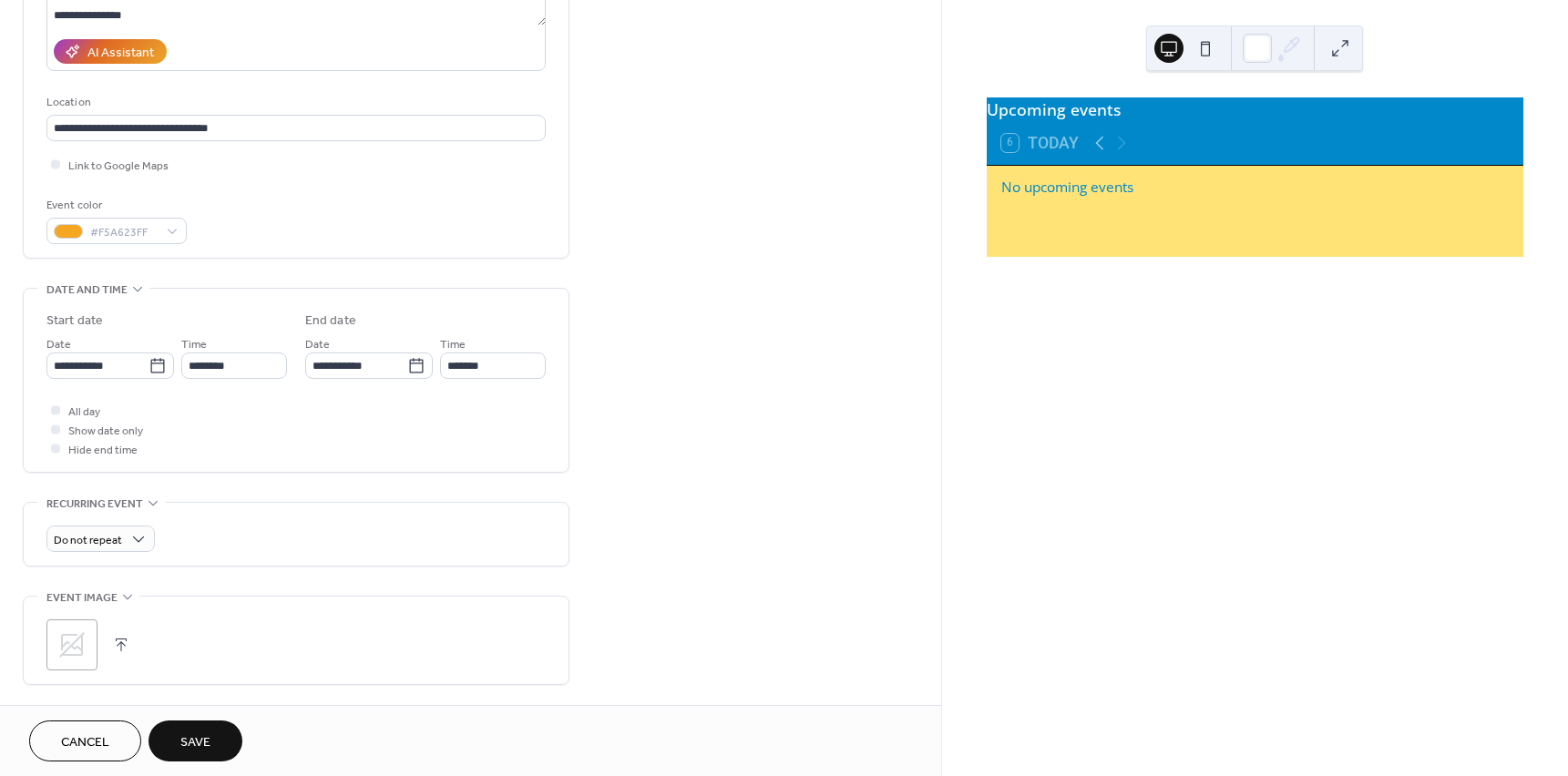 scroll, scrollTop: 364, scrollLeft: 0, axis: vertical 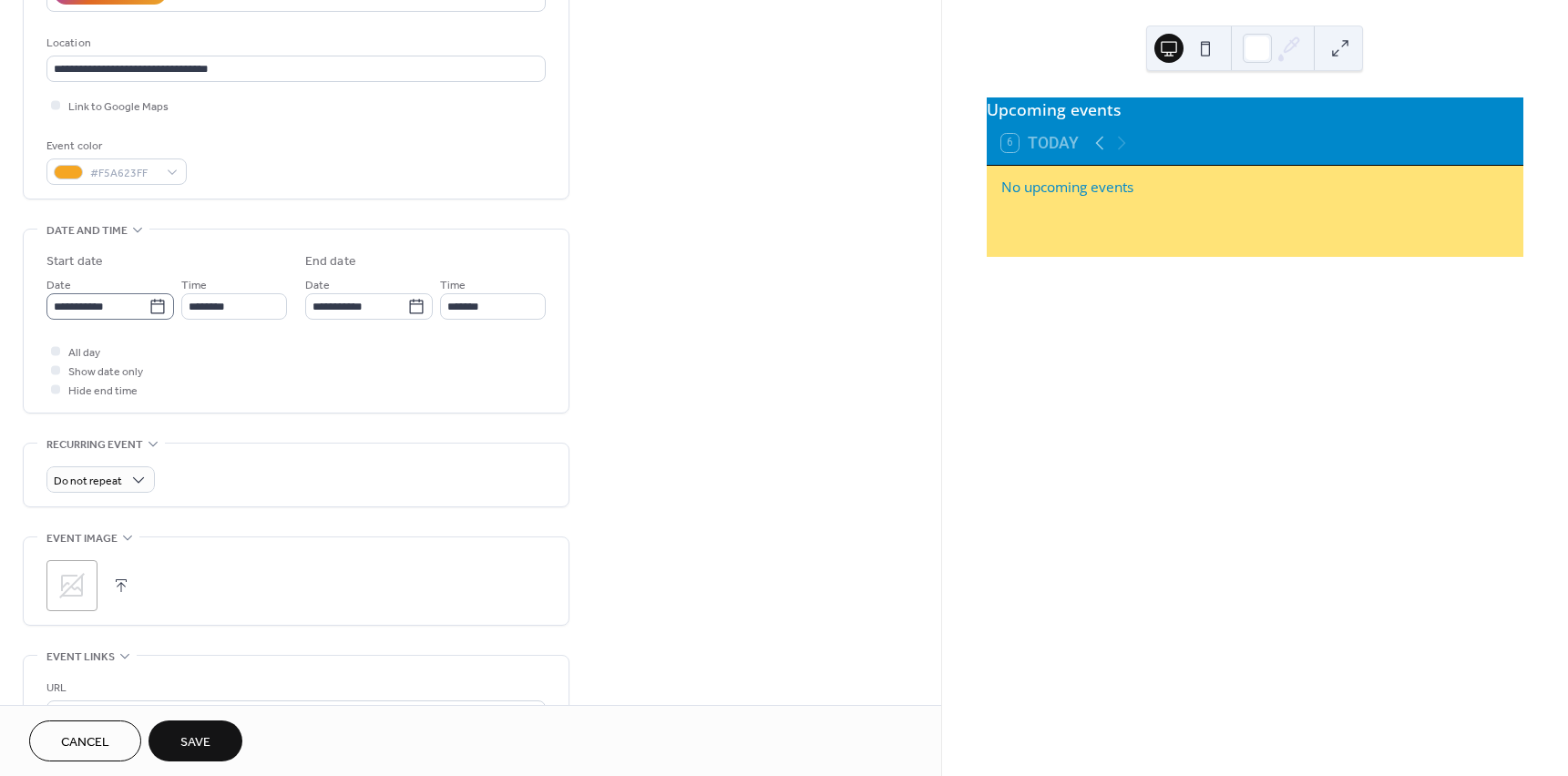click 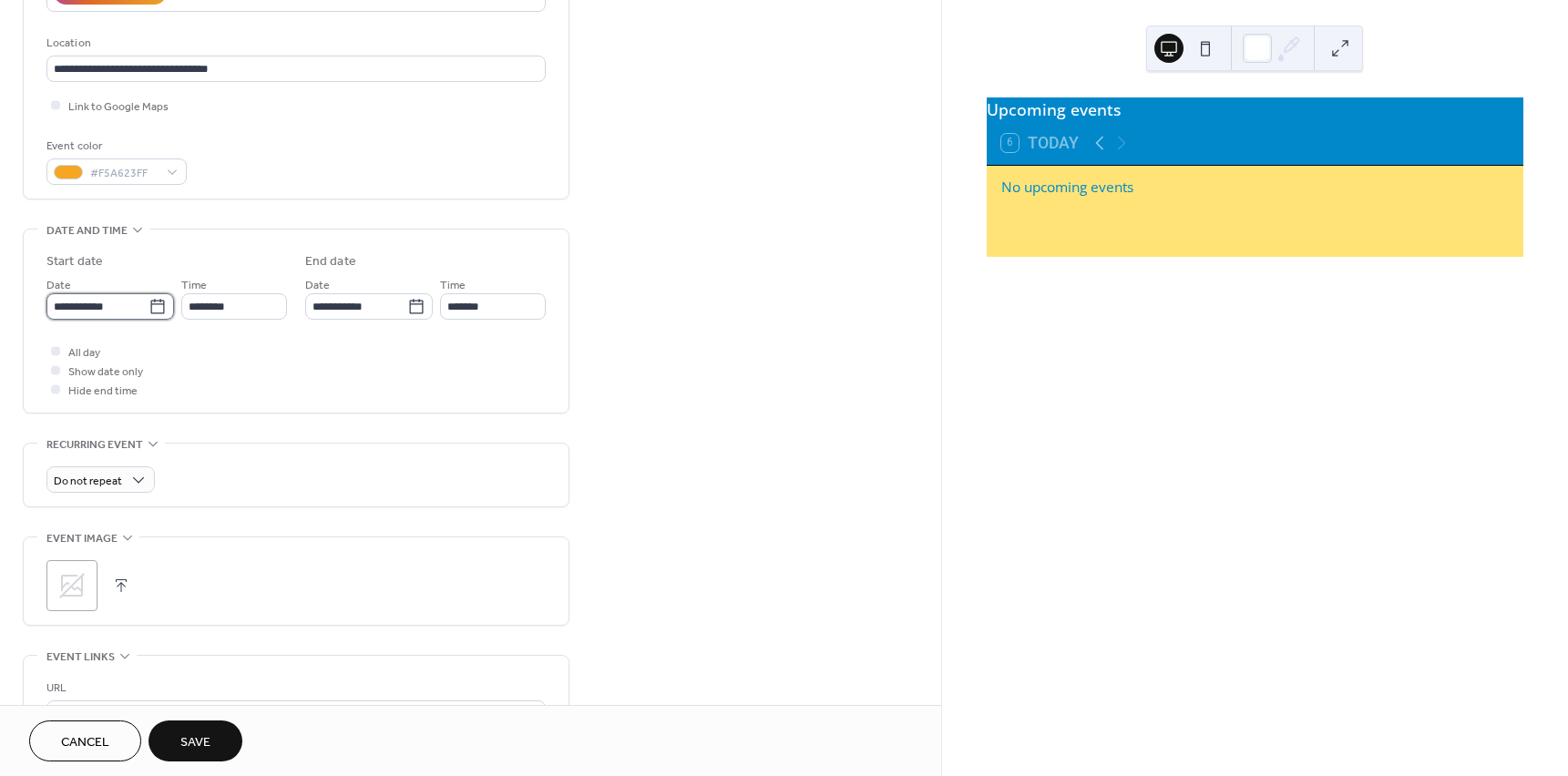 click on "**********" at bounding box center [97, 306] 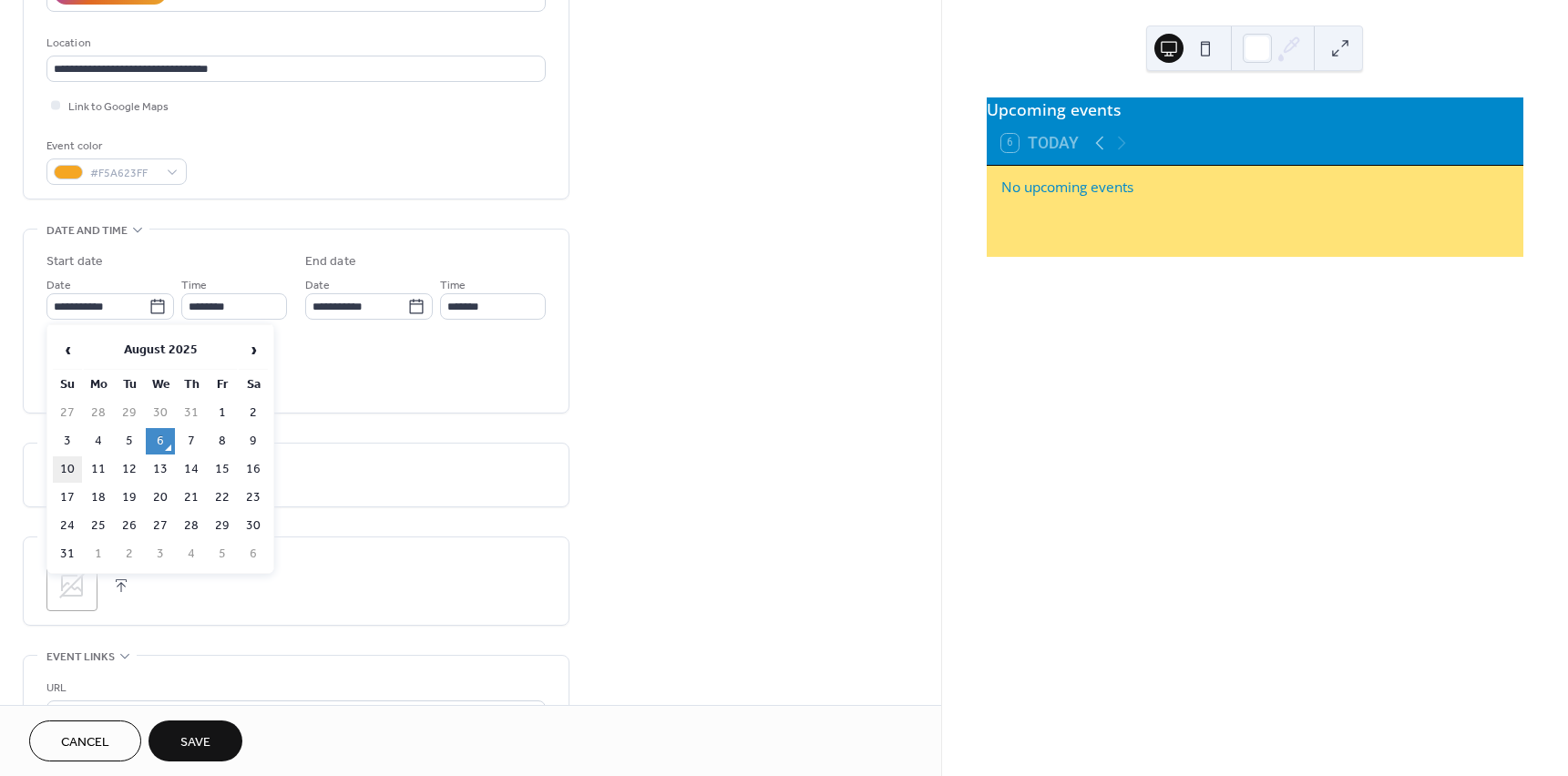 click on "10" at bounding box center [67, 469] 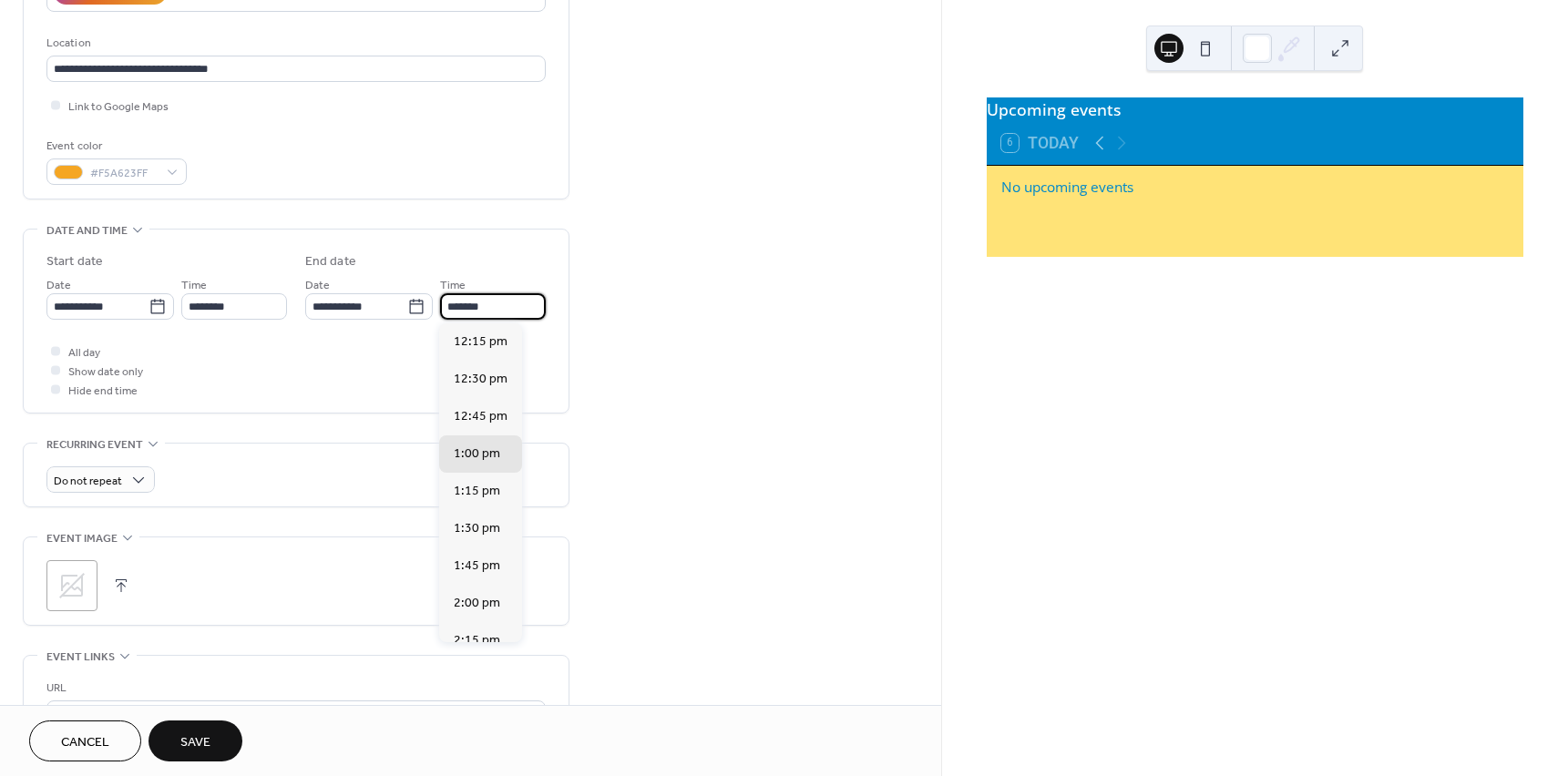 click on "*******" at bounding box center (493, 306) 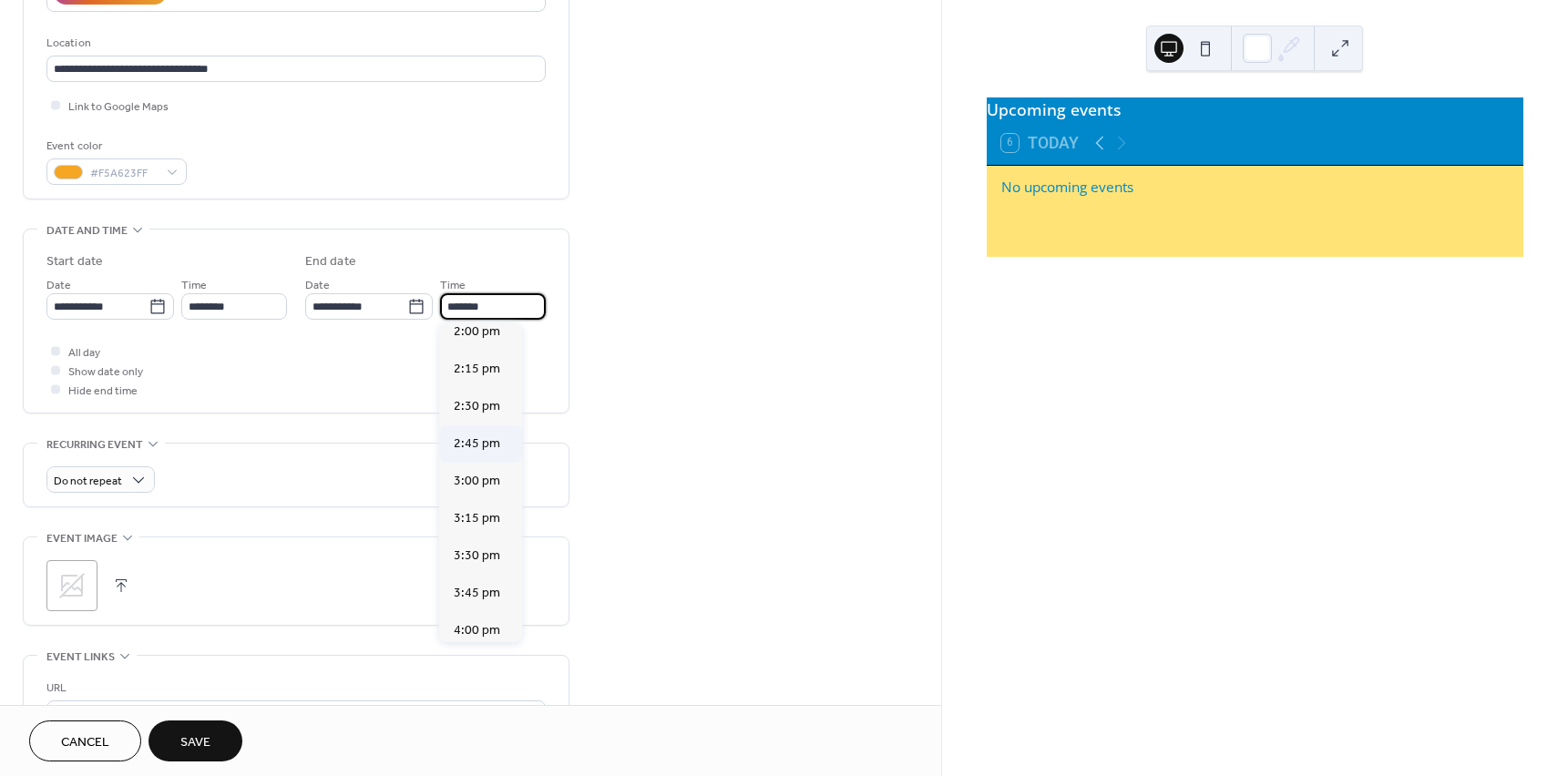 scroll, scrollTop: 273, scrollLeft: 0, axis: vertical 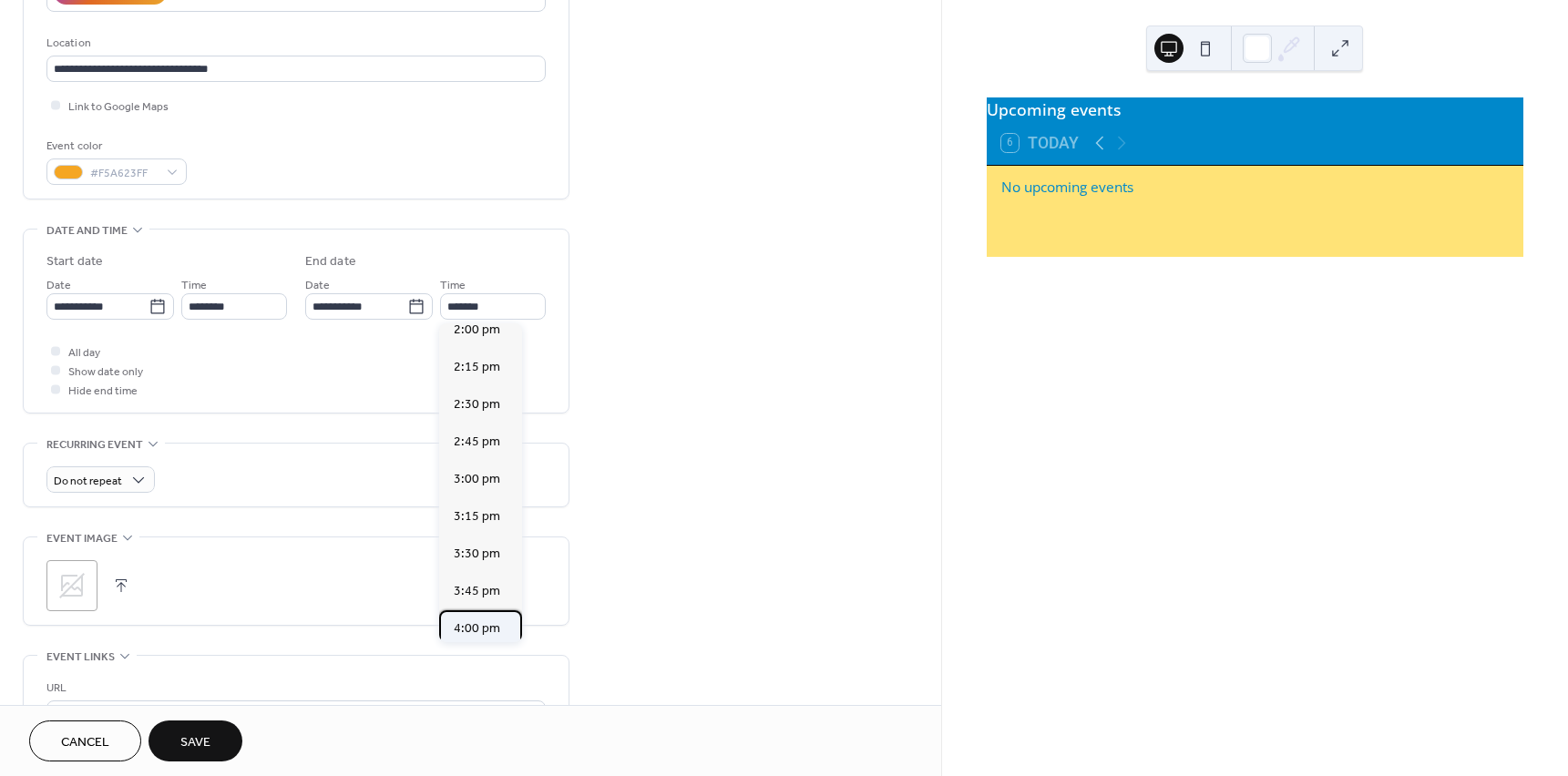 click on "4:00 pm" at bounding box center (477, 628) 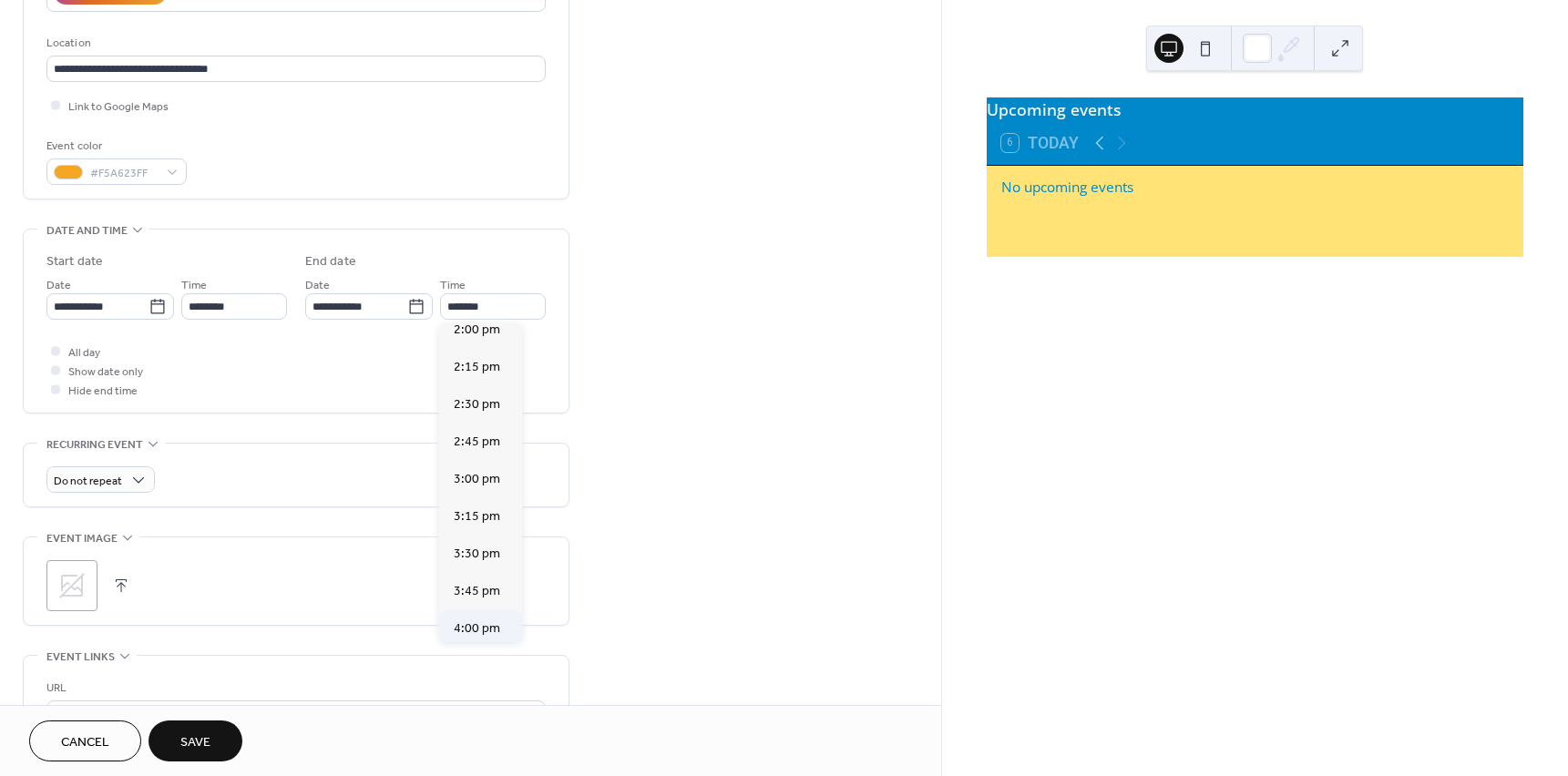 type on "*******" 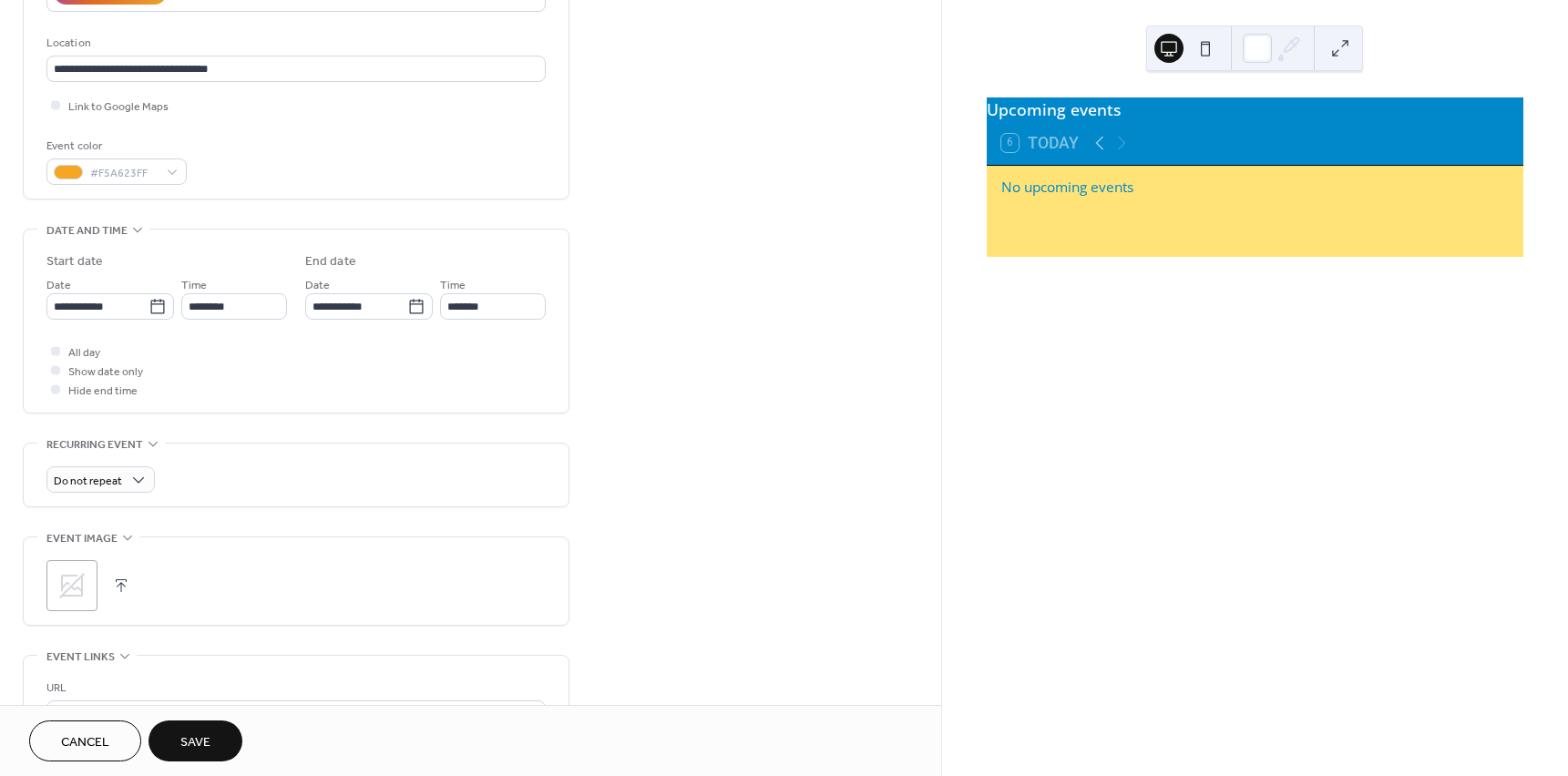 click 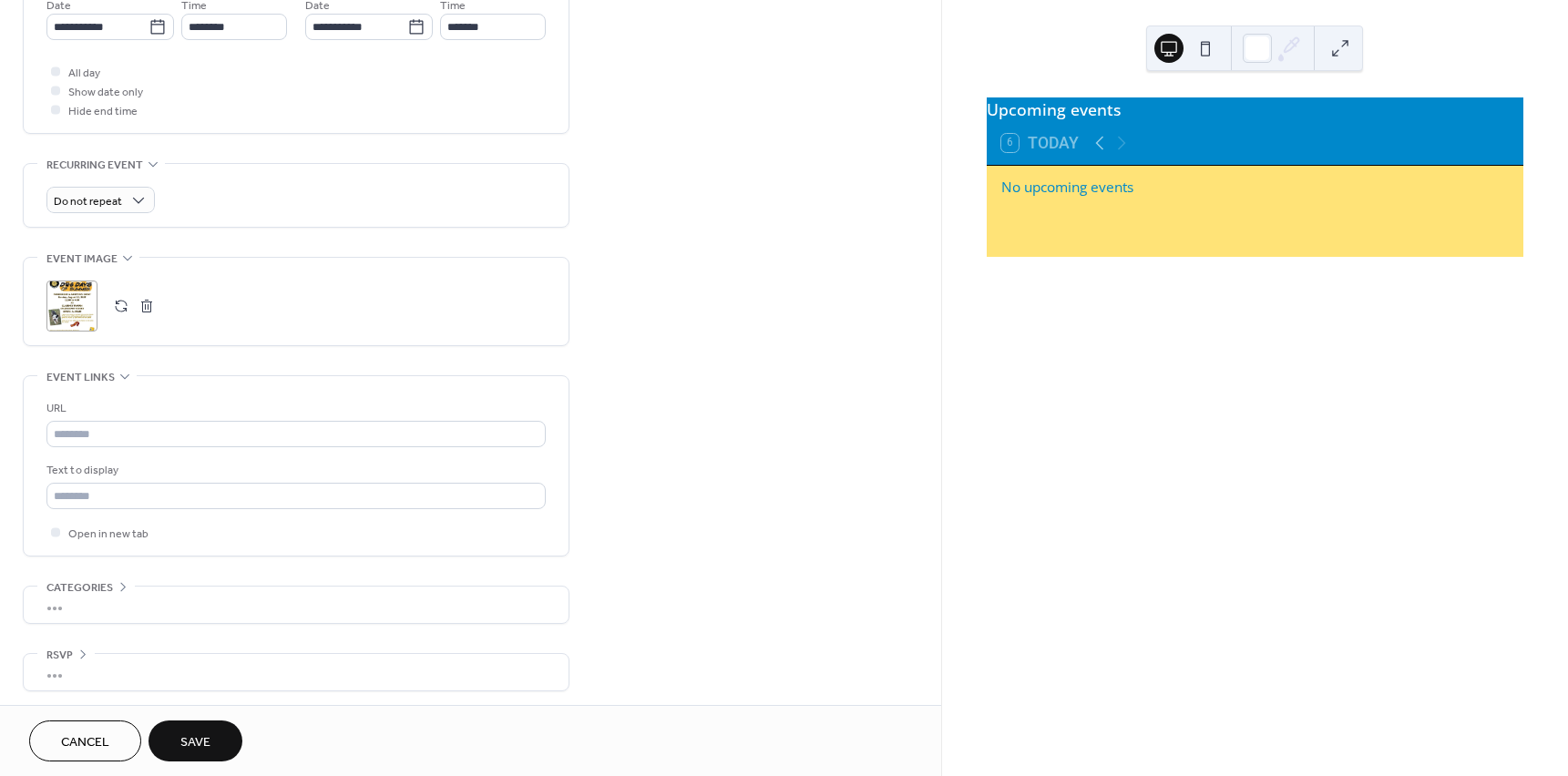 scroll, scrollTop: 648, scrollLeft: 0, axis: vertical 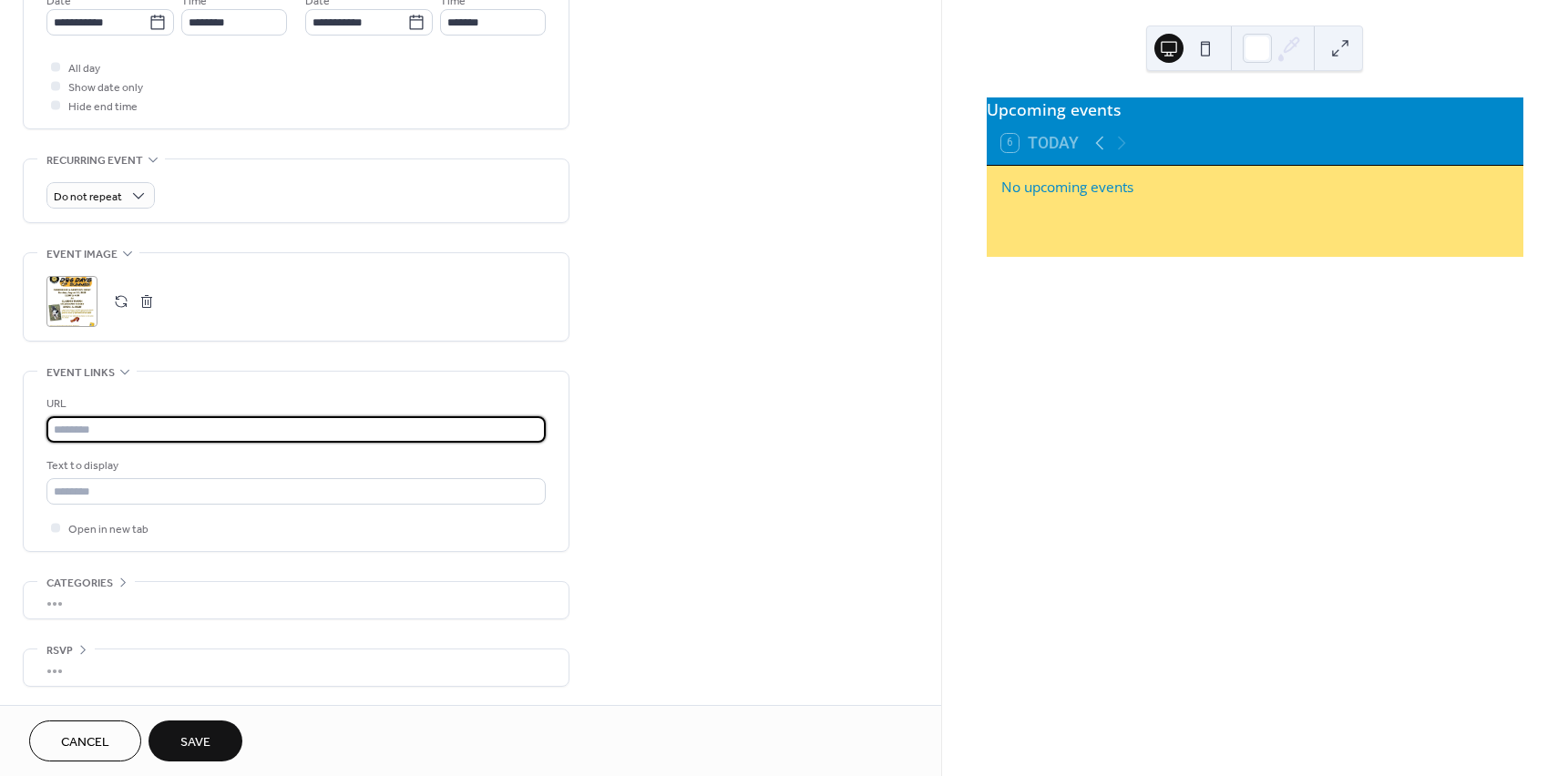 click at bounding box center (296, 429) 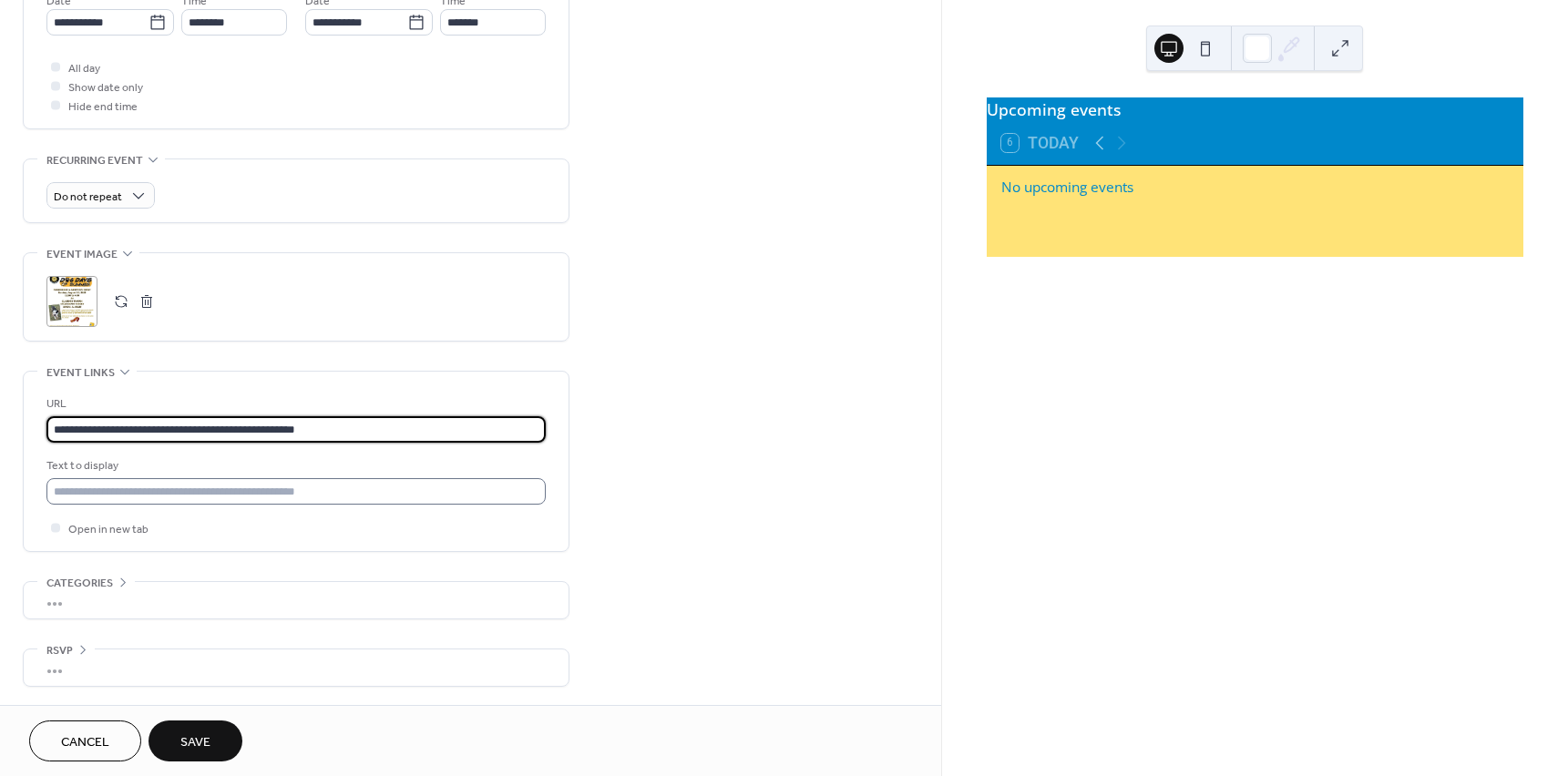 type on "**********" 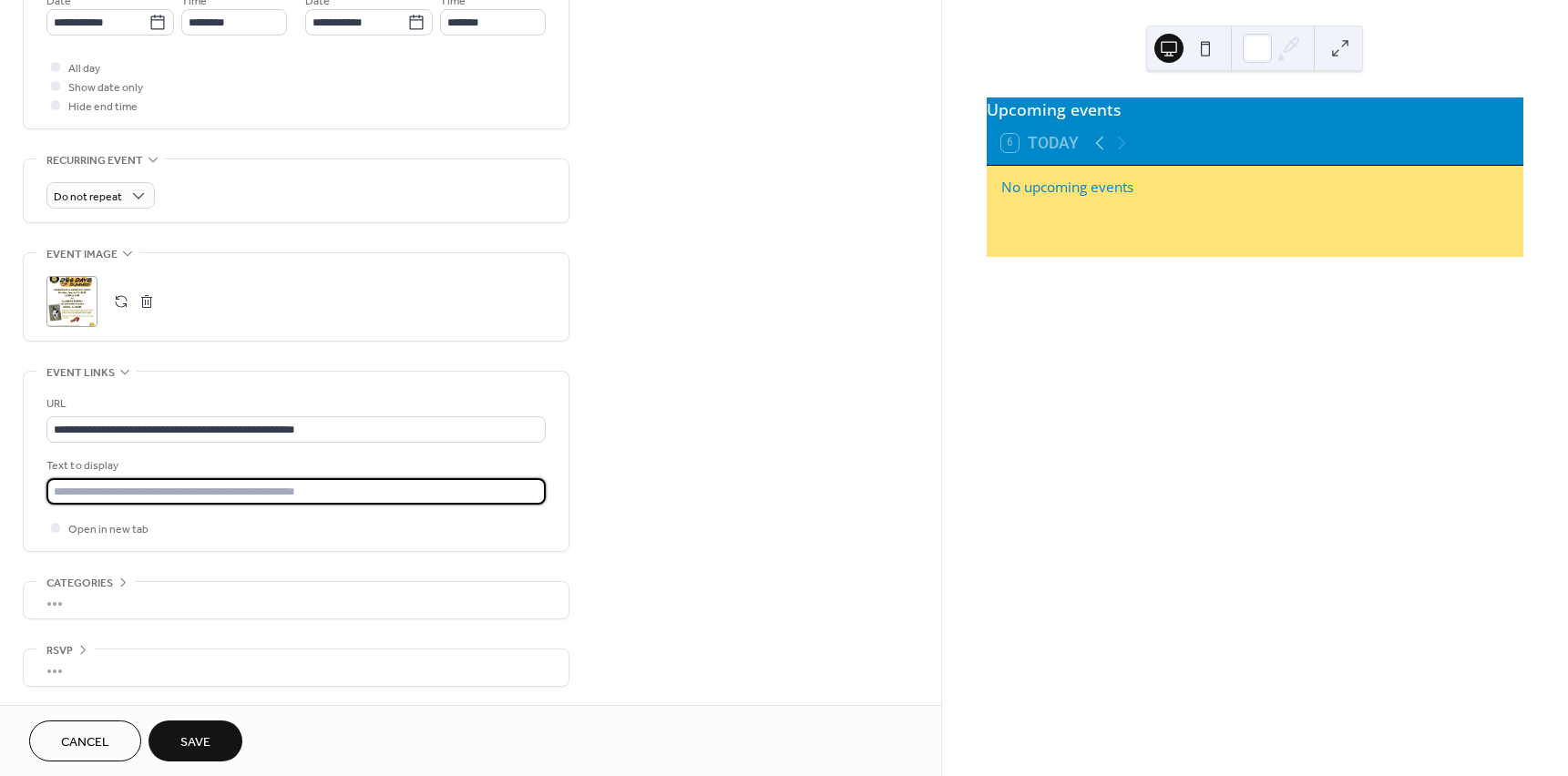 click at bounding box center [296, 491] 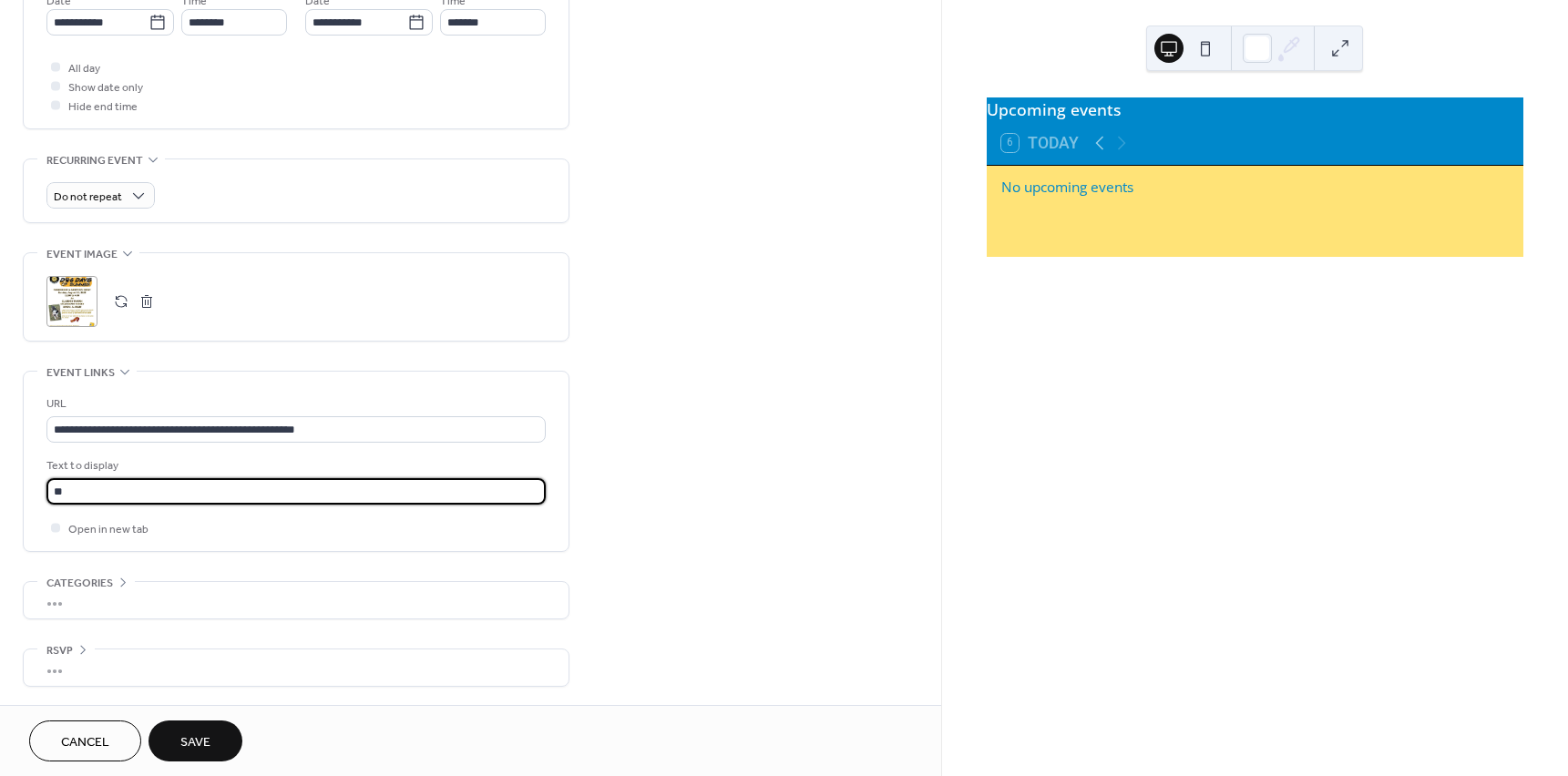 type on "*" 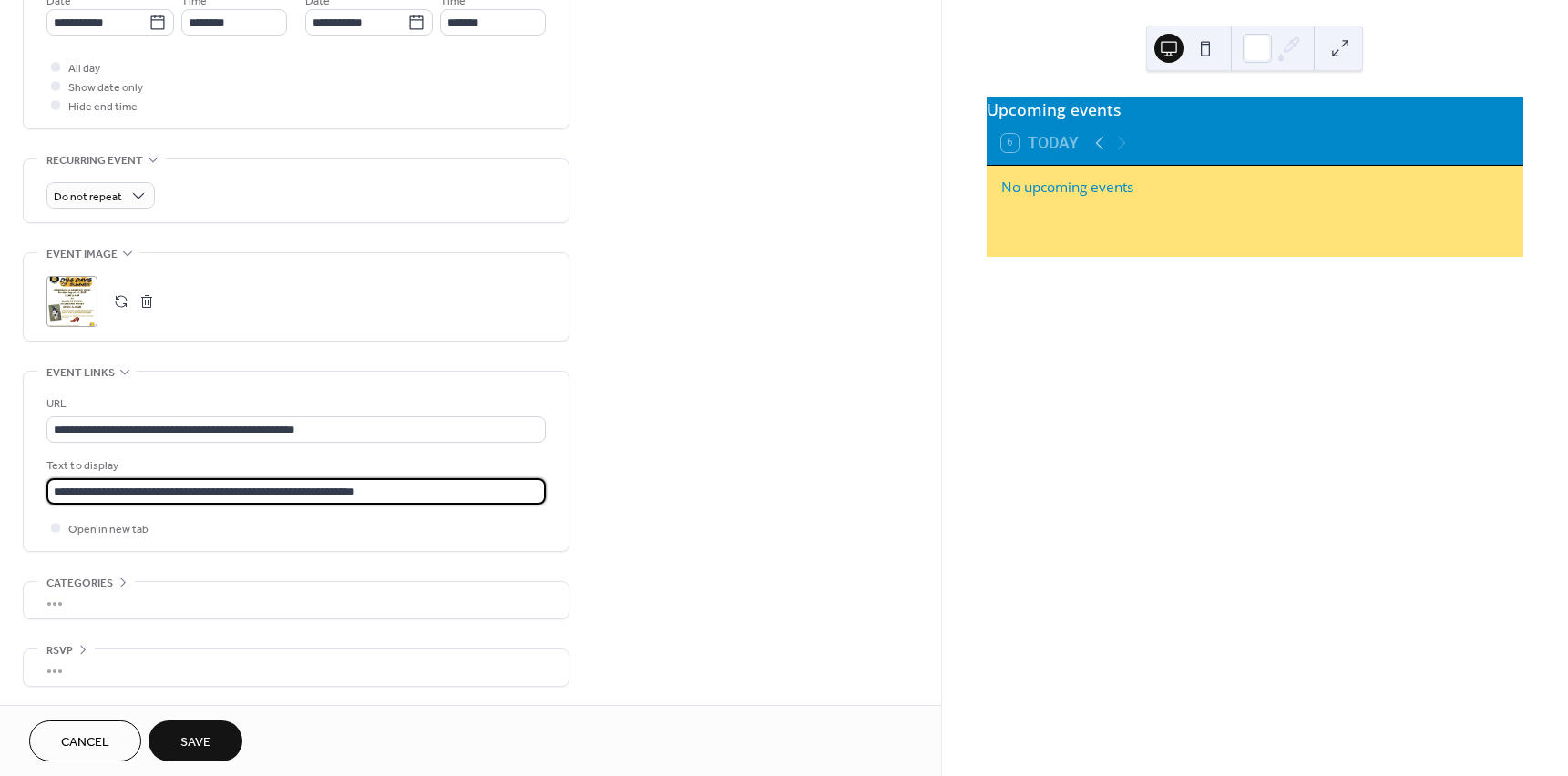 type on "**********" 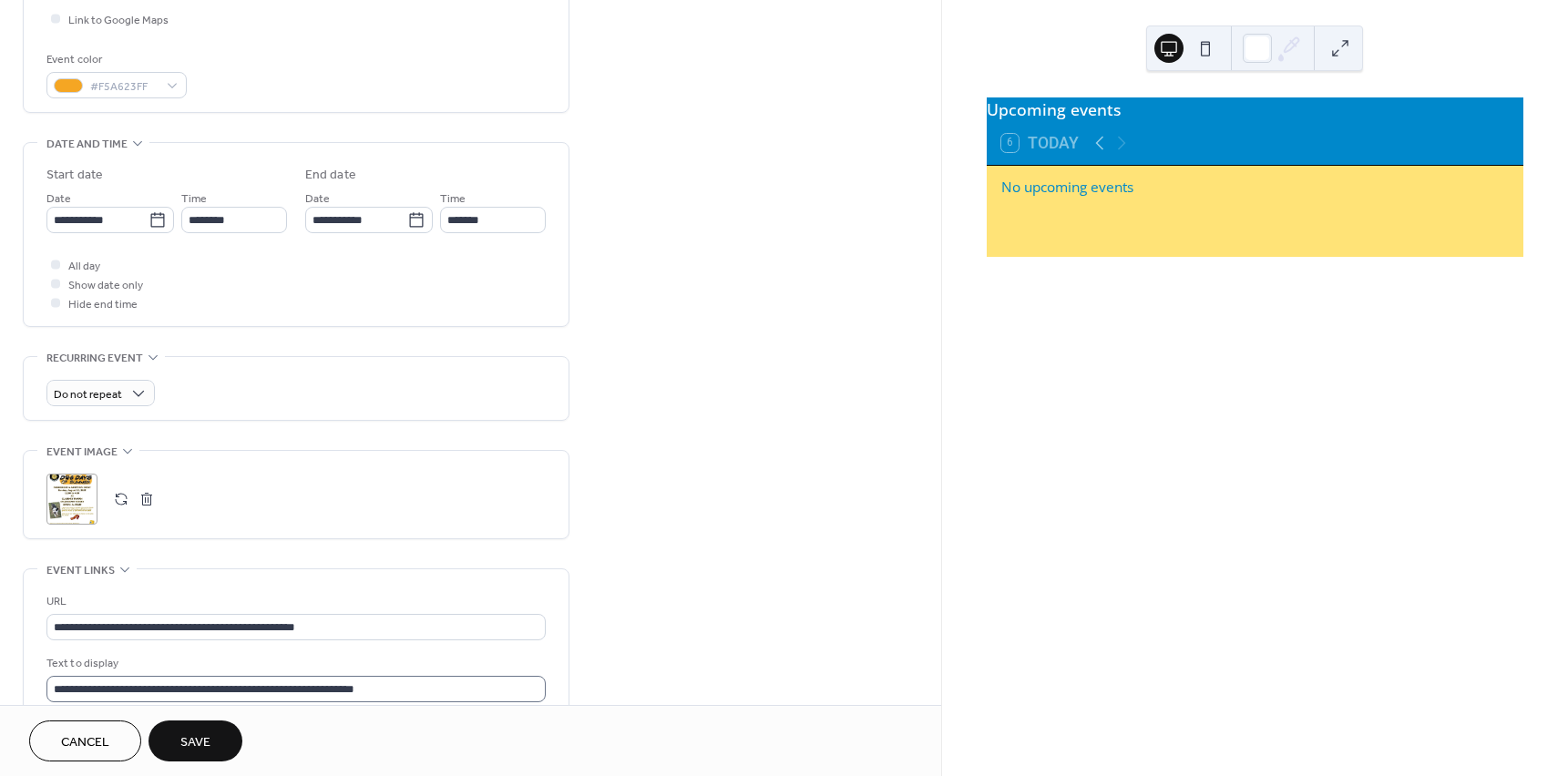 scroll, scrollTop: 455, scrollLeft: 0, axis: vertical 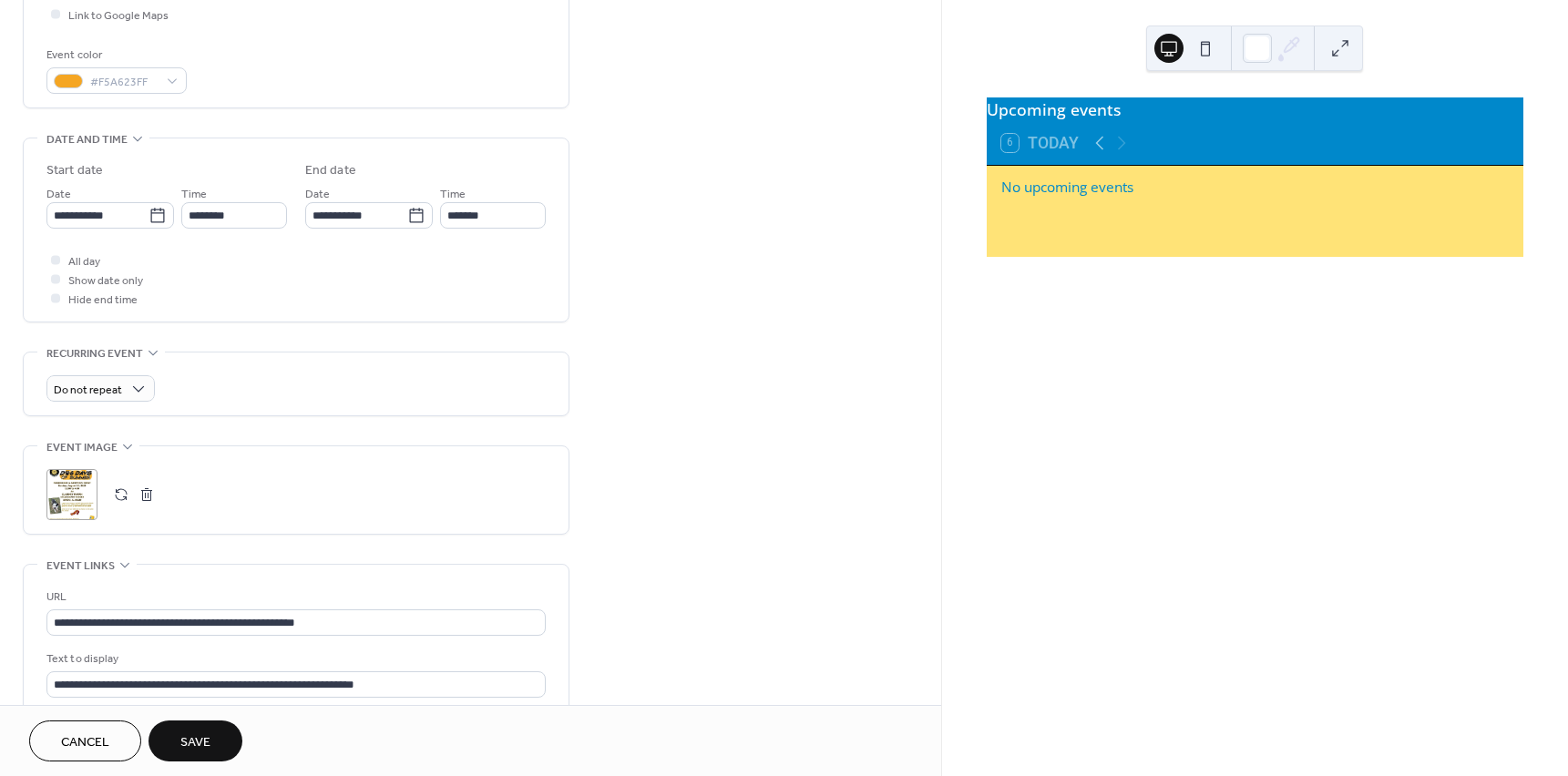 click on "Save" at bounding box center [195, 742] 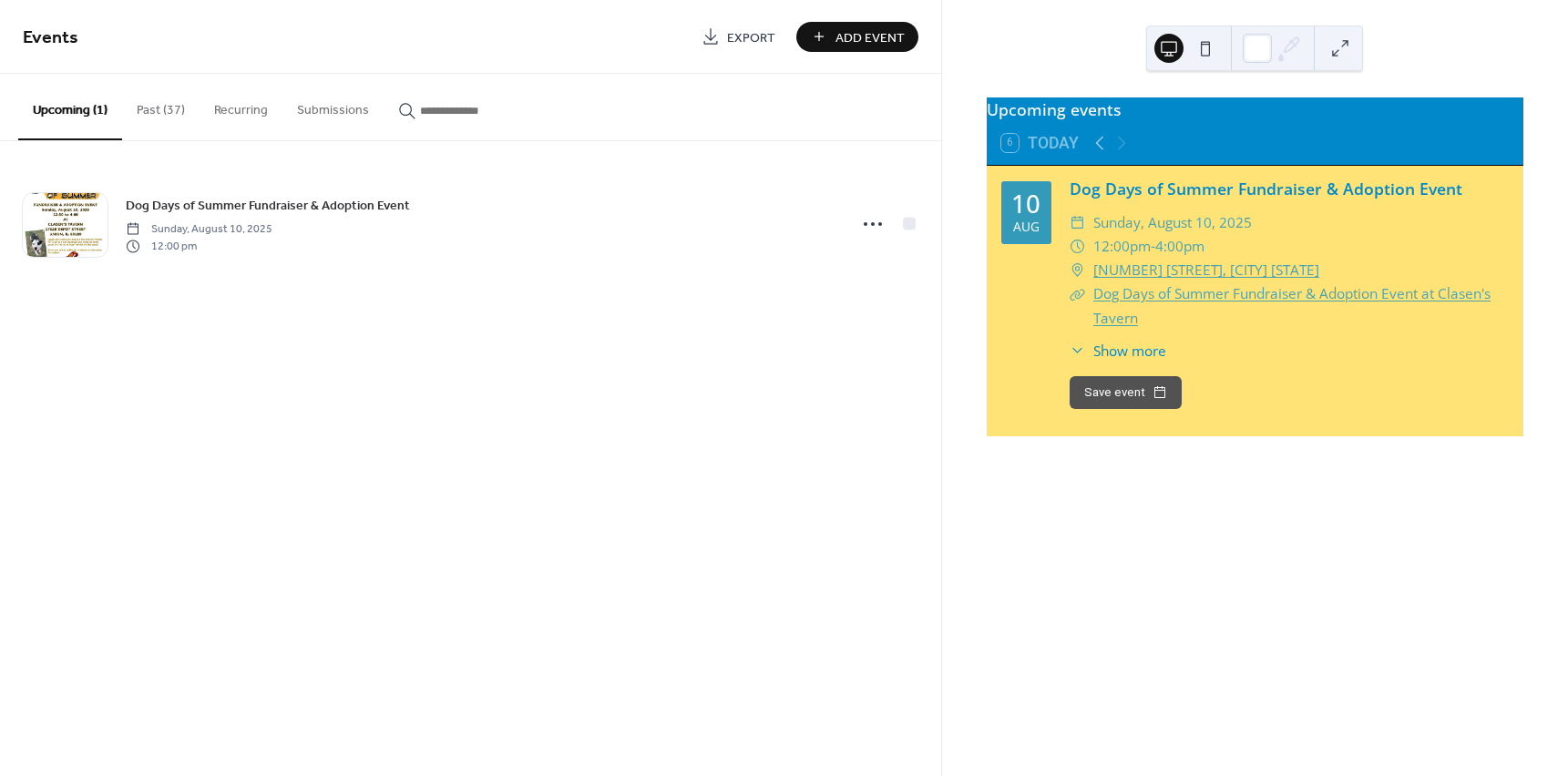 click on "Add Event" at bounding box center (857, 36) 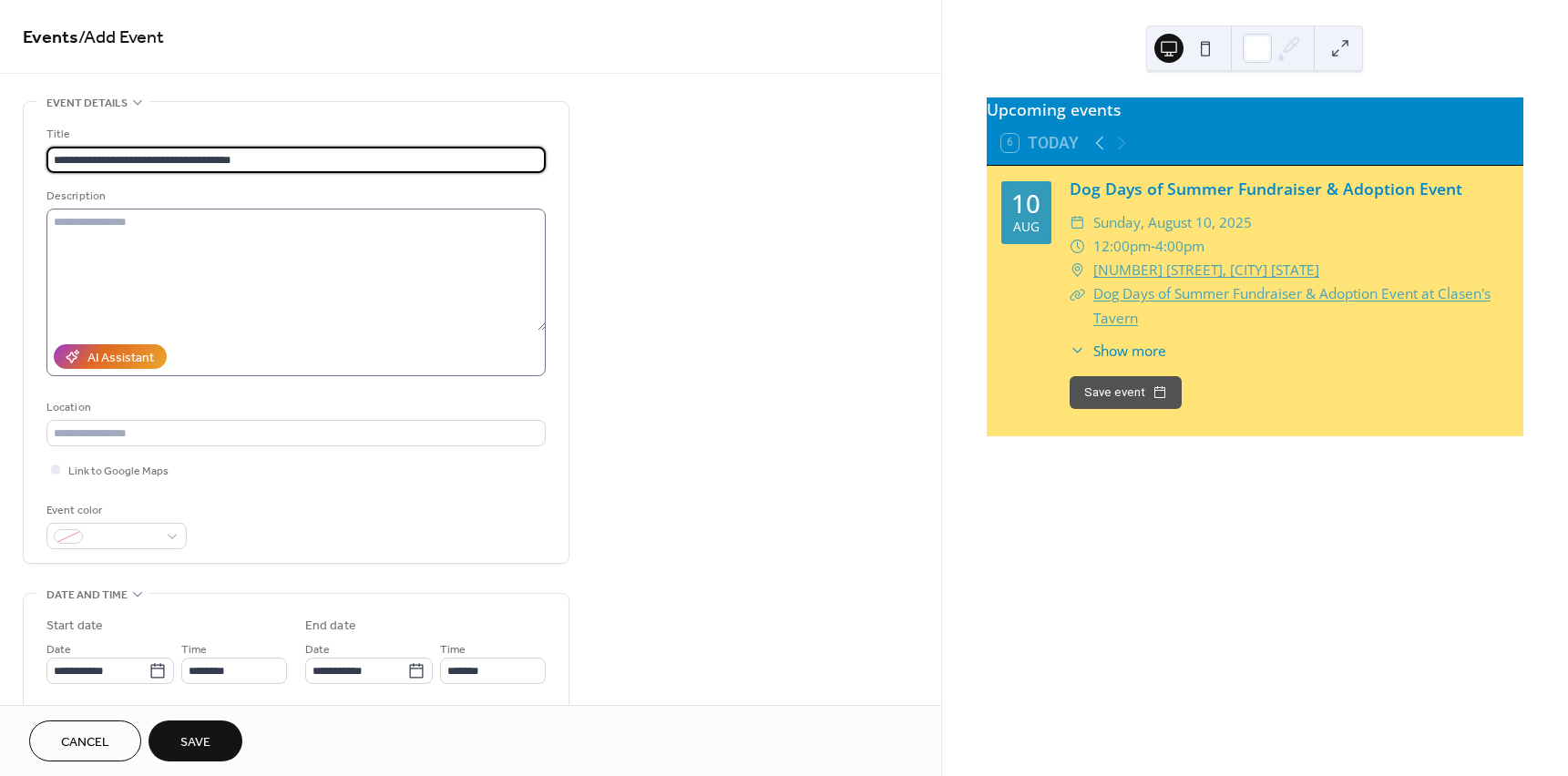 type on "**********" 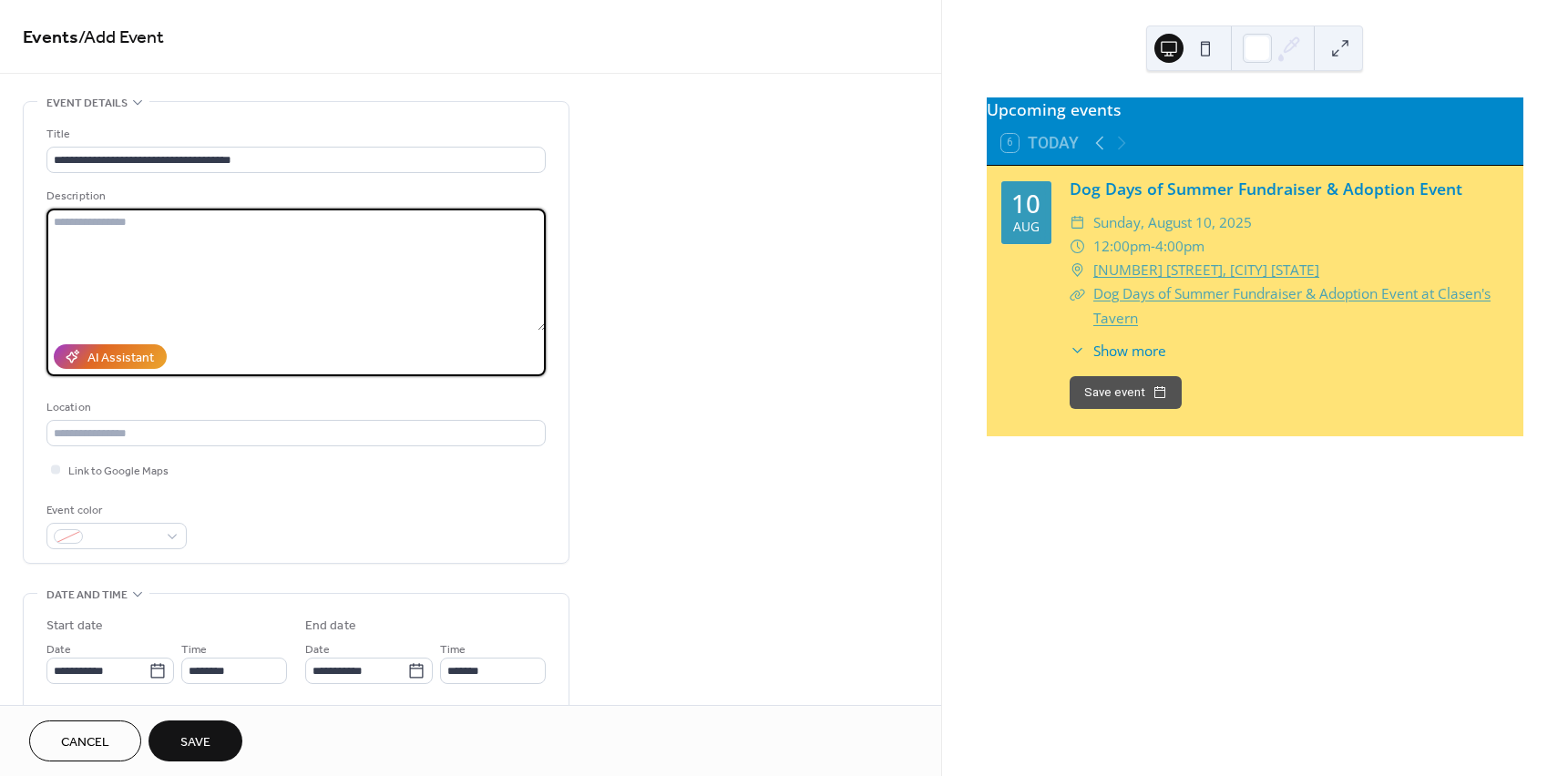 drag, startPoint x: 179, startPoint y: 244, endPoint x: 174, endPoint y: 230, distance: 14.866069 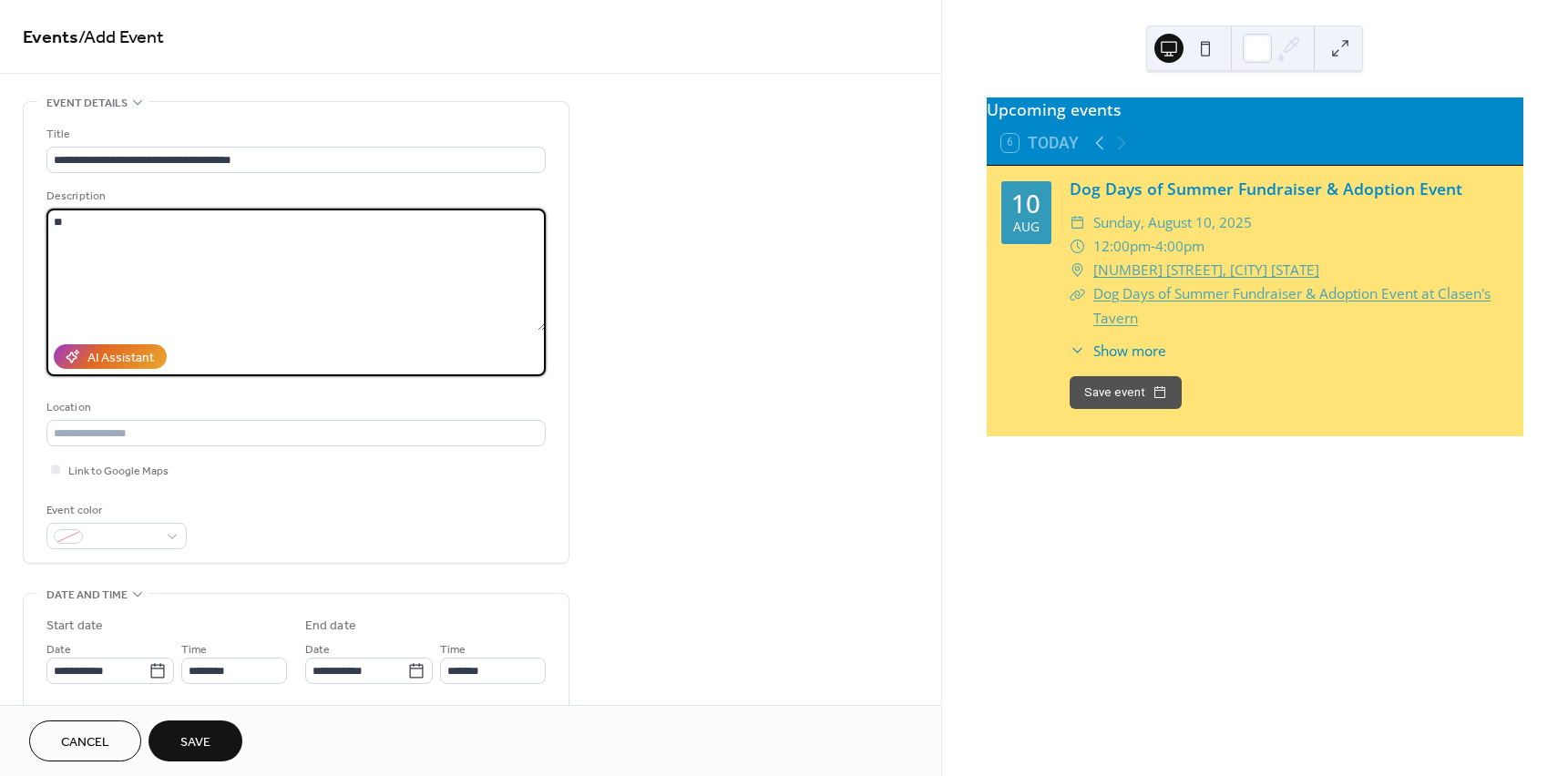 type on "*" 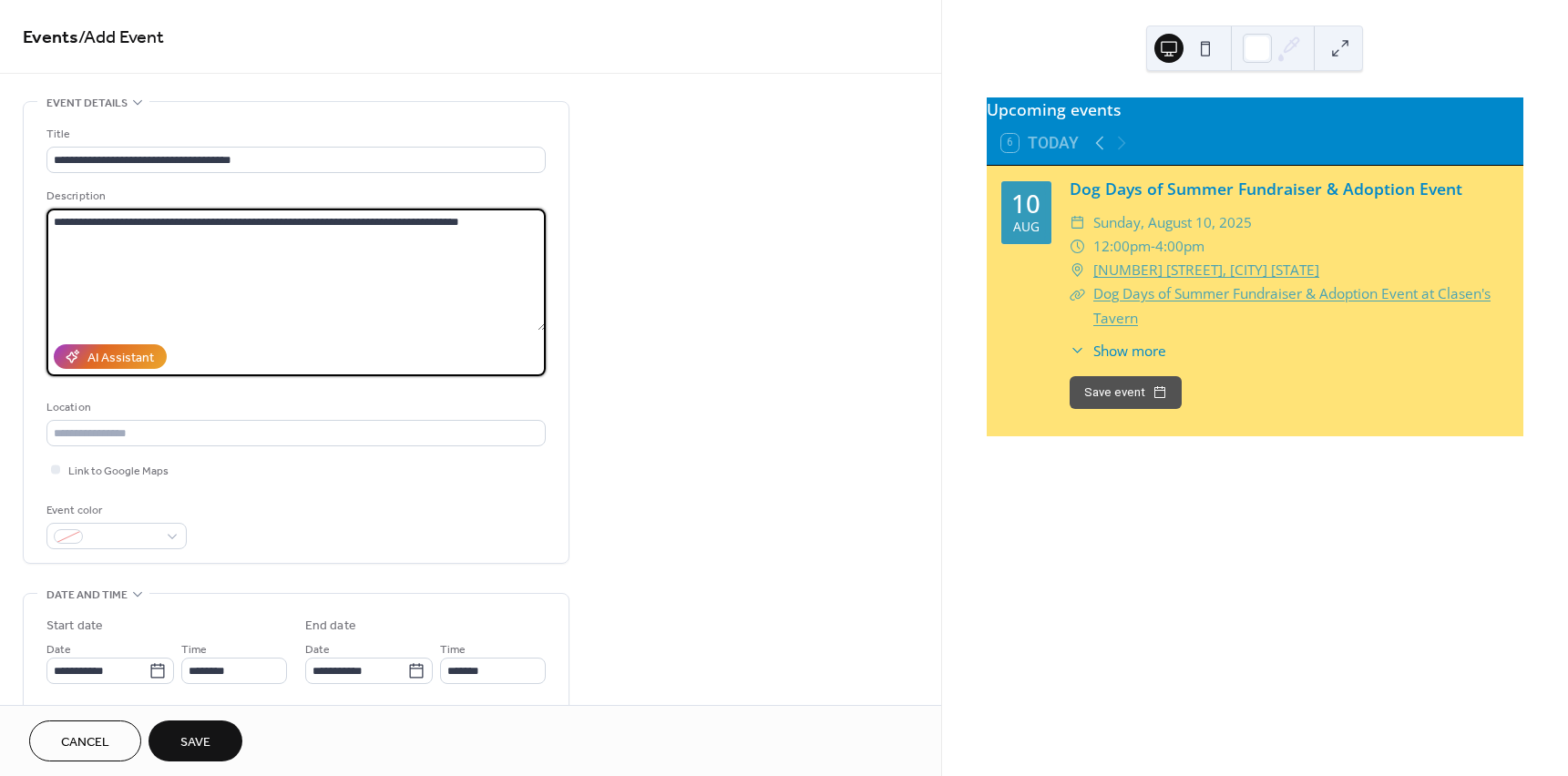 click on "**********" at bounding box center [296, 270] 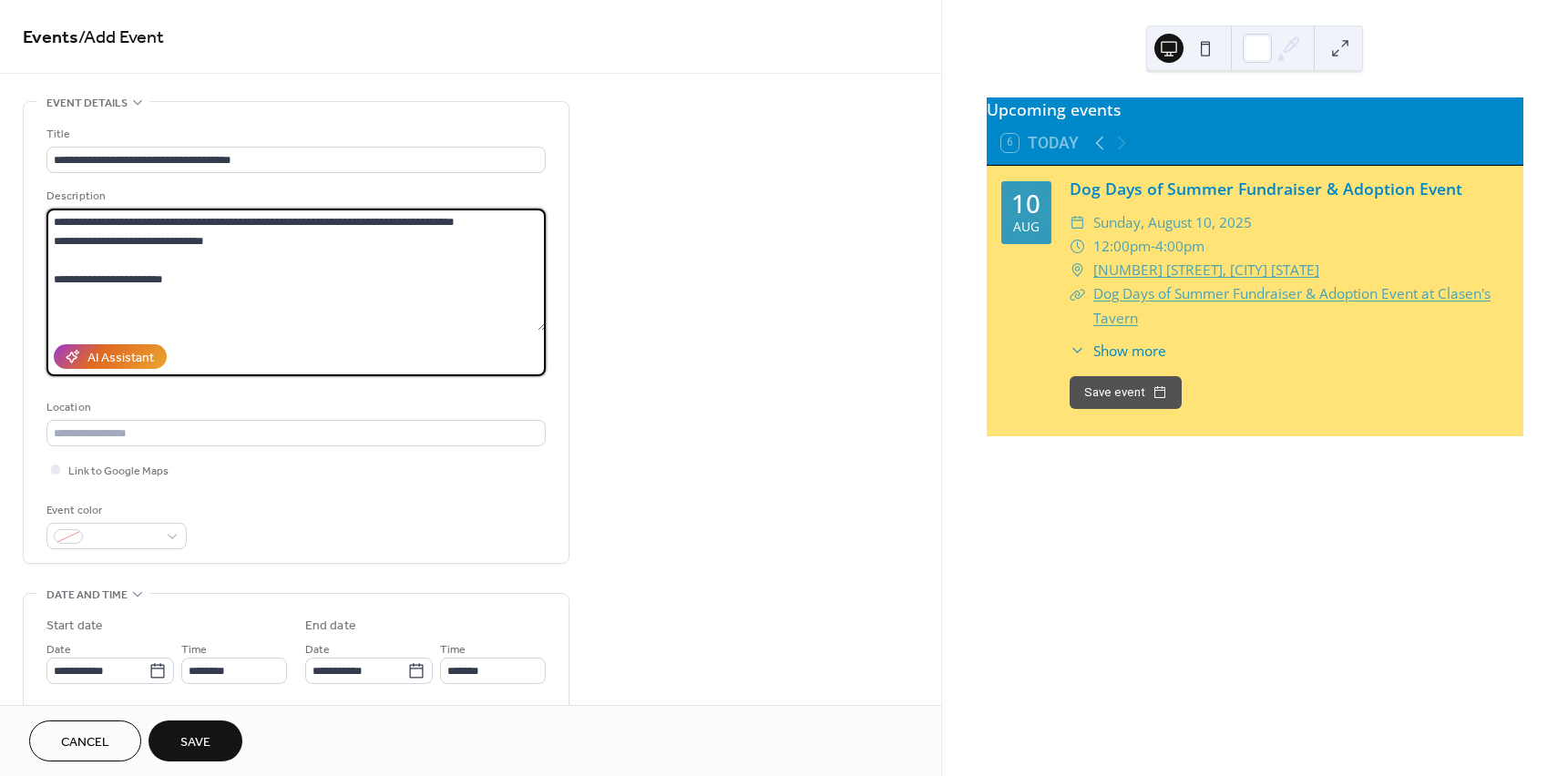 click on "**********" at bounding box center [296, 270] 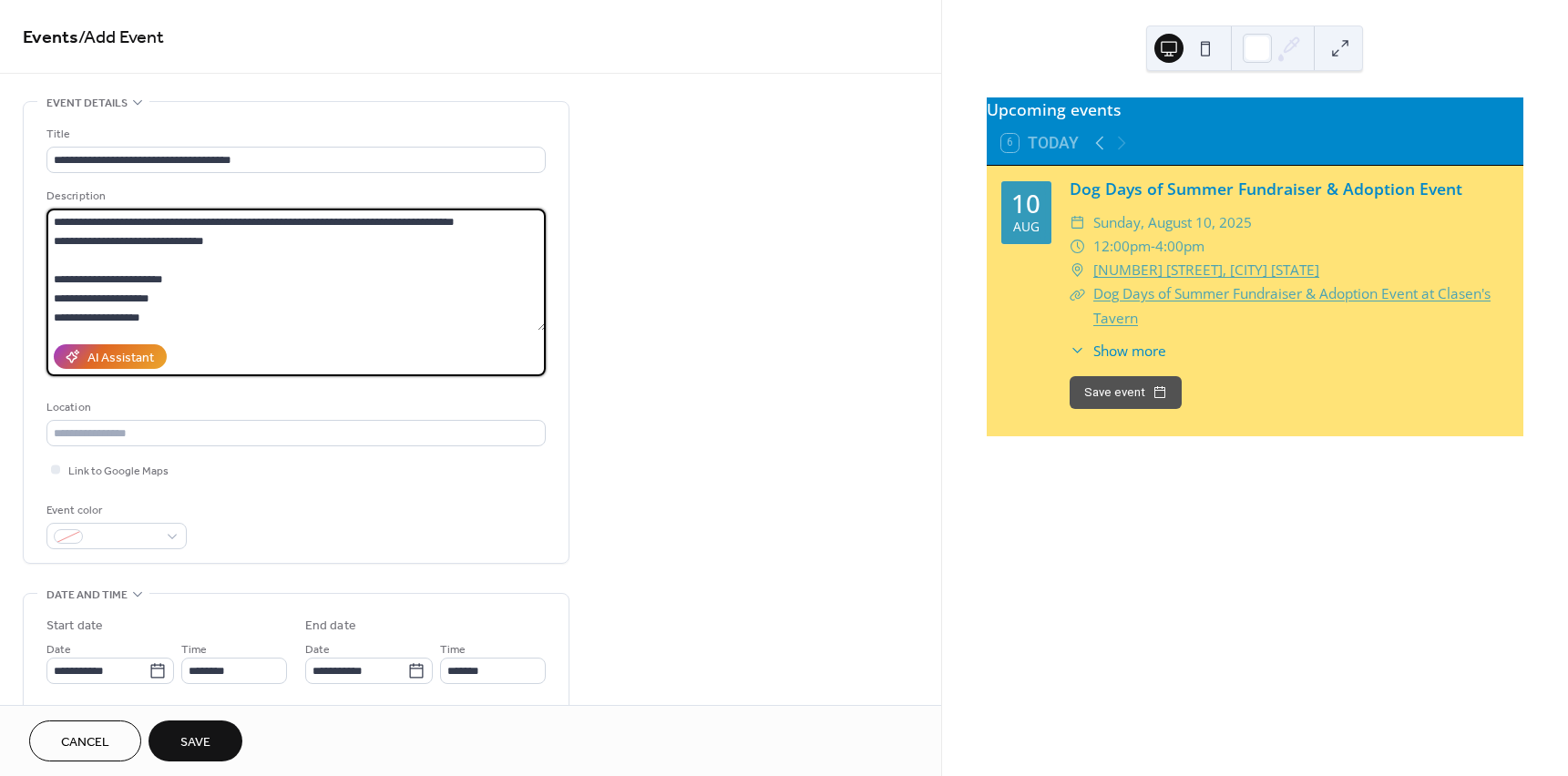 click on "**********" at bounding box center [296, 270] 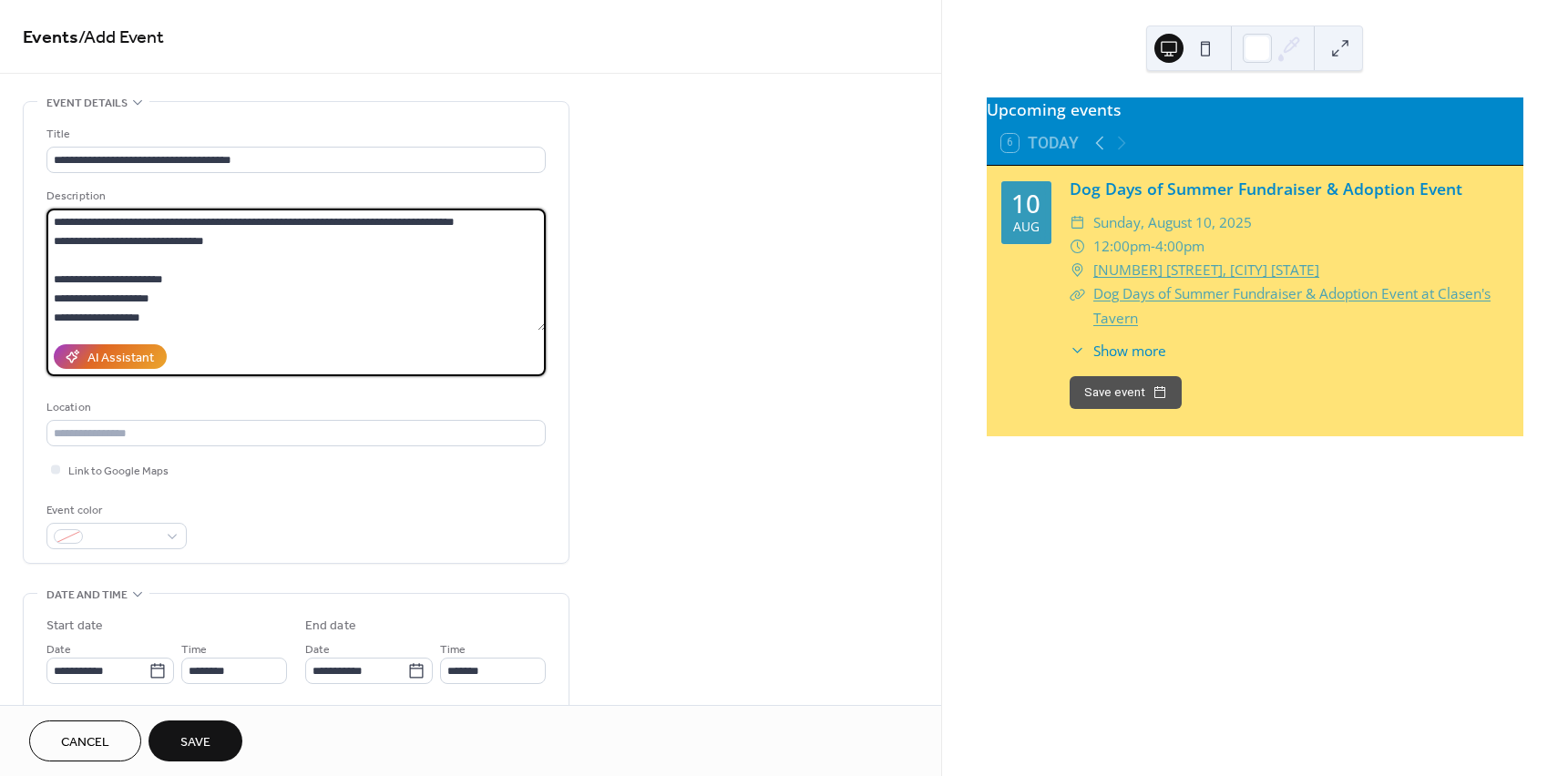 drag, startPoint x: 439, startPoint y: 221, endPoint x: 491, endPoint y: 226, distance: 52.23983 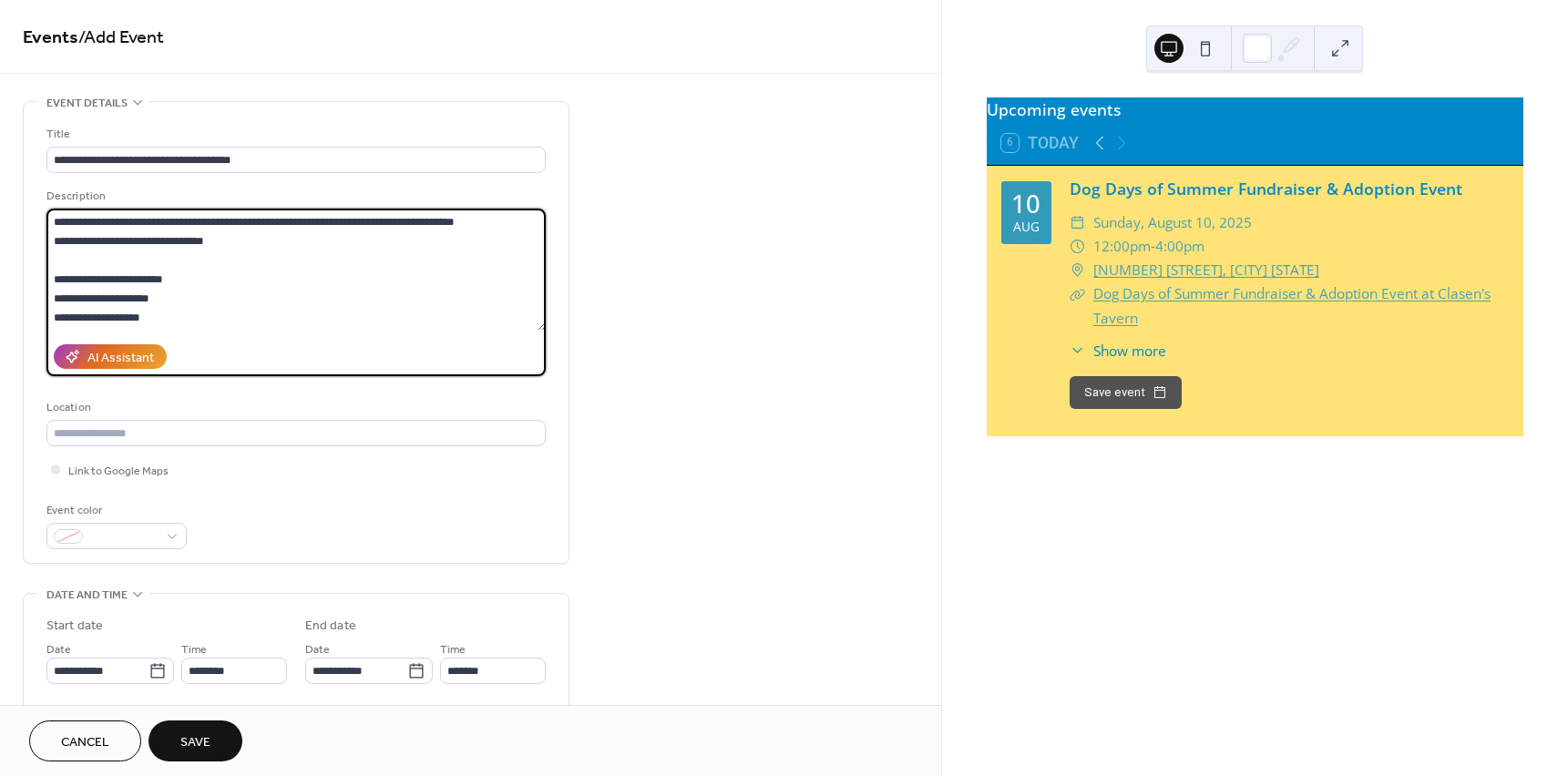 click on "**********" at bounding box center [296, 270] 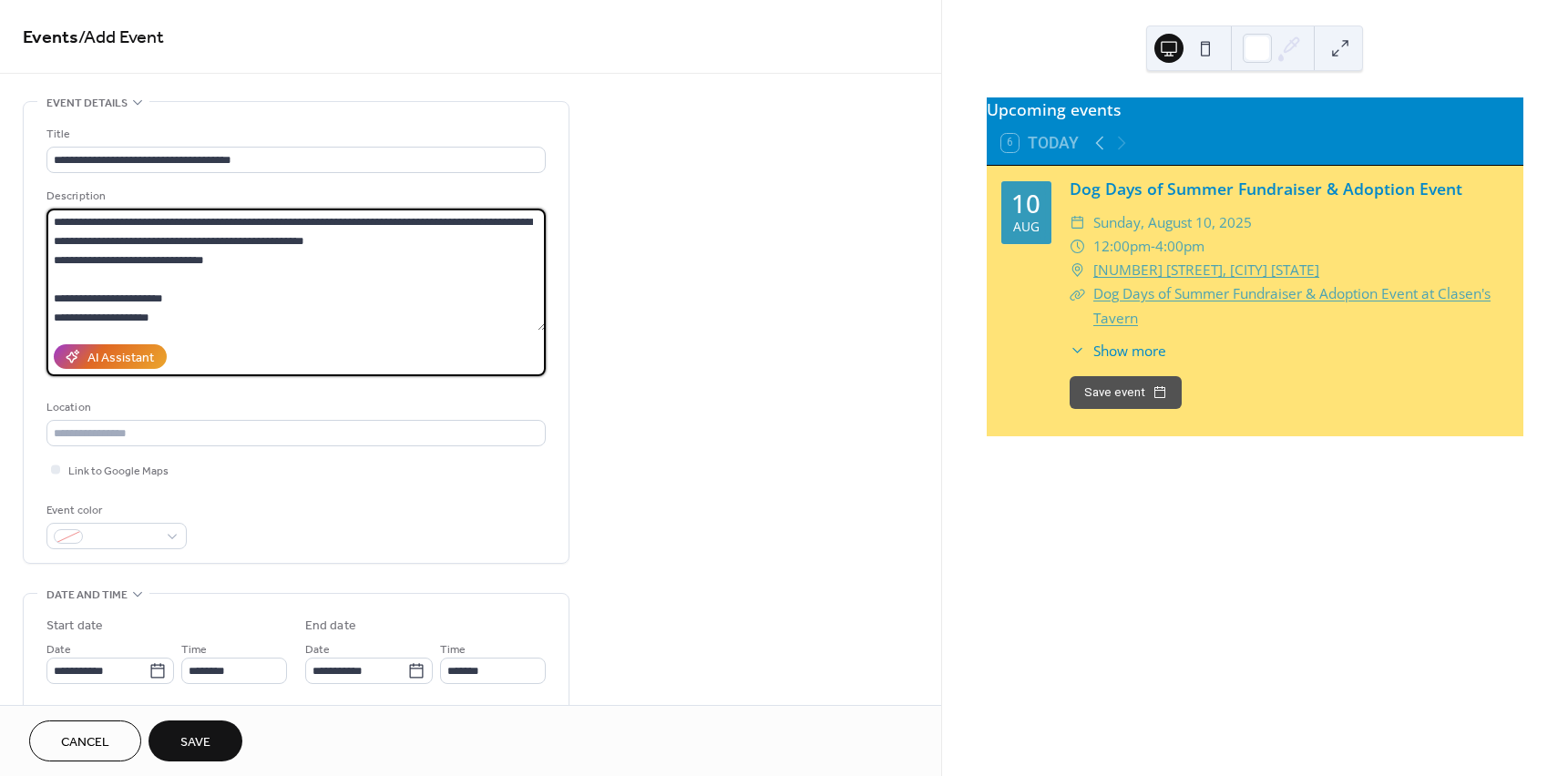 click on "**********" at bounding box center [296, 270] 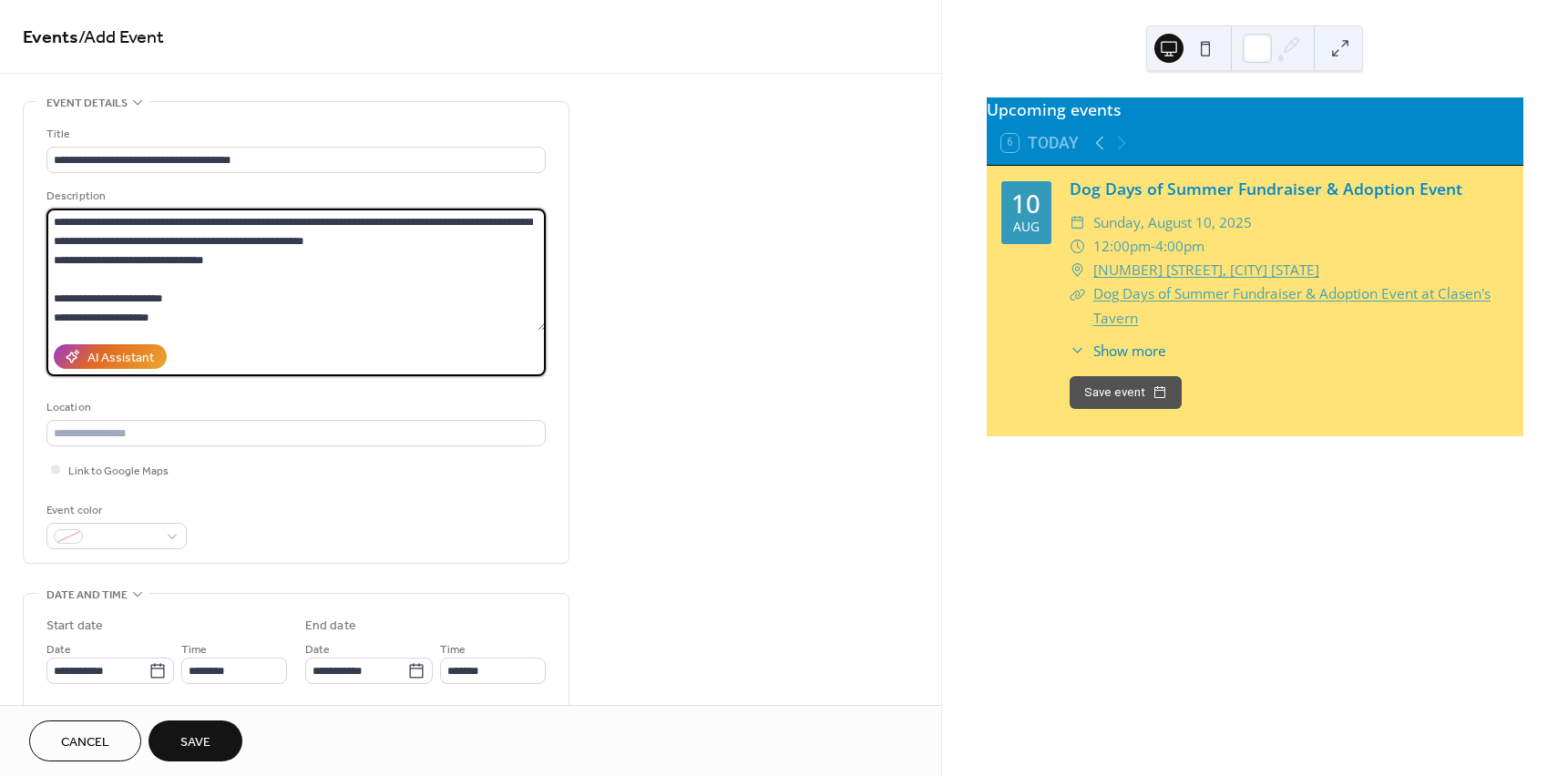 scroll, scrollTop: 19, scrollLeft: 0, axis: vertical 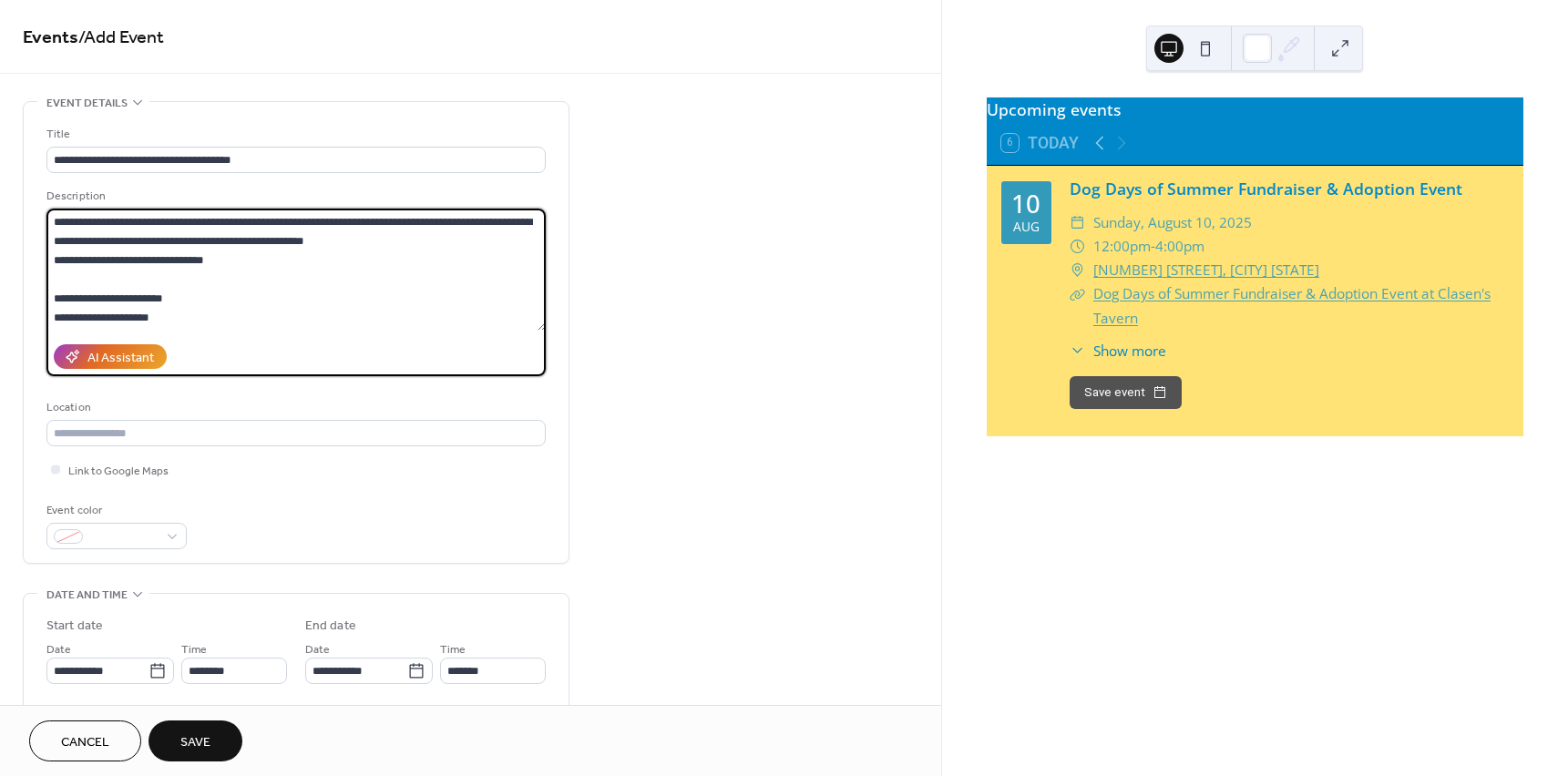 drag, startPoint x: 159, startPoint y: 322, endPoint x: 47, endPoint y: 210, distance: 158.3919 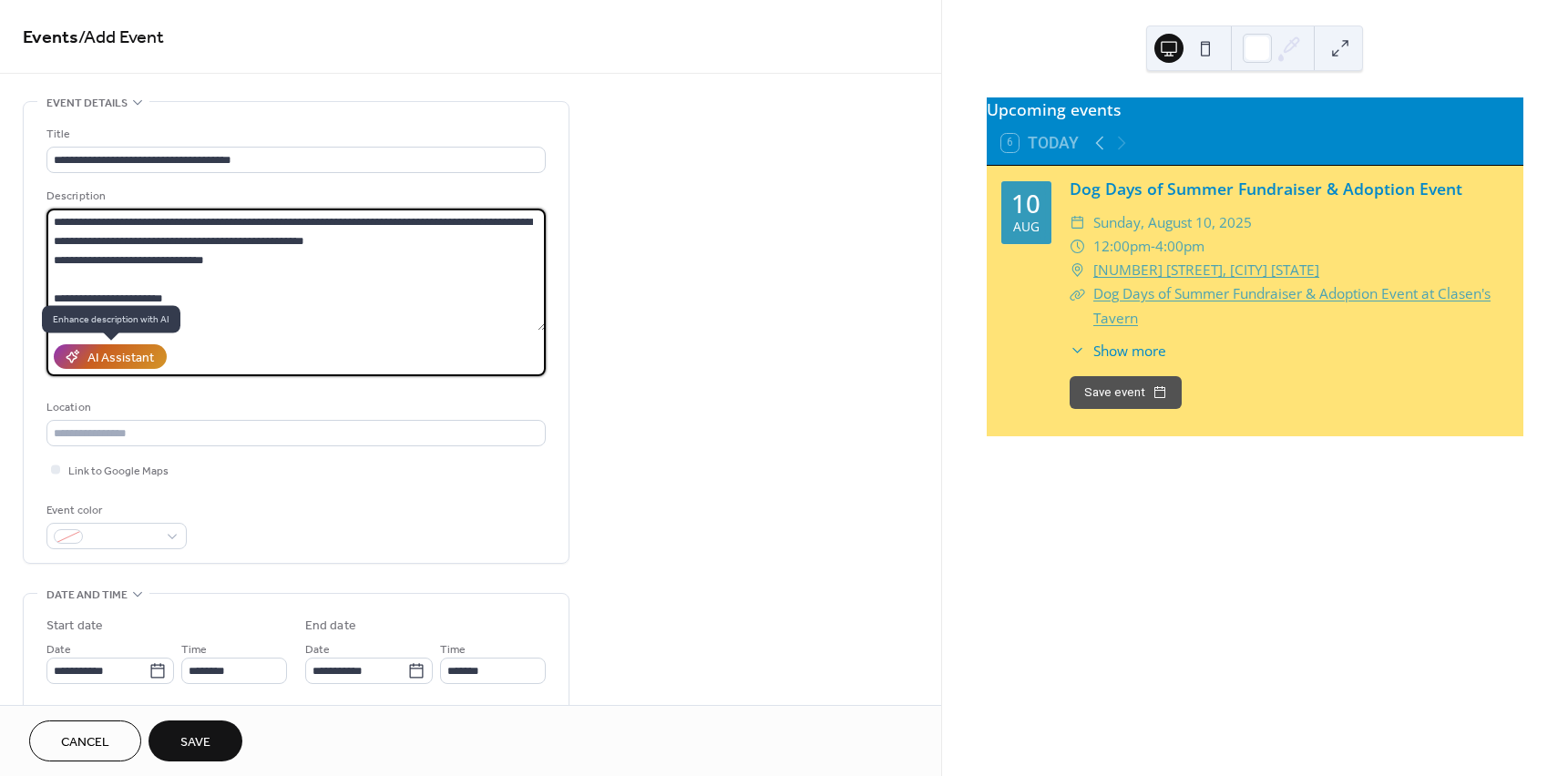 type on "**********" 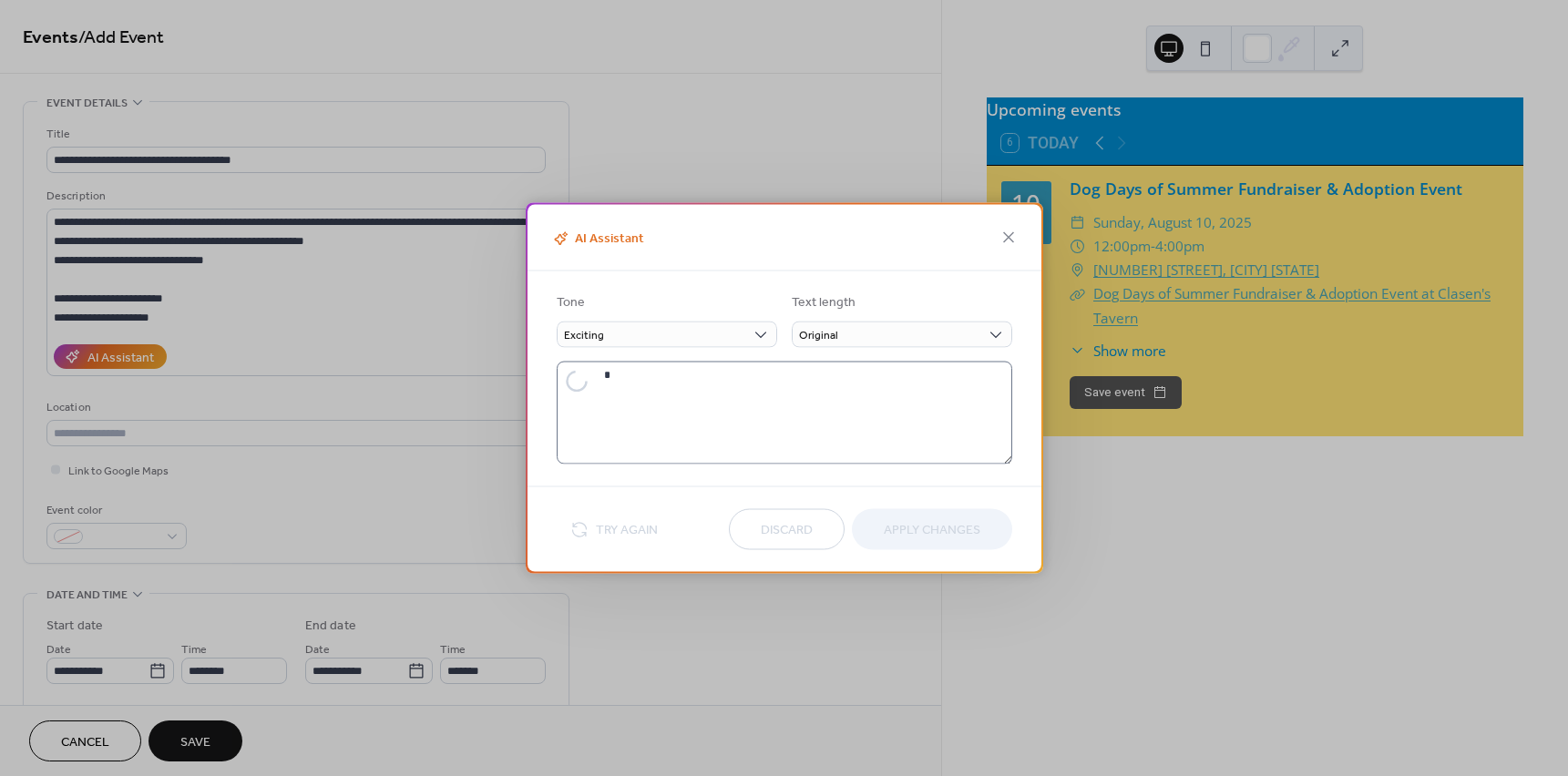 type on "**********" 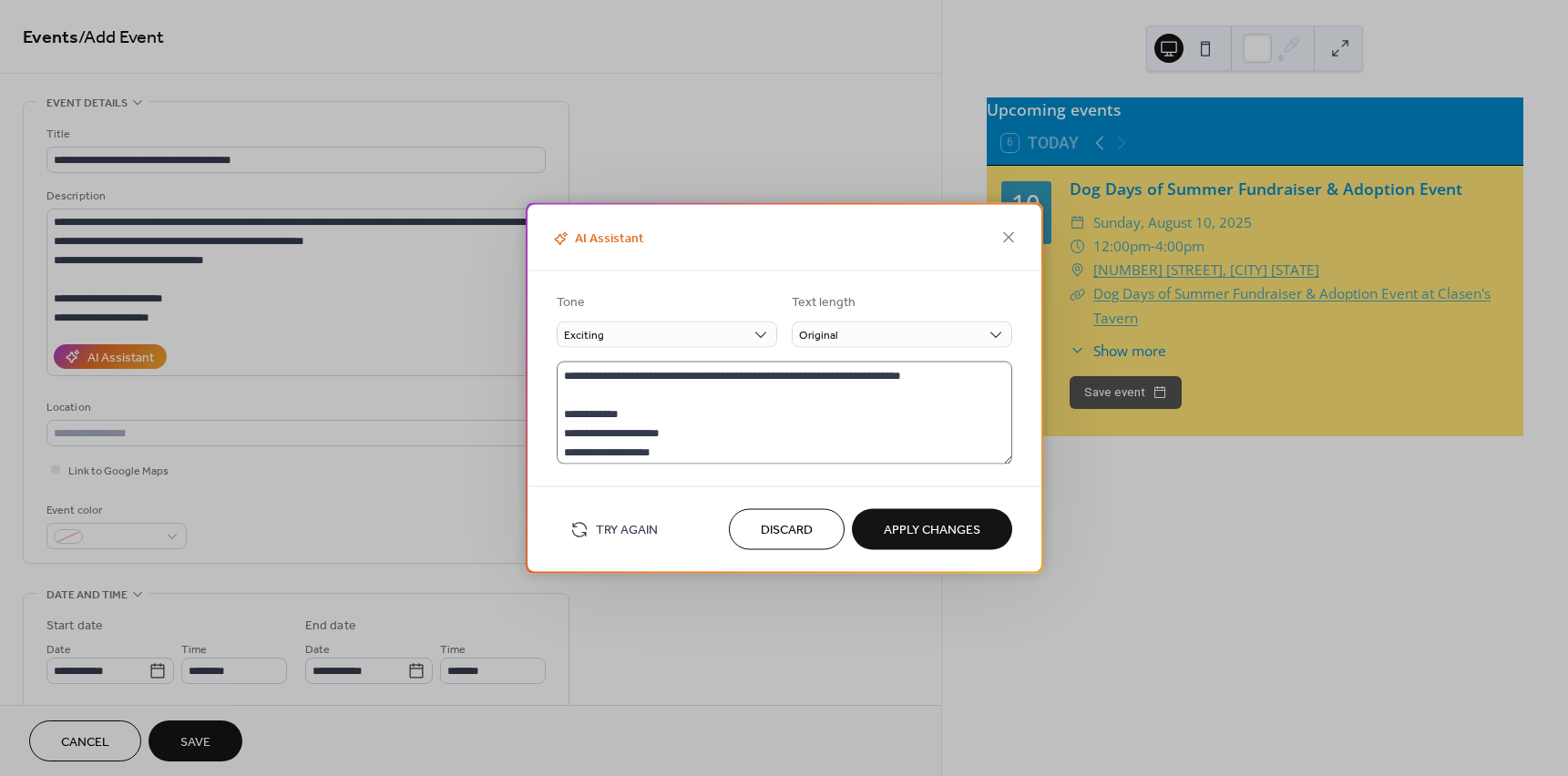 scroll, scrollTop: 19, scrollLeft: 0, axis: vertical 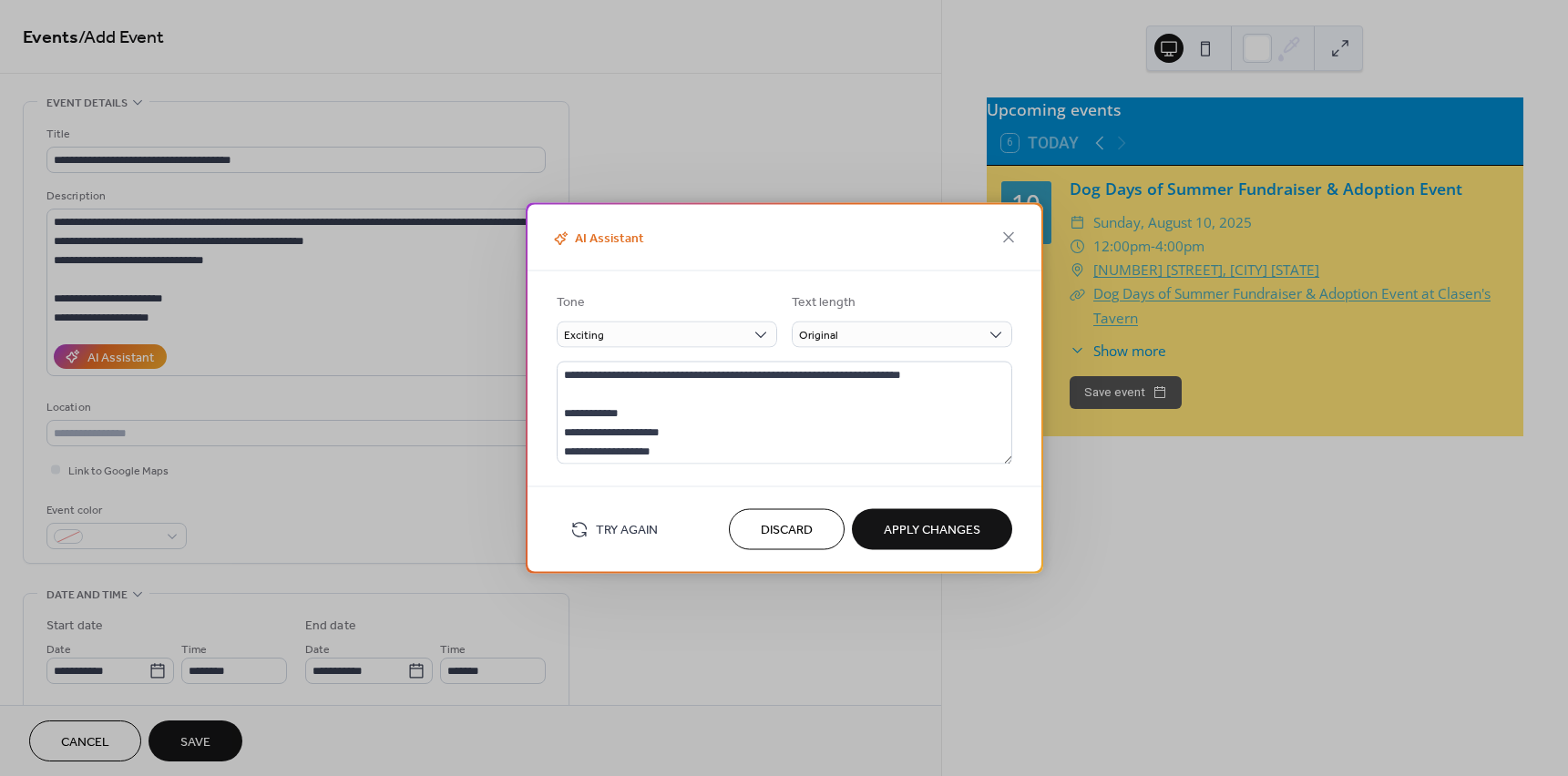 click on "Try Again" at bounding box center [627, 530] 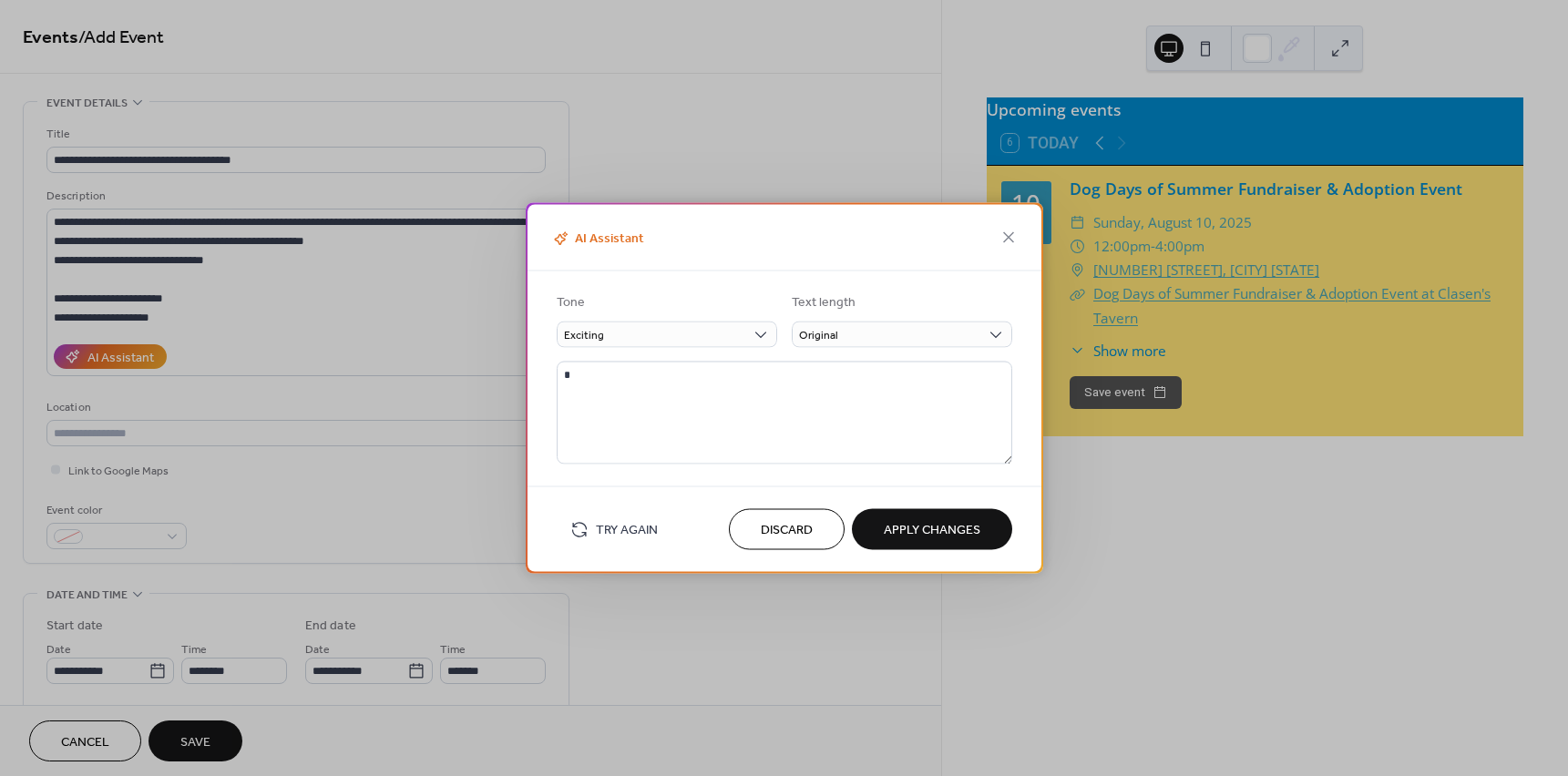 scroll, scrollTop: 0, scrollLeft: 0, axis: both 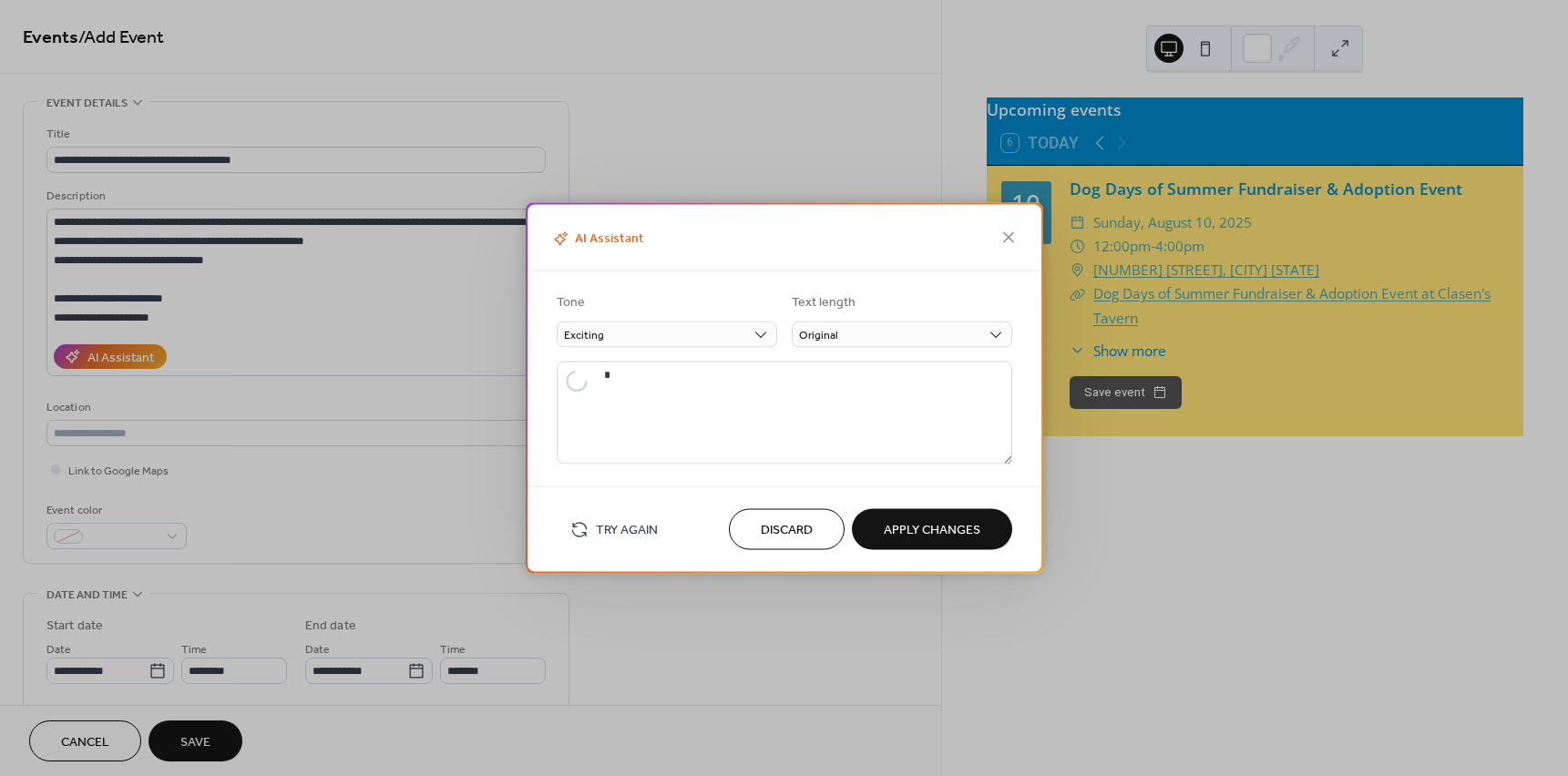 type on "**********" 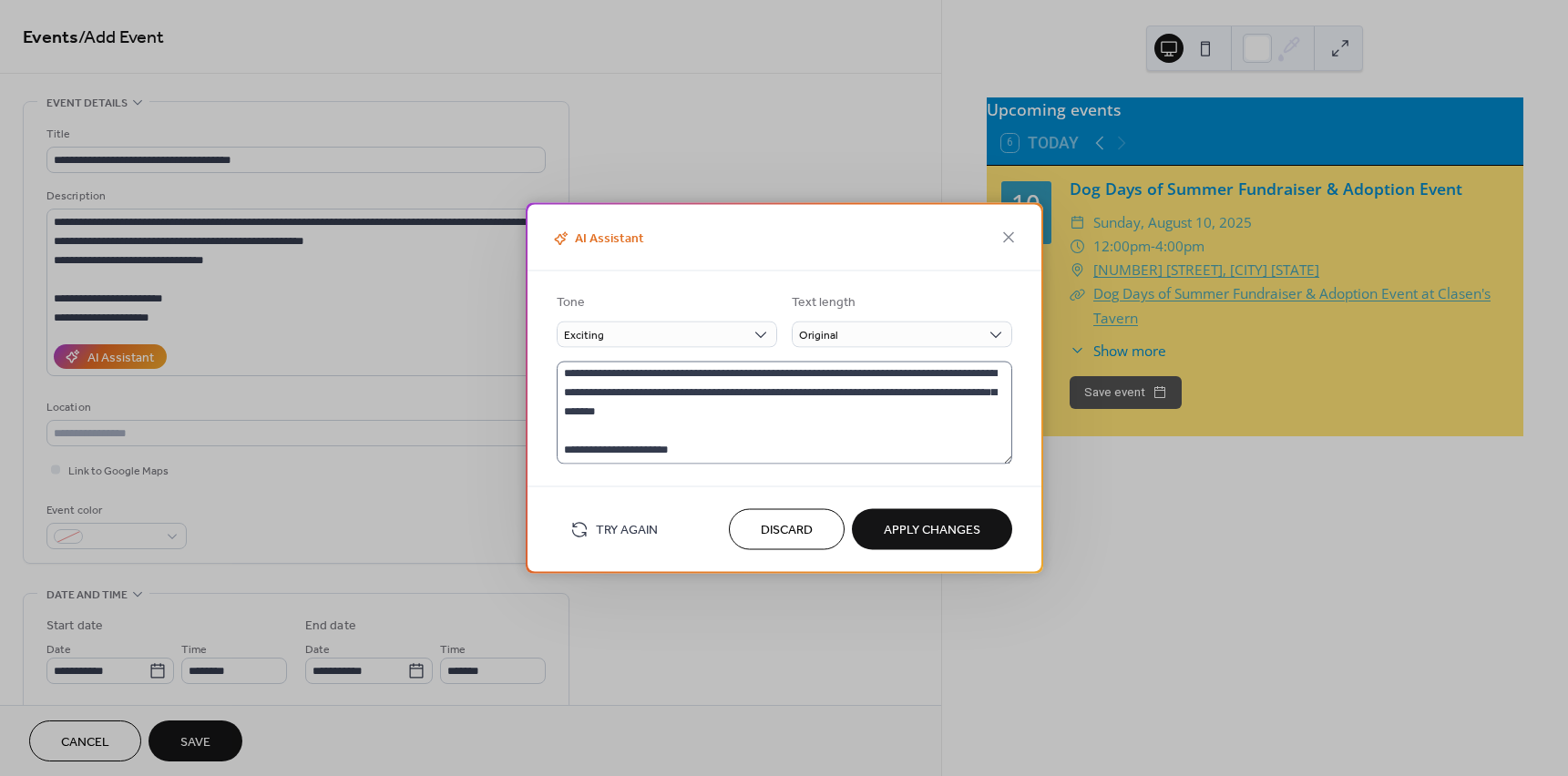 scroll, scrollTop: 0, scrollLeft: 0, axis: both 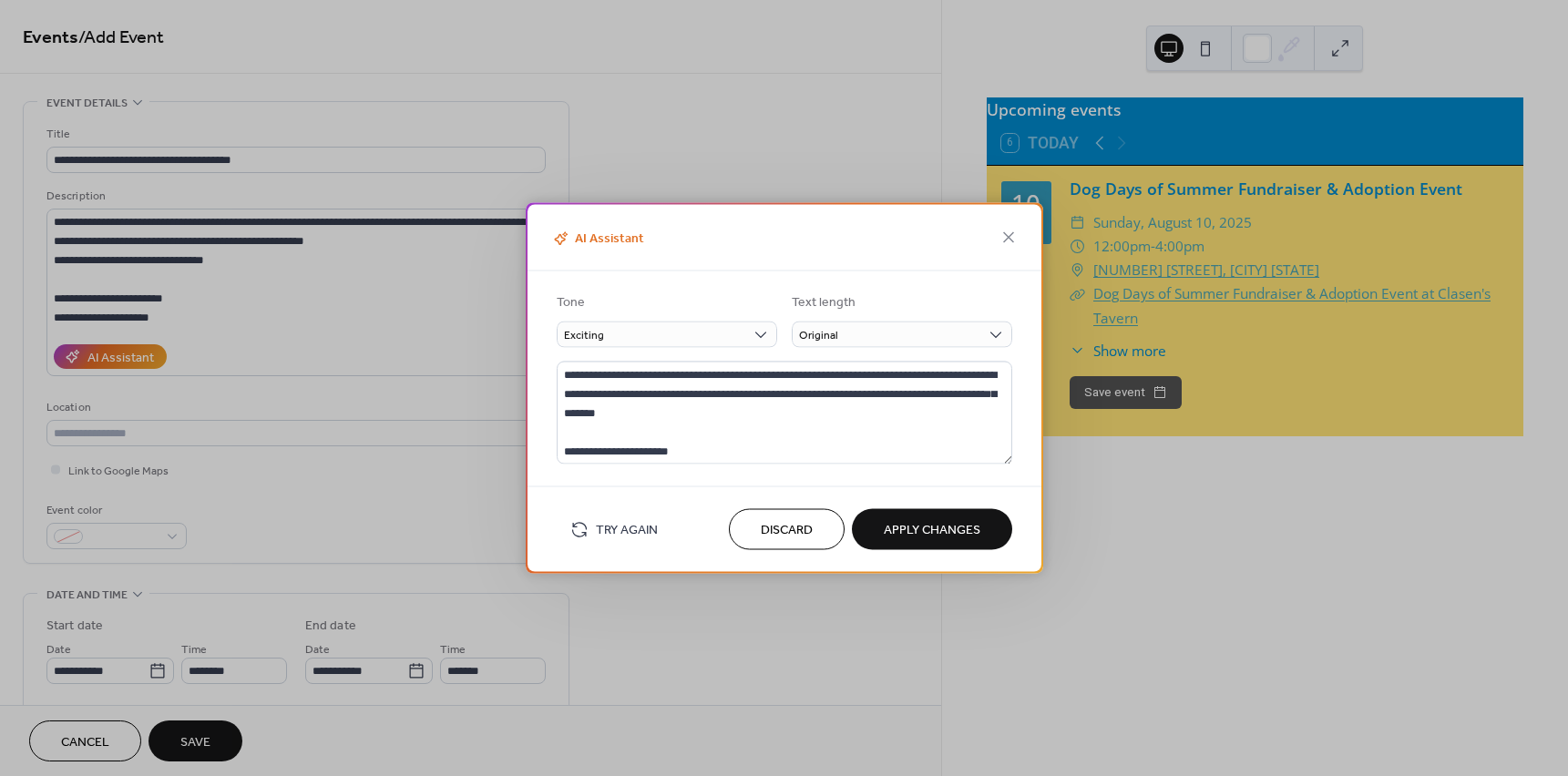 click on "Apply Changes" at bounding box center (932, 530) 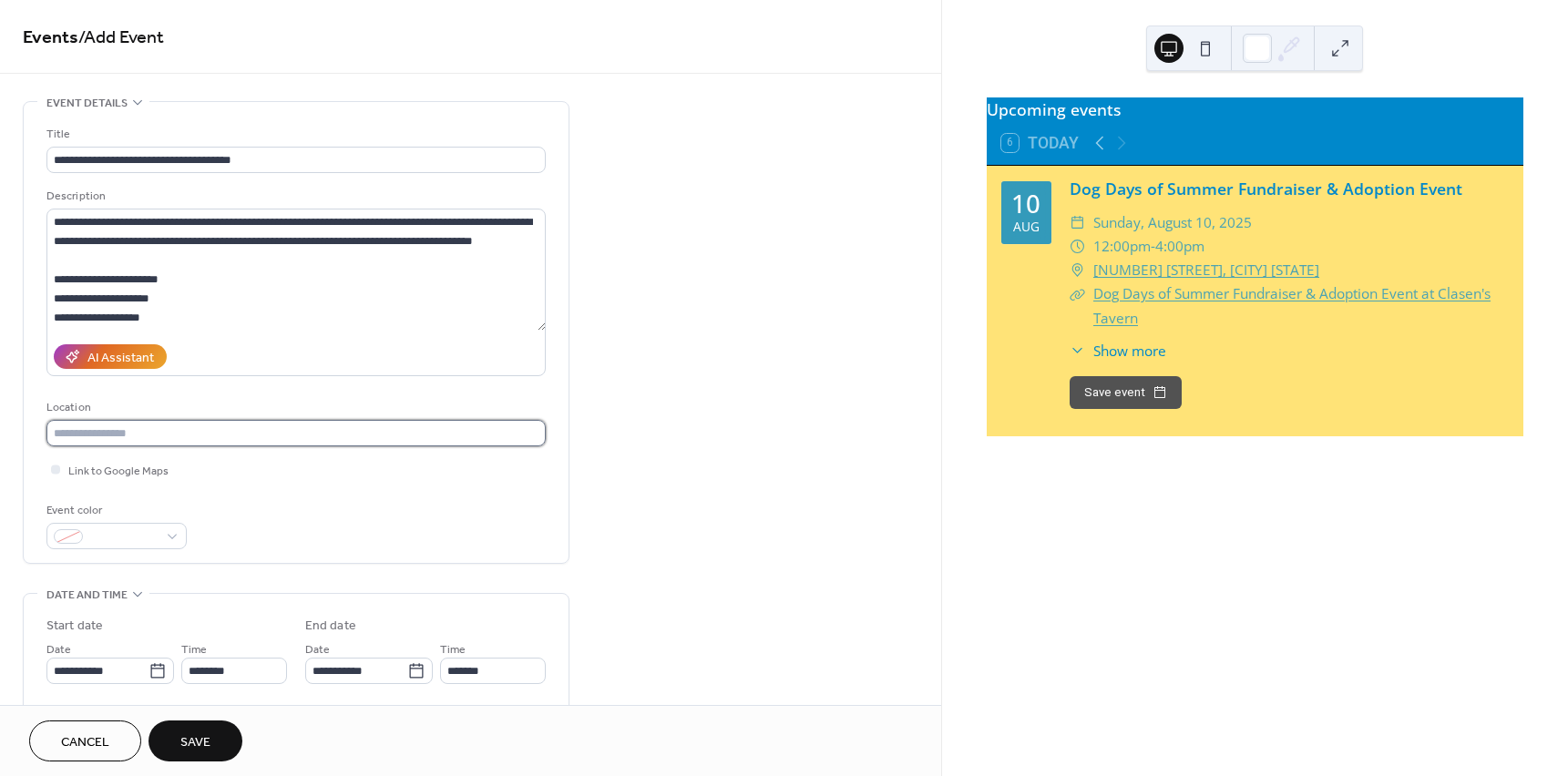 click at bounding box center (296, 433) 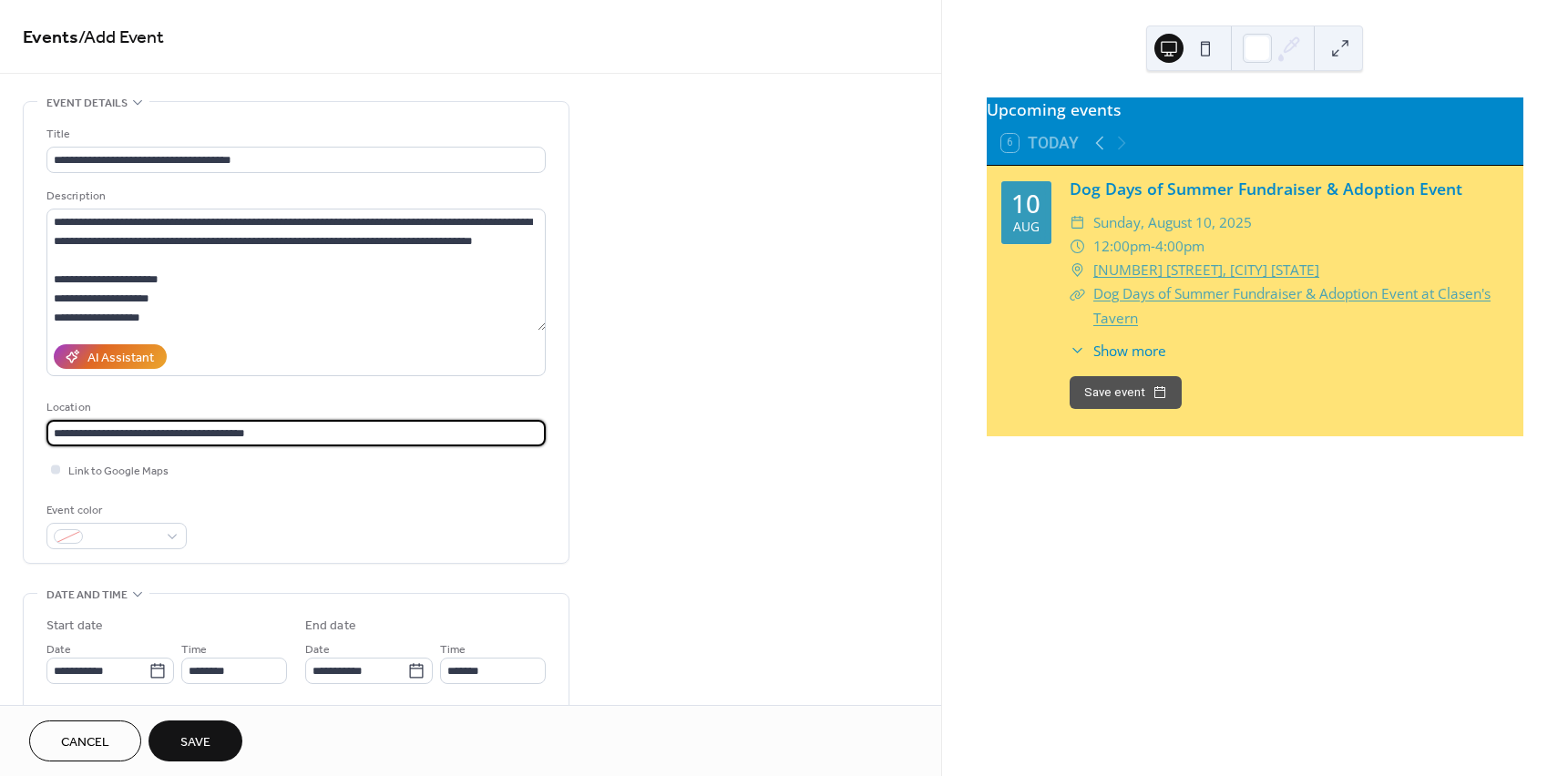 type on "**********" 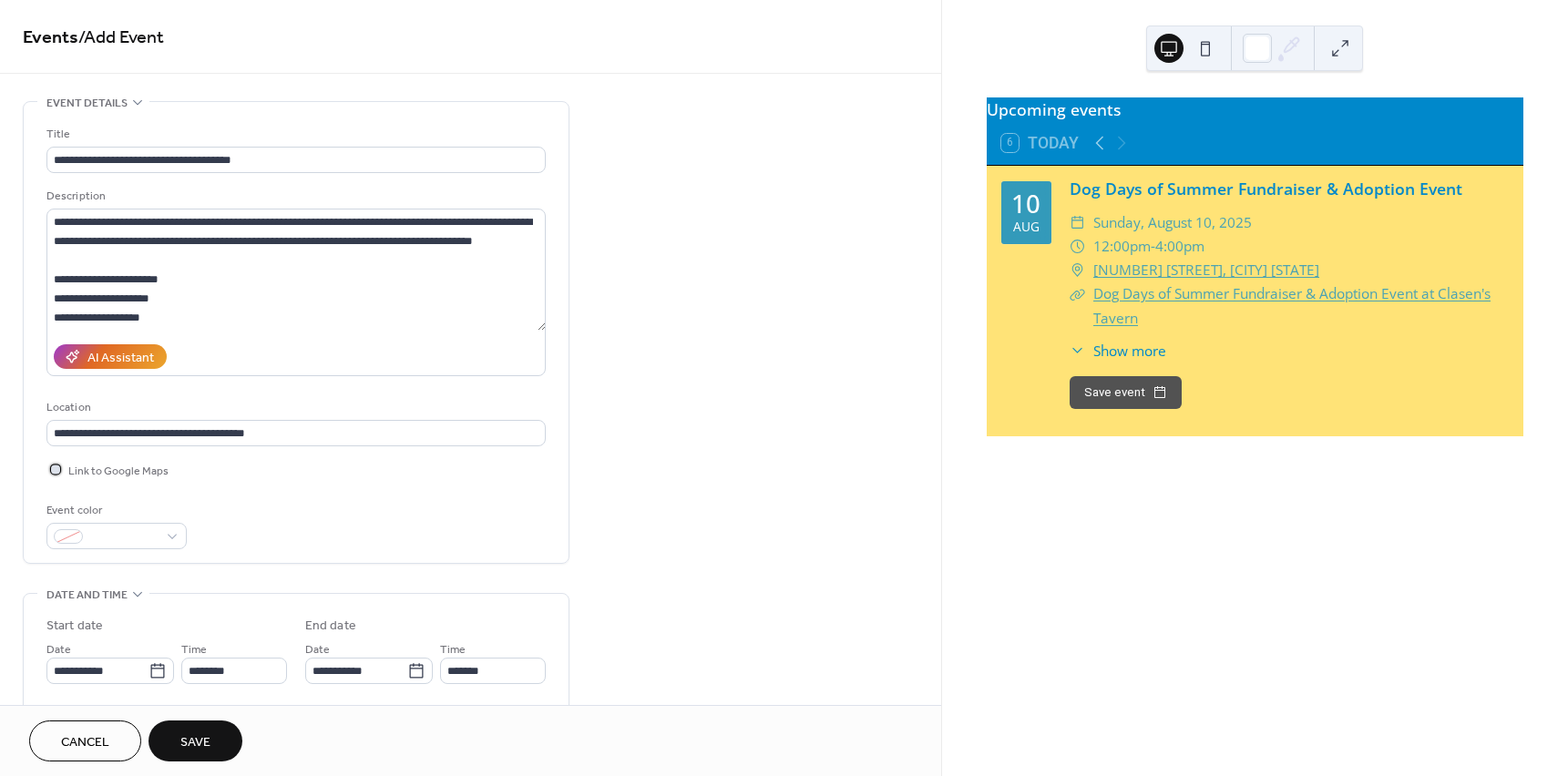 click at bounding box center (56, 469) 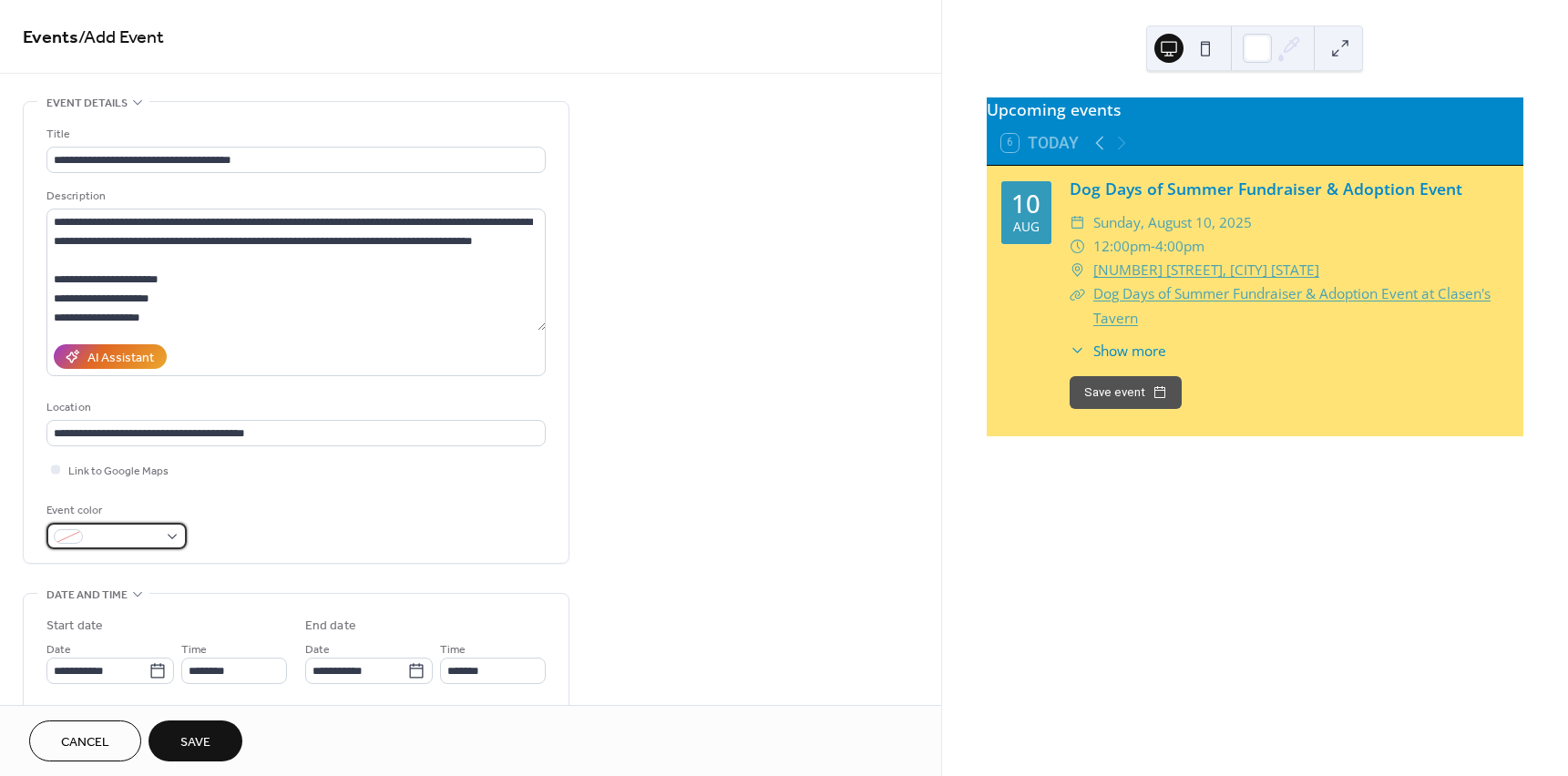 click at bounding box center (68, 536) 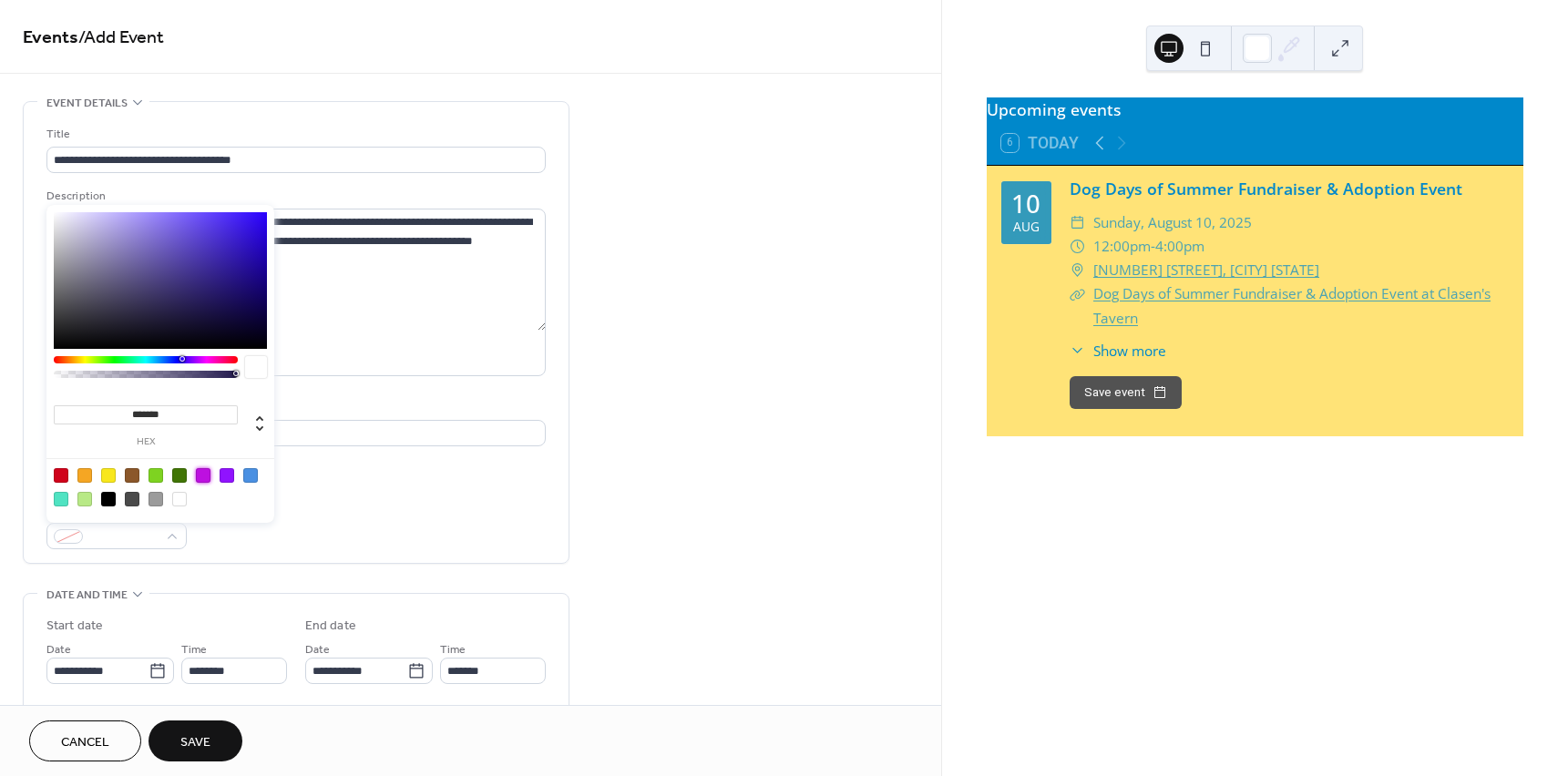 click at bounding box center (203, 475) 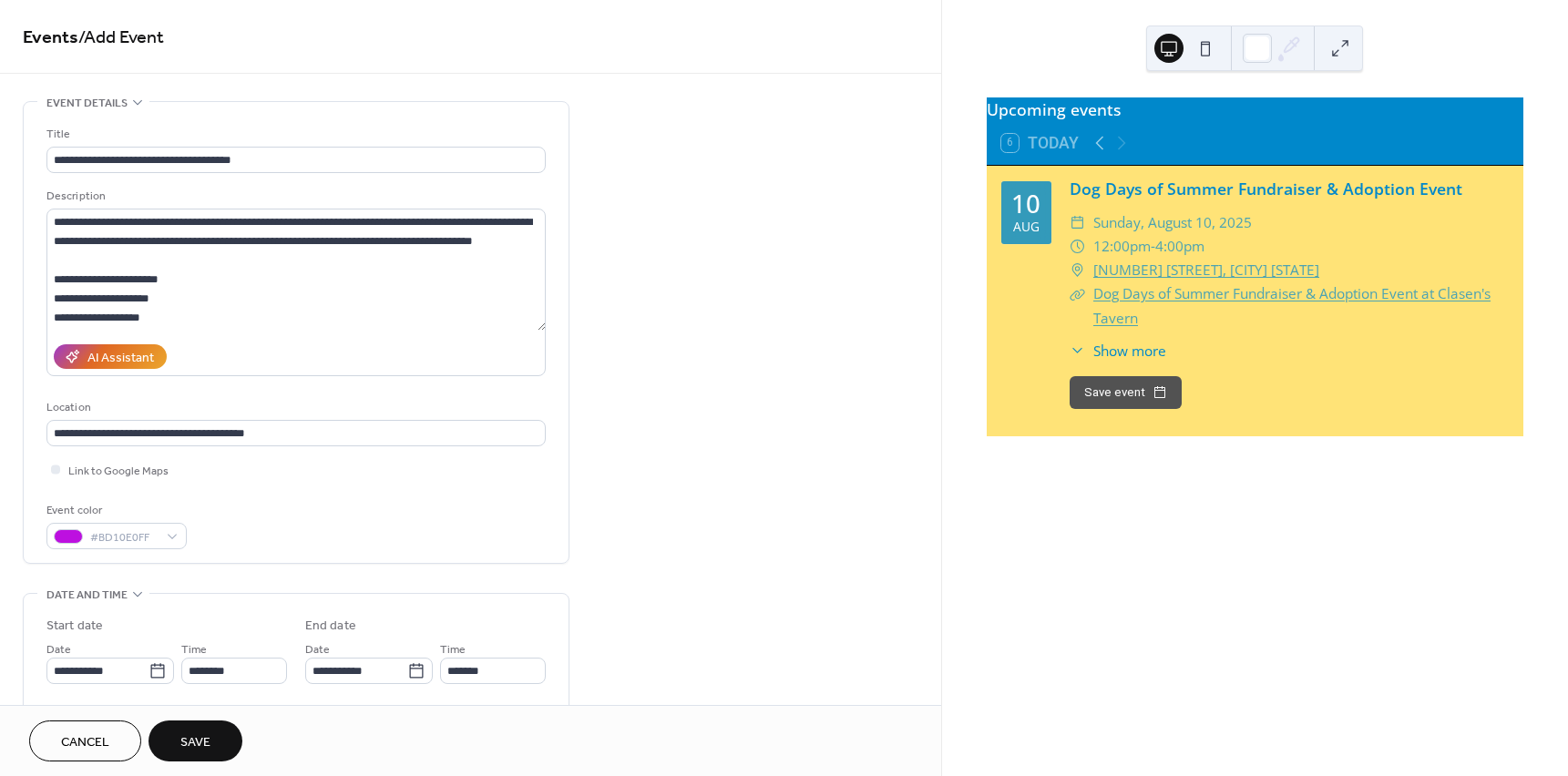 click on "Event color #BD10E0FF" at bounding box center (296, 525) 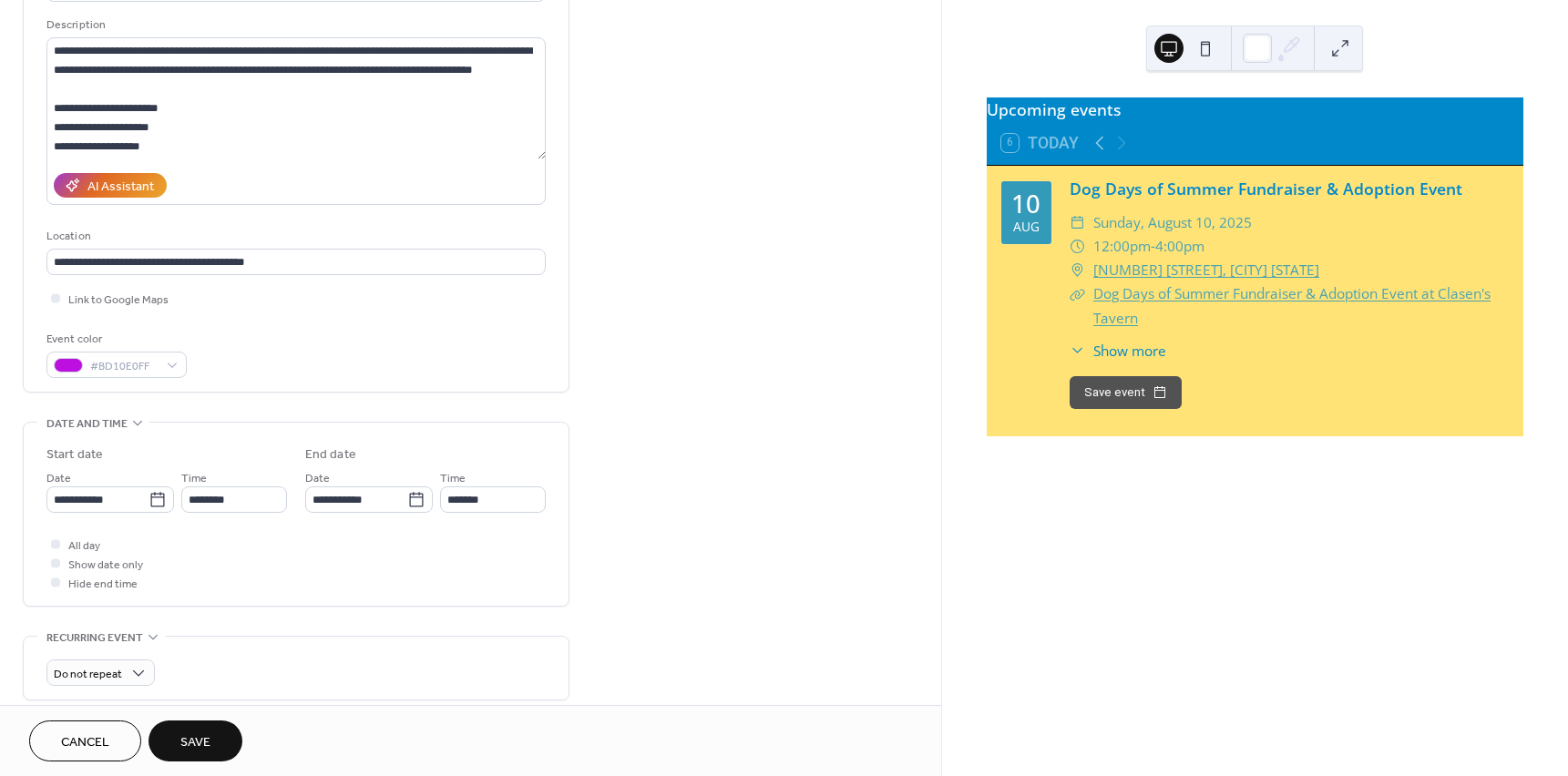 scroll, scrollTop: 182, scrollLeft: 0, axis: vertical 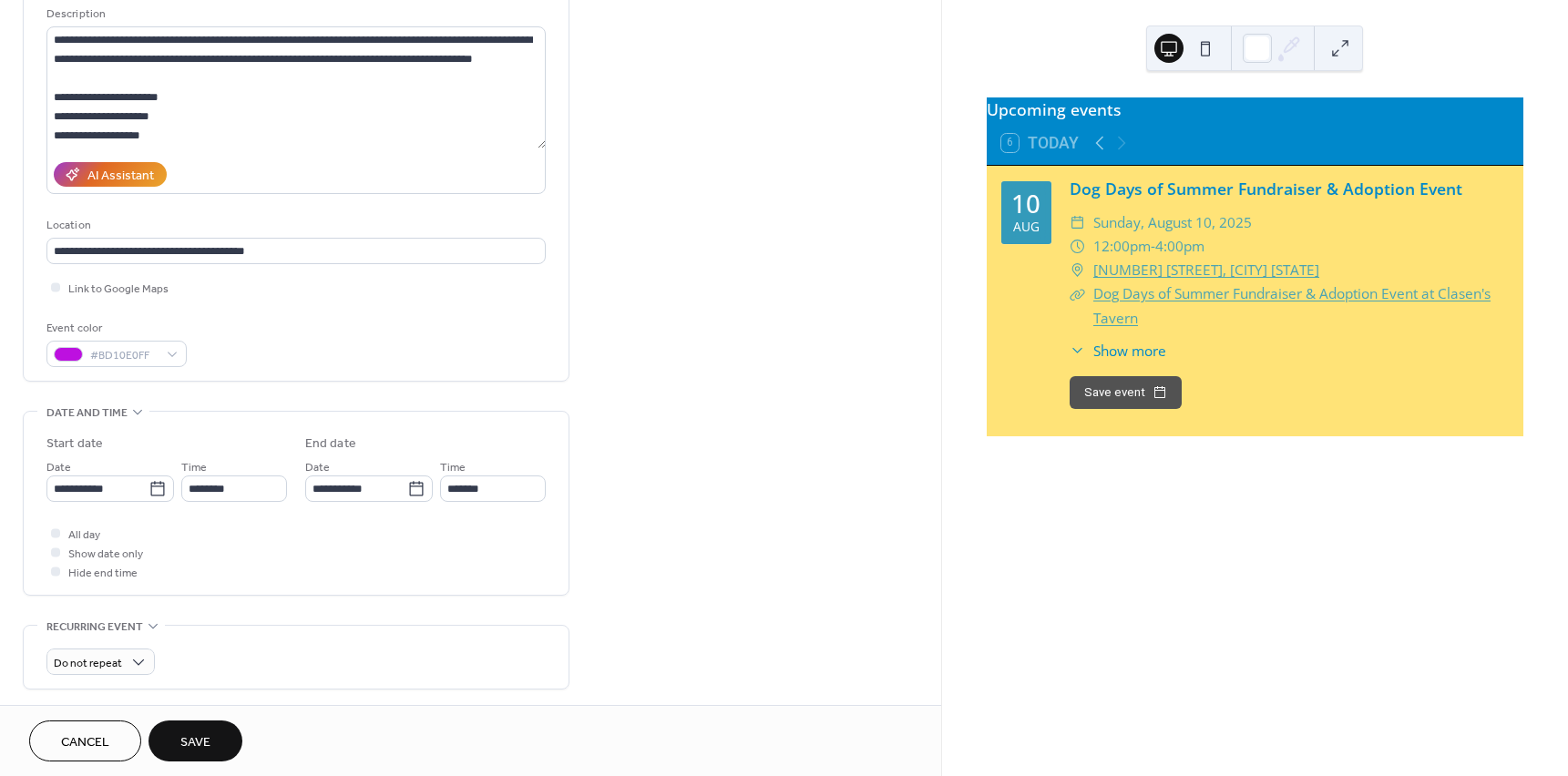 click on "Save" at bounding box center (195, 742) 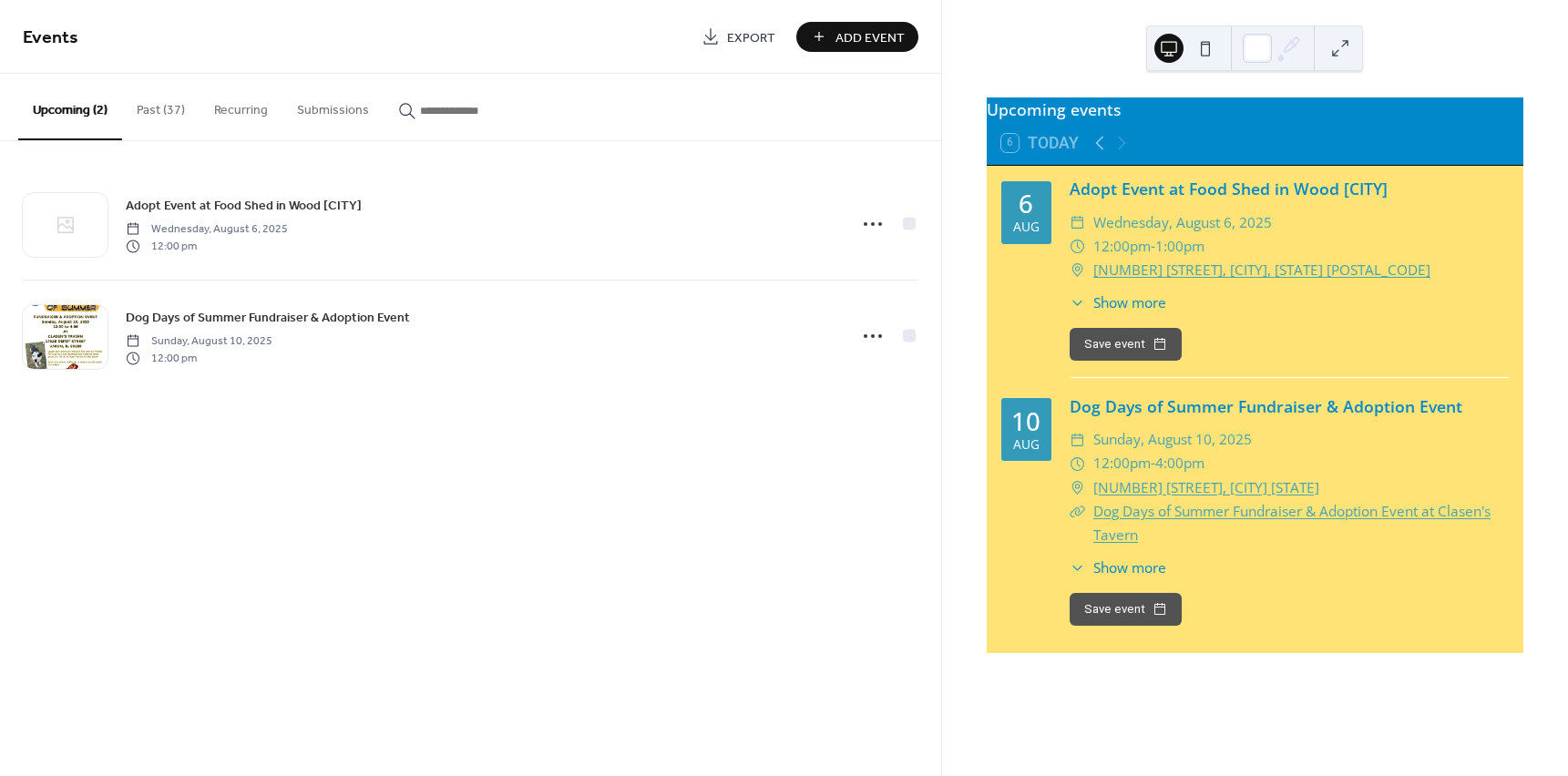 click on "Add Event" at bounding box center [870, 37] 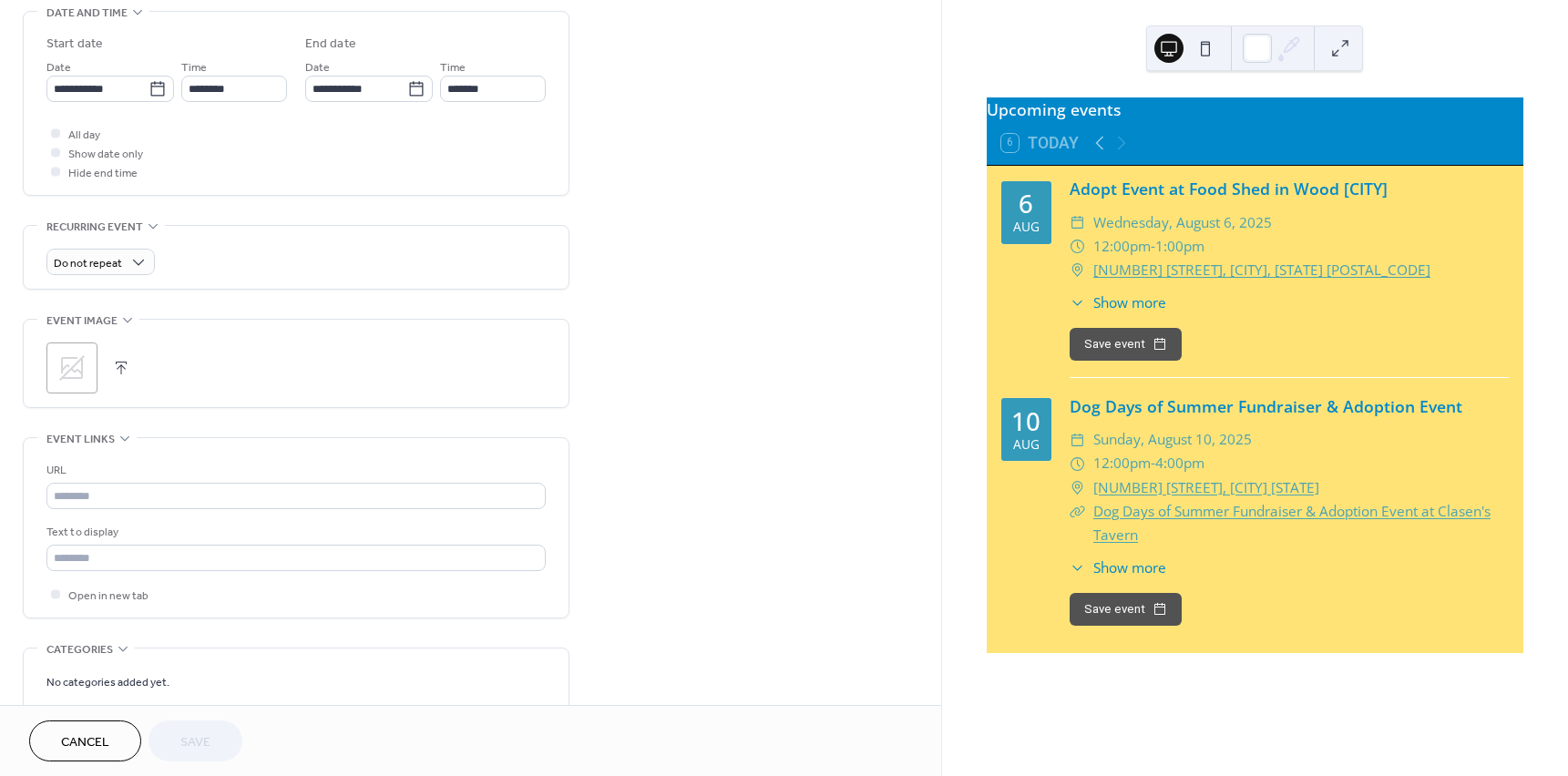 scroll, scrollTop: 638, scrollLeft: 0, axis: vertical 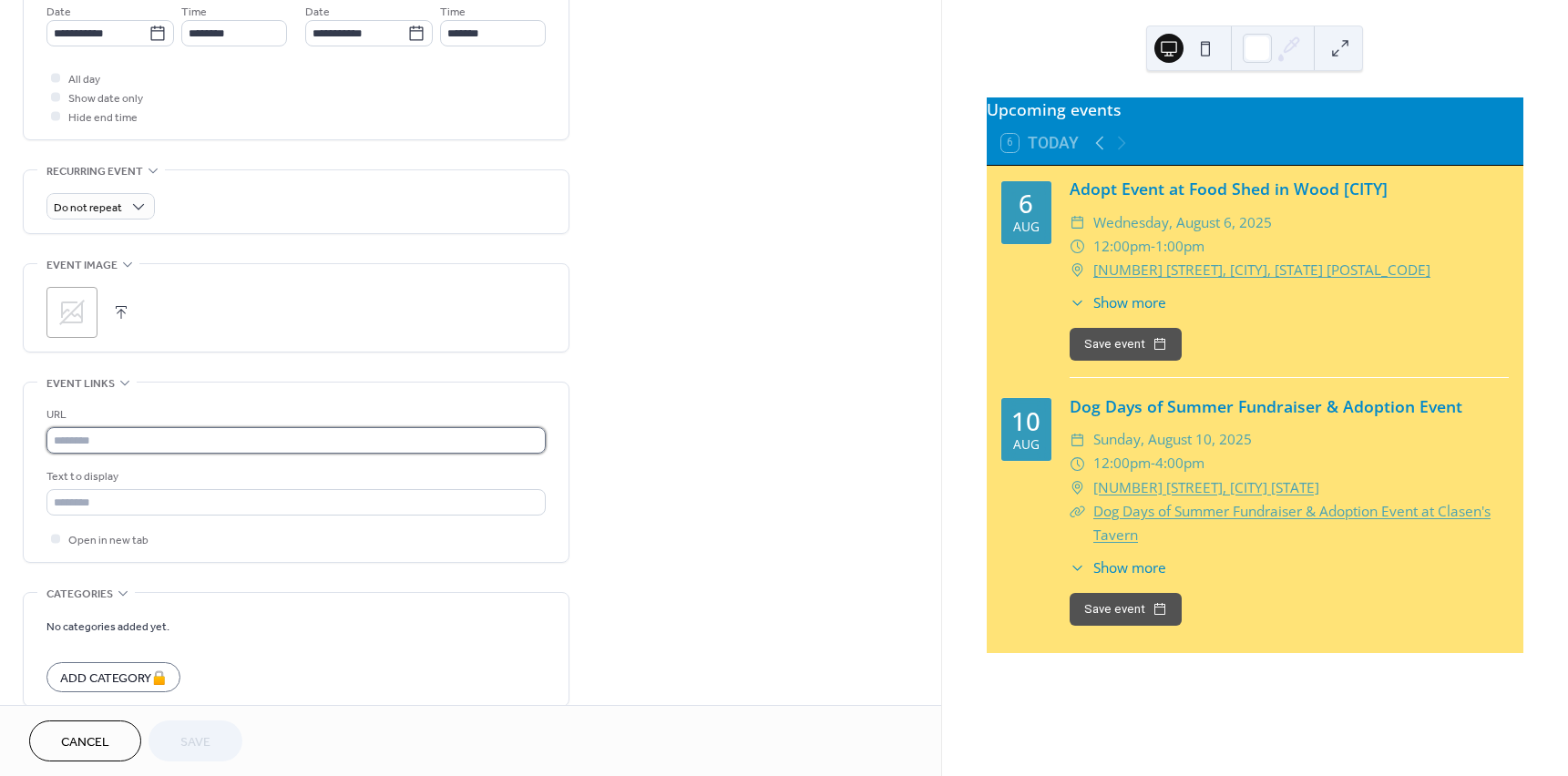 click at bounding box center [296, 440] 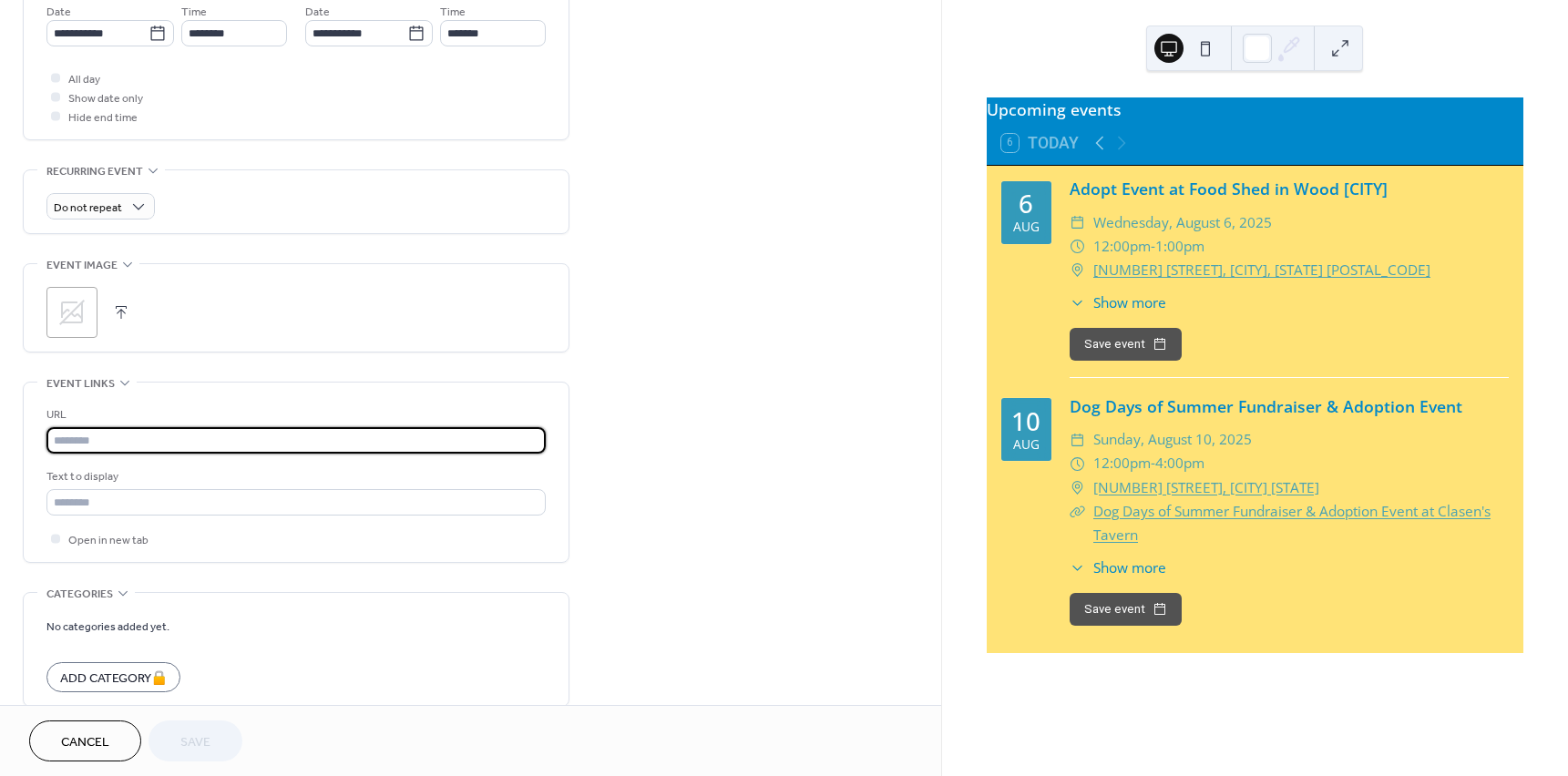 paste on "**********" 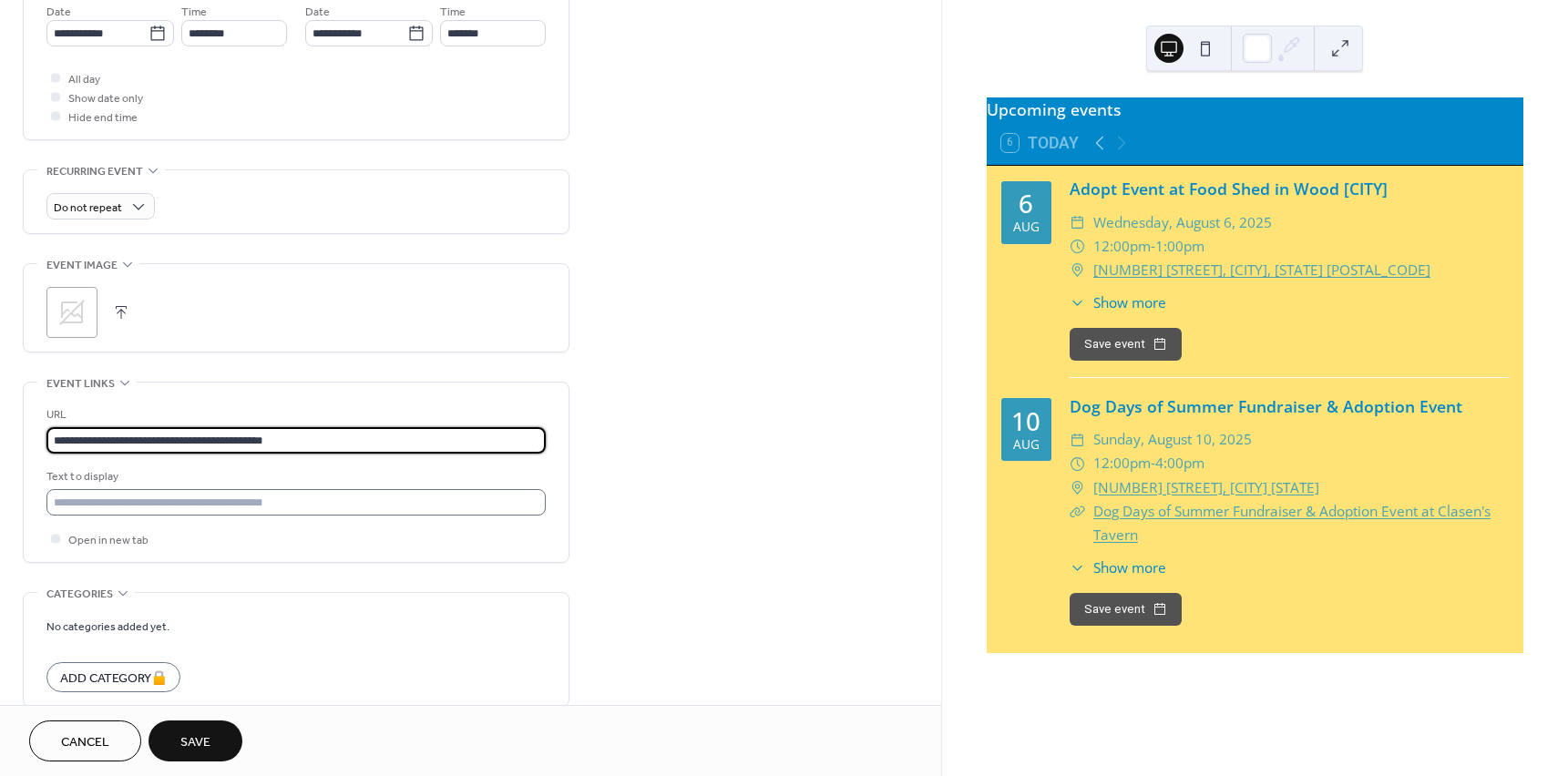 type on "**********" 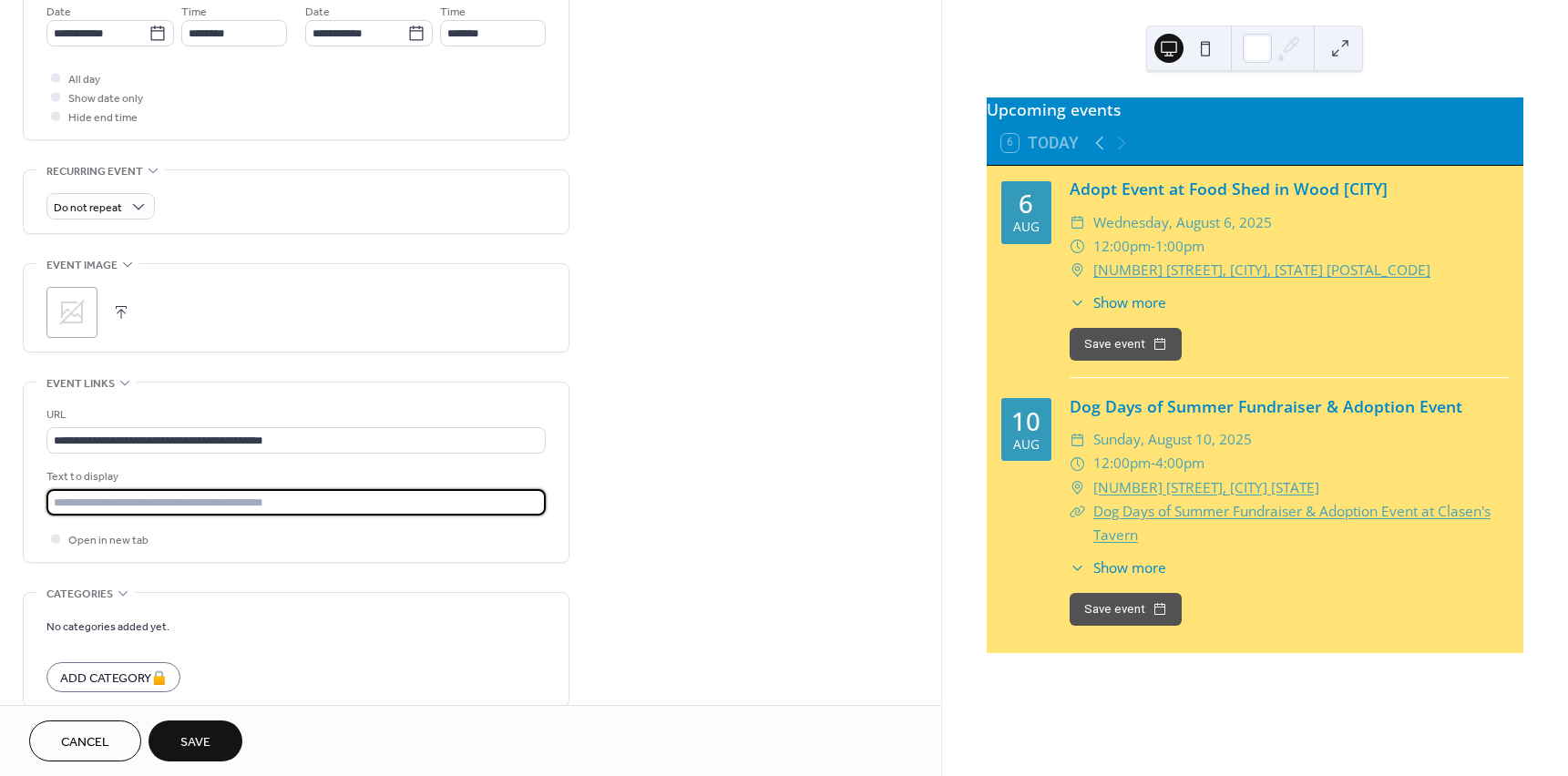 click at bounding box center (296, 502) 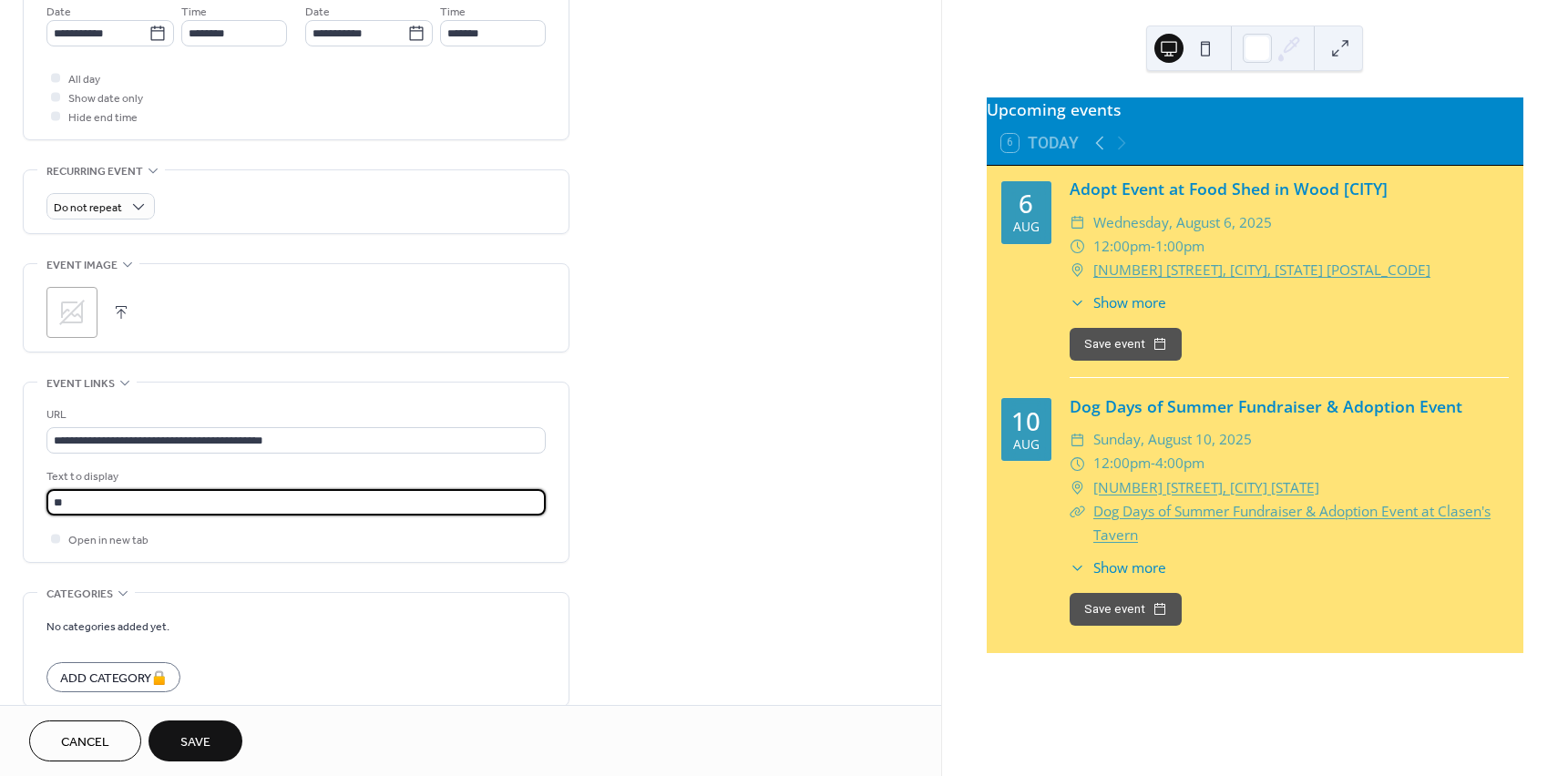 type on "*" 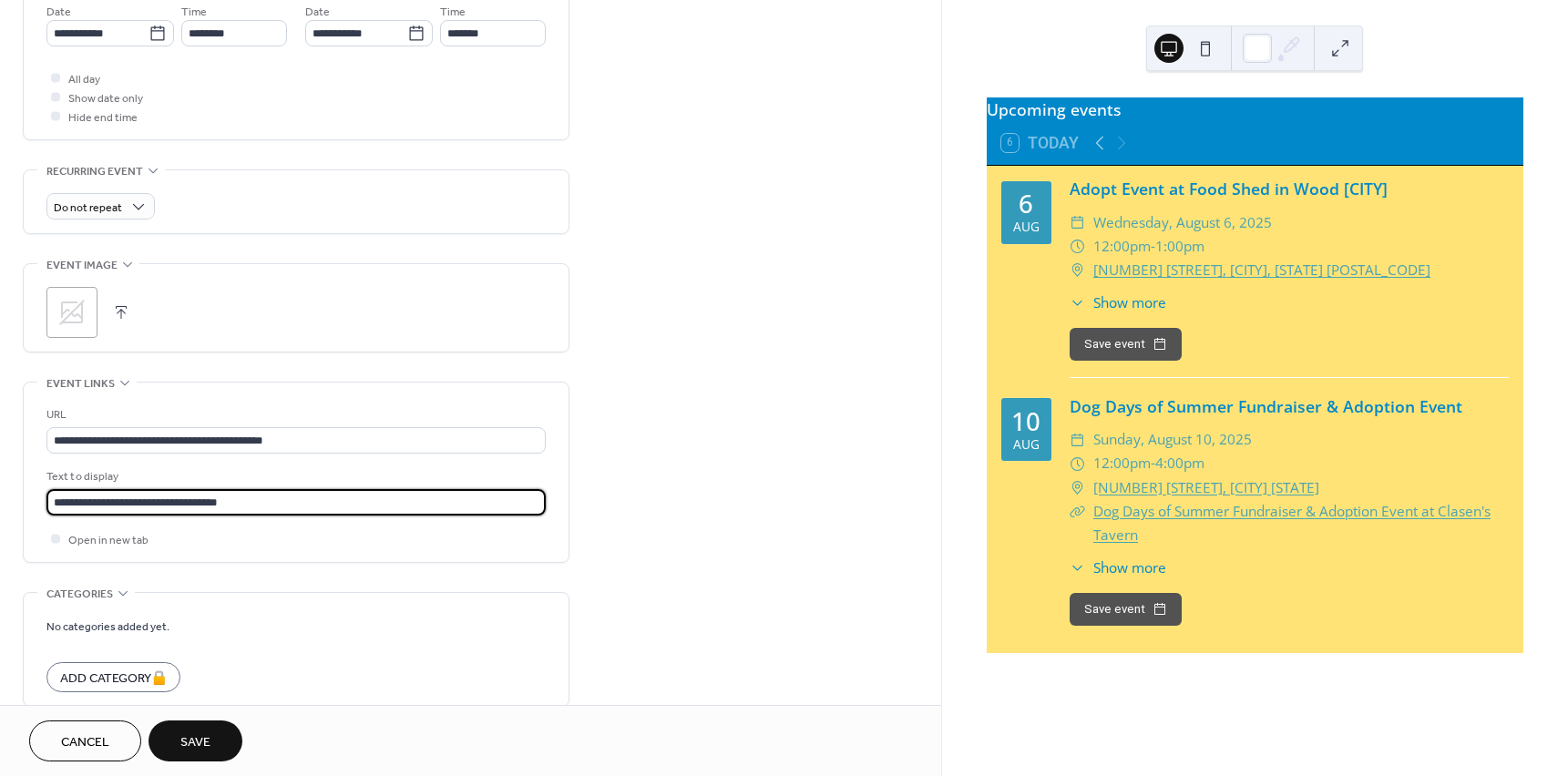 type on "**********" 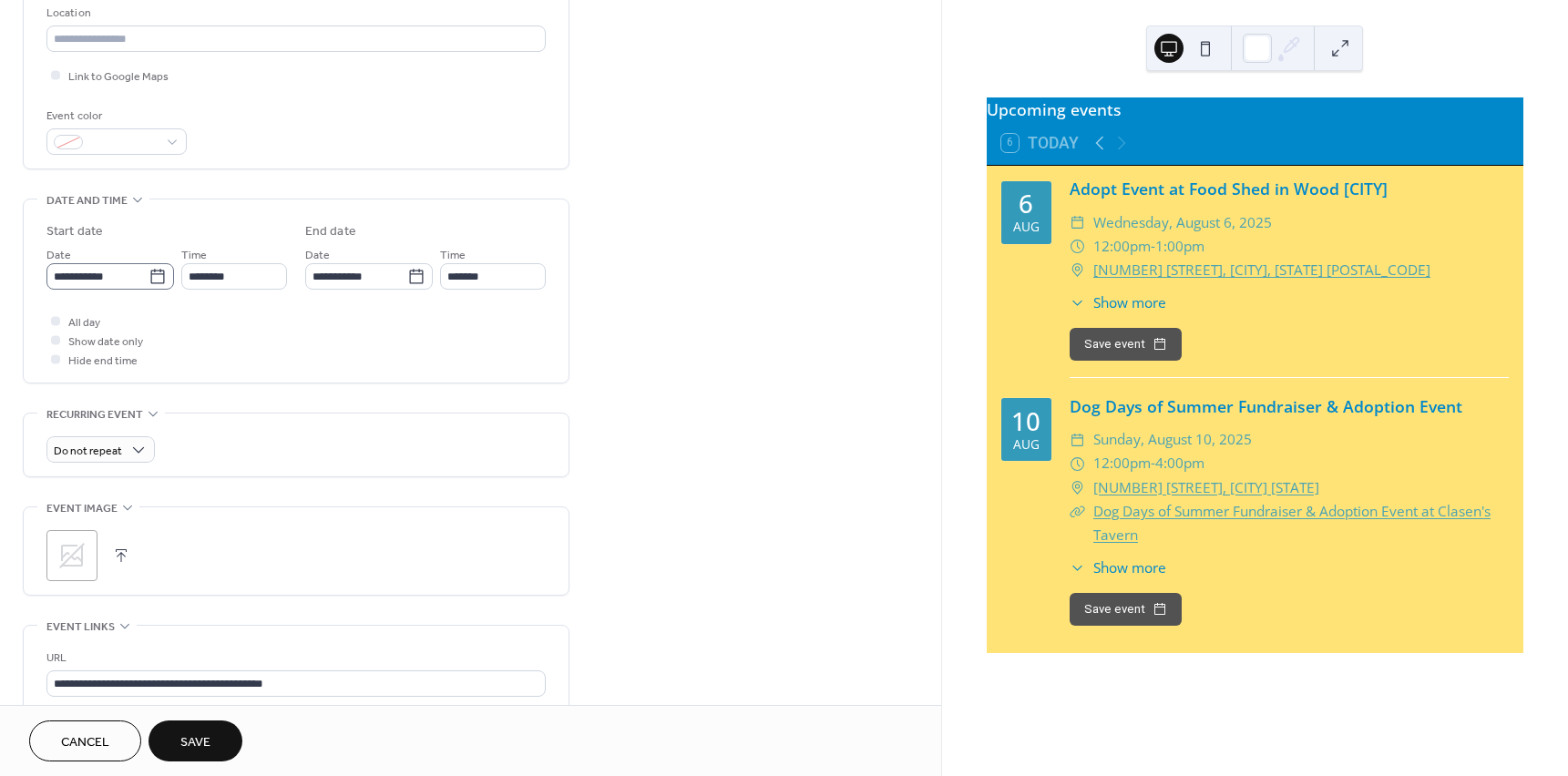 scroll, scrollTop: 273, scrollLeft: 0, axis: vertical 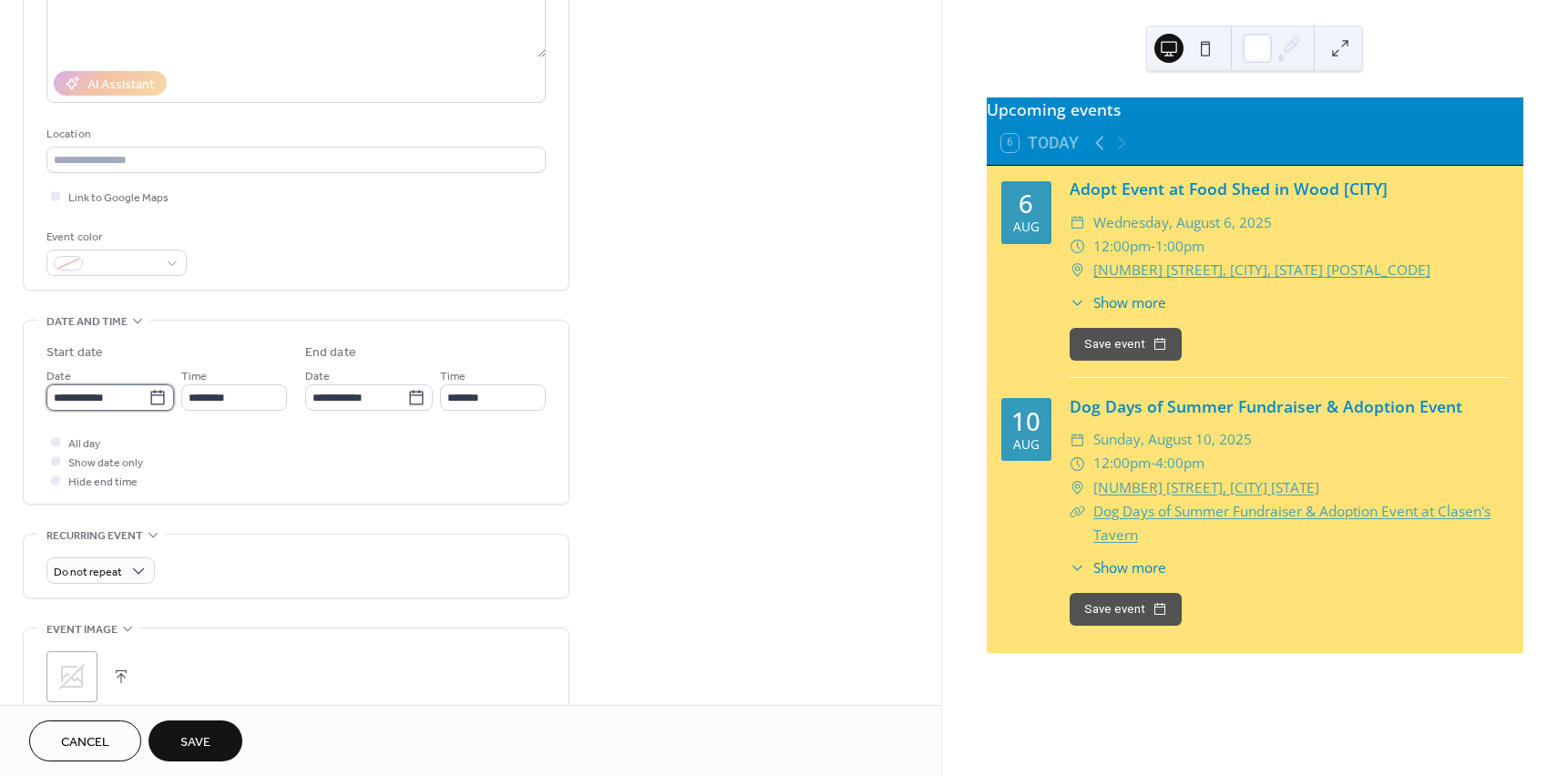 click on "**********" at bounding box center (97, 397) 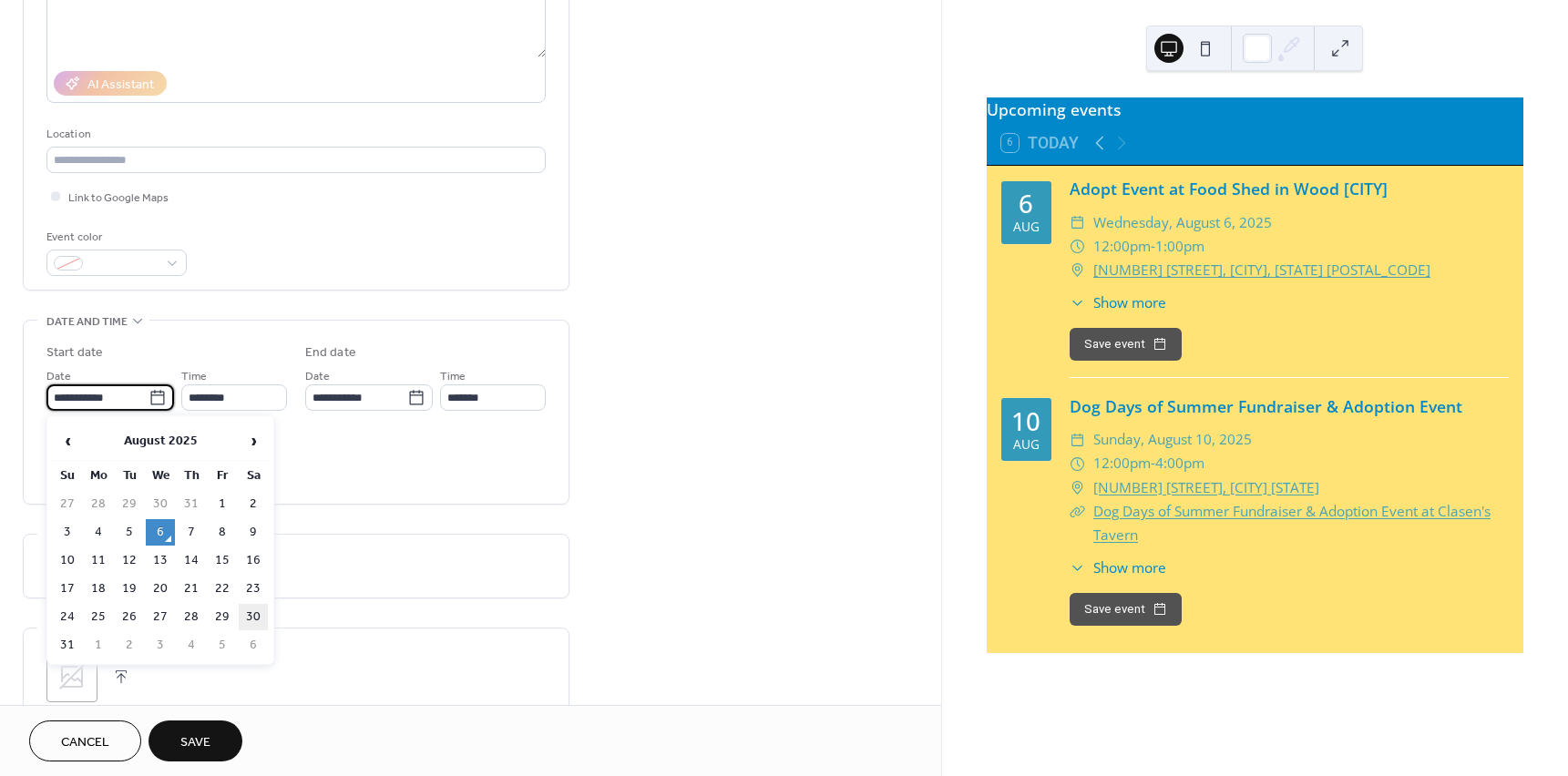 click on "30" at bounding box center (253, 617) 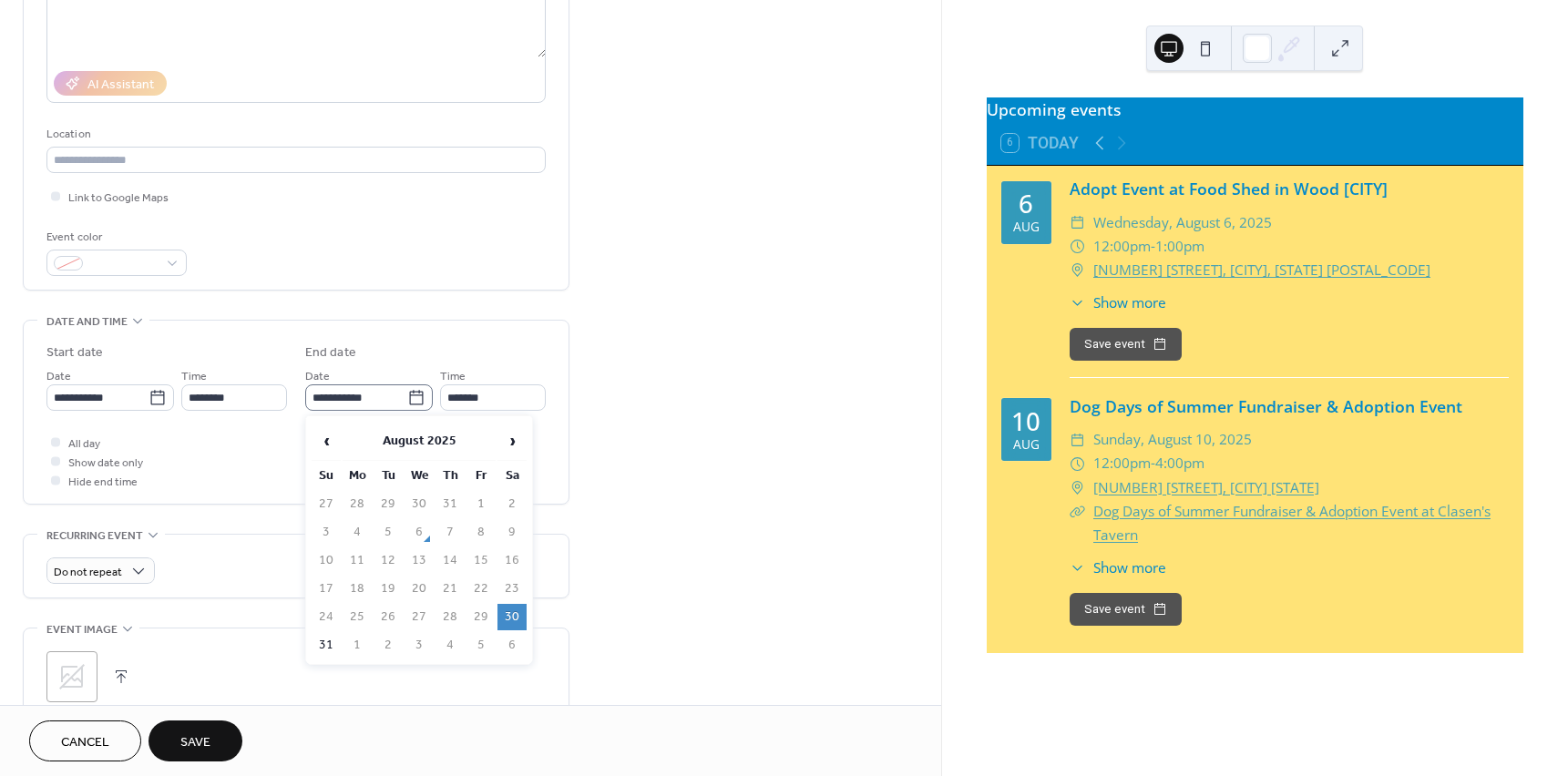 click 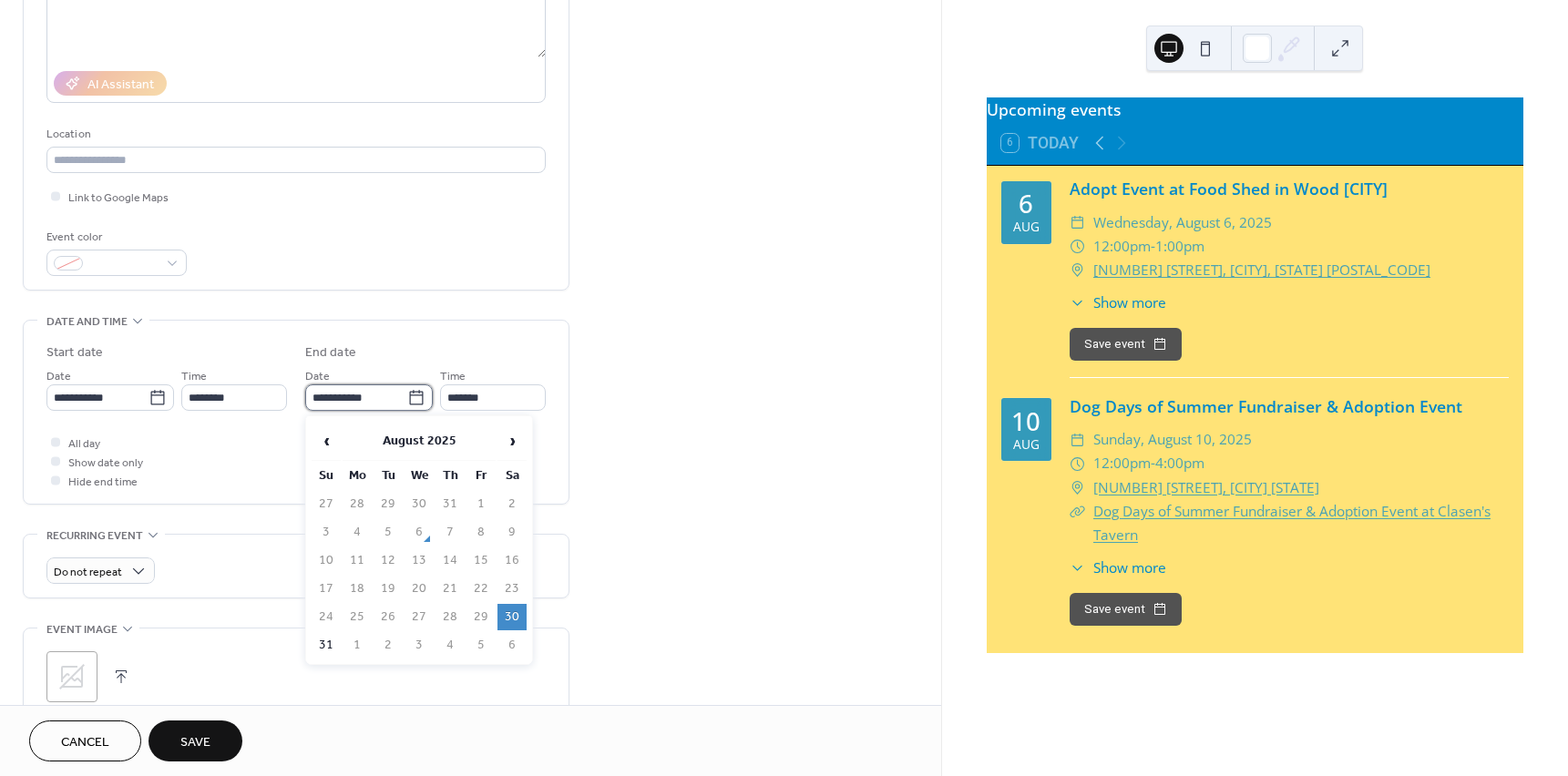 click on "**********" at bounding box center [356, 397] 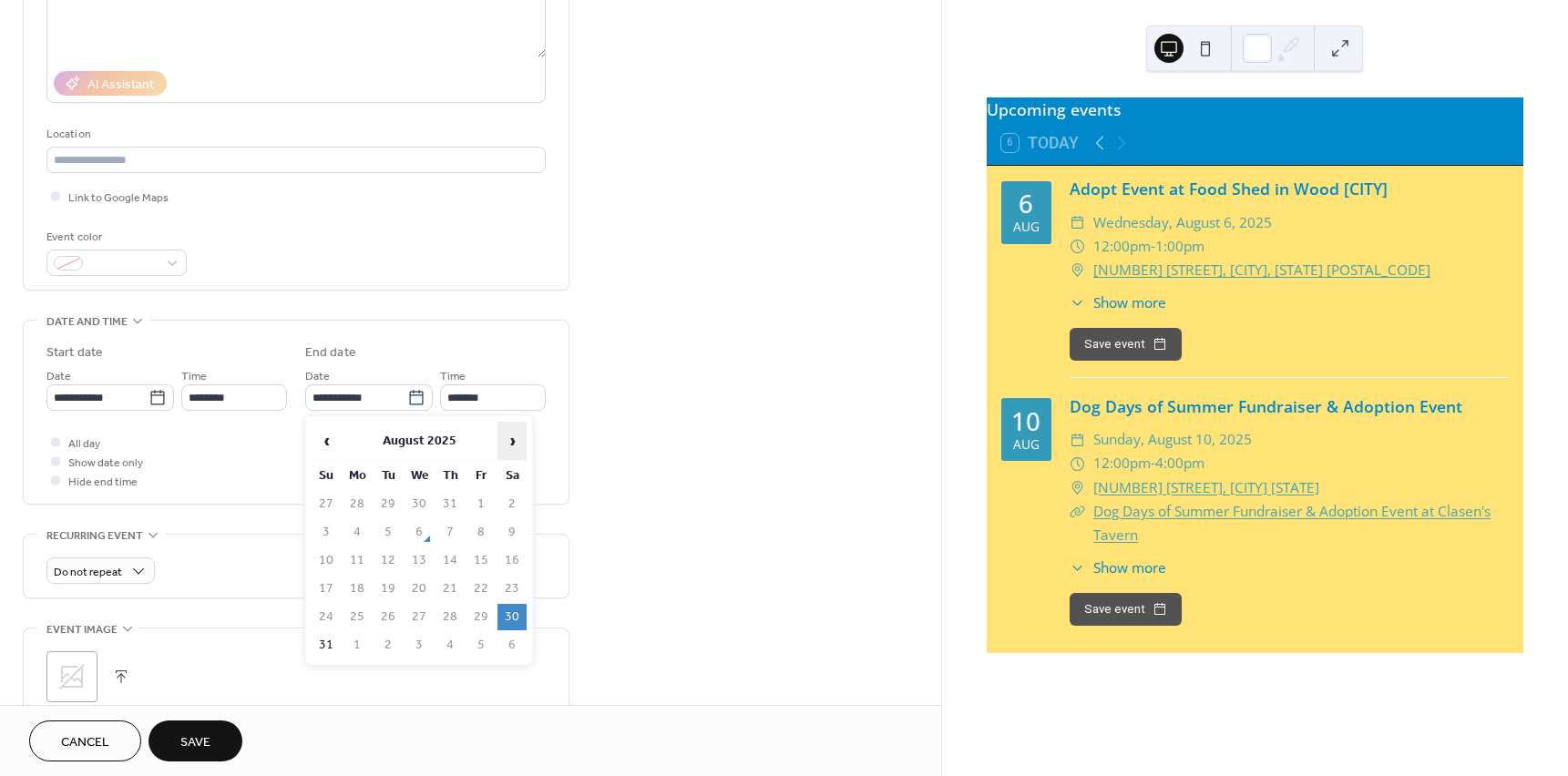 click on "›" at bounding box center [512, 441] 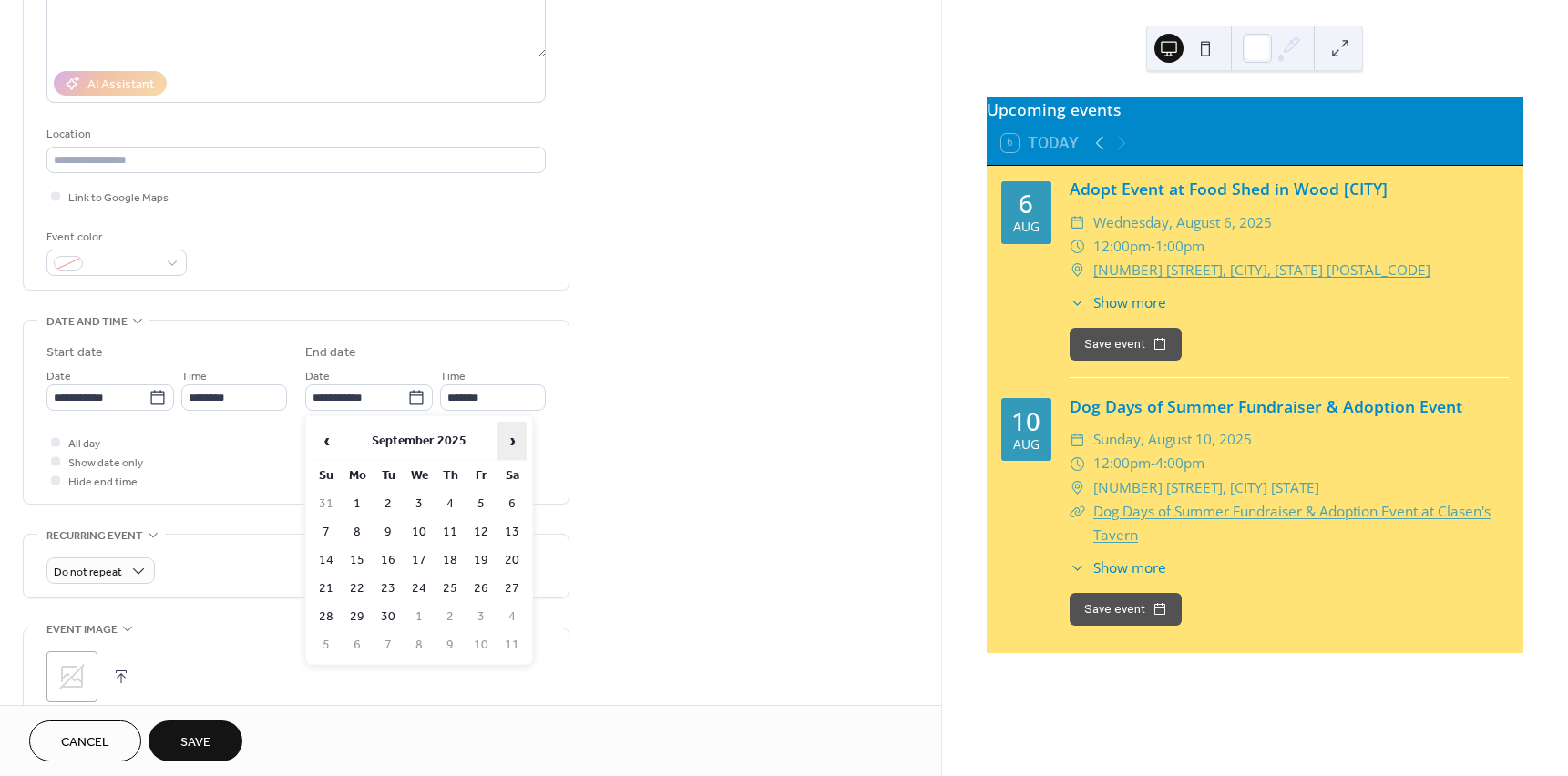 click on "›" at bounding box center [512, 441] 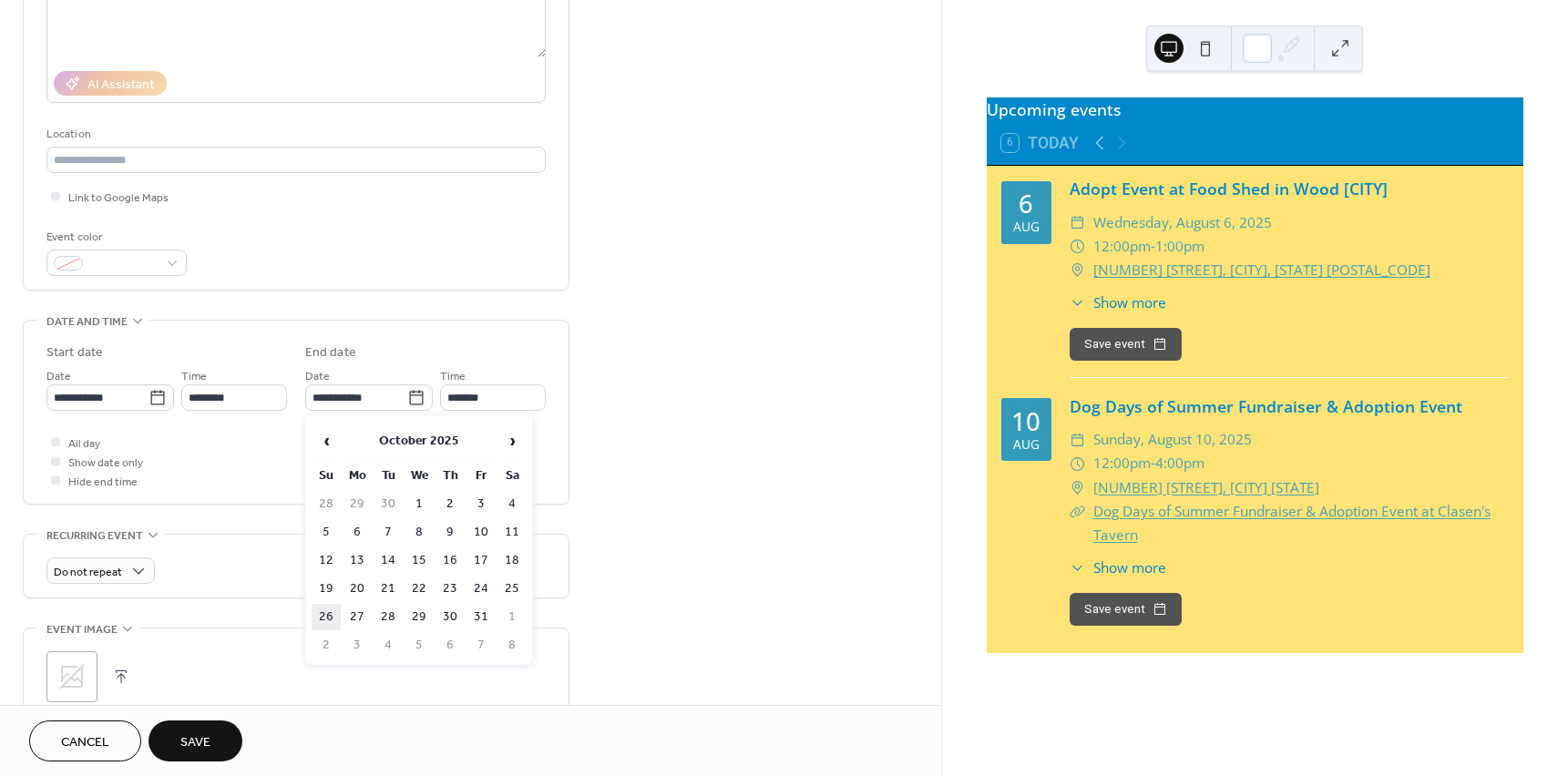 click on "26" at bounding box center [326, 617] 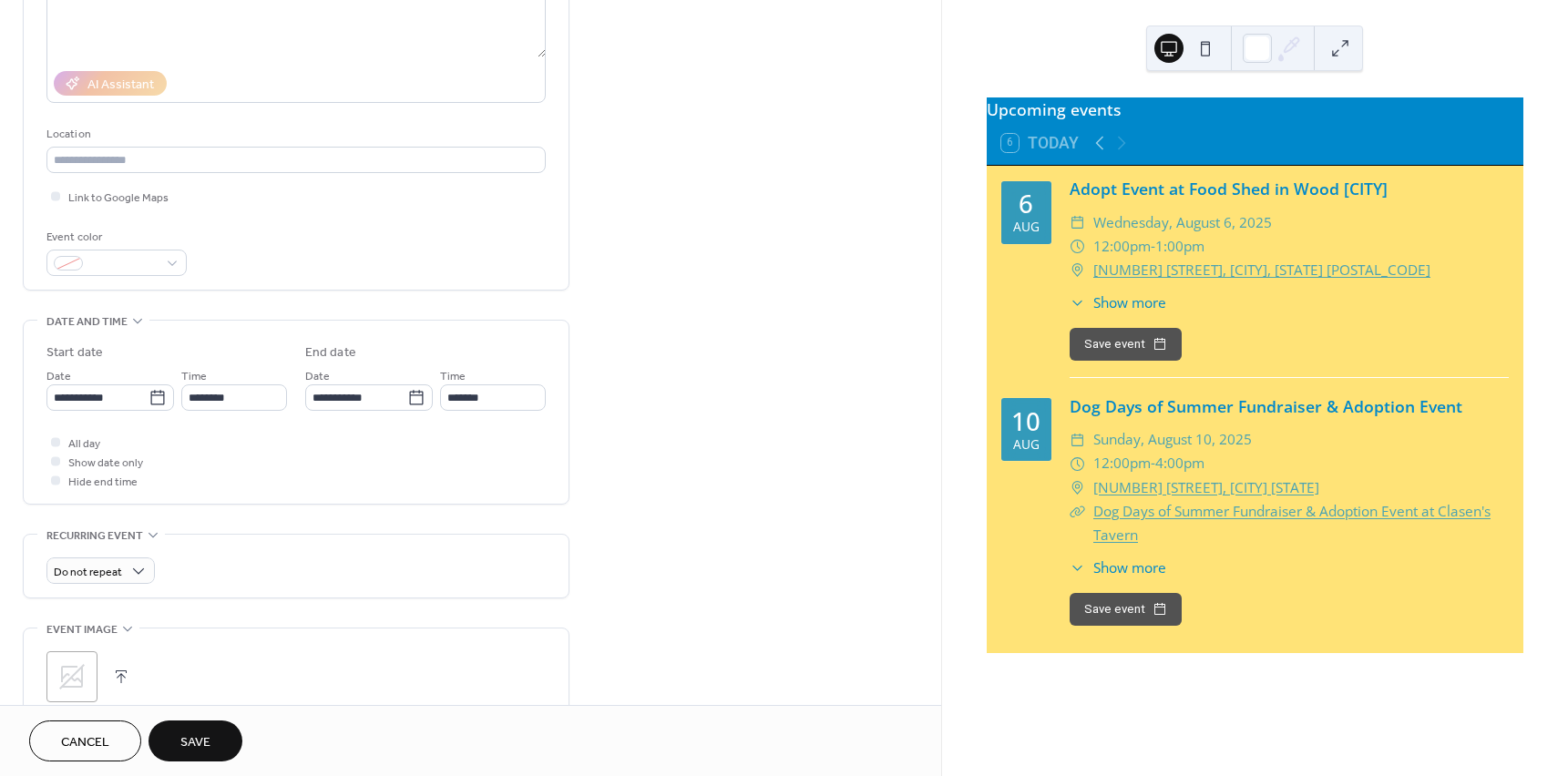 type on "**********" 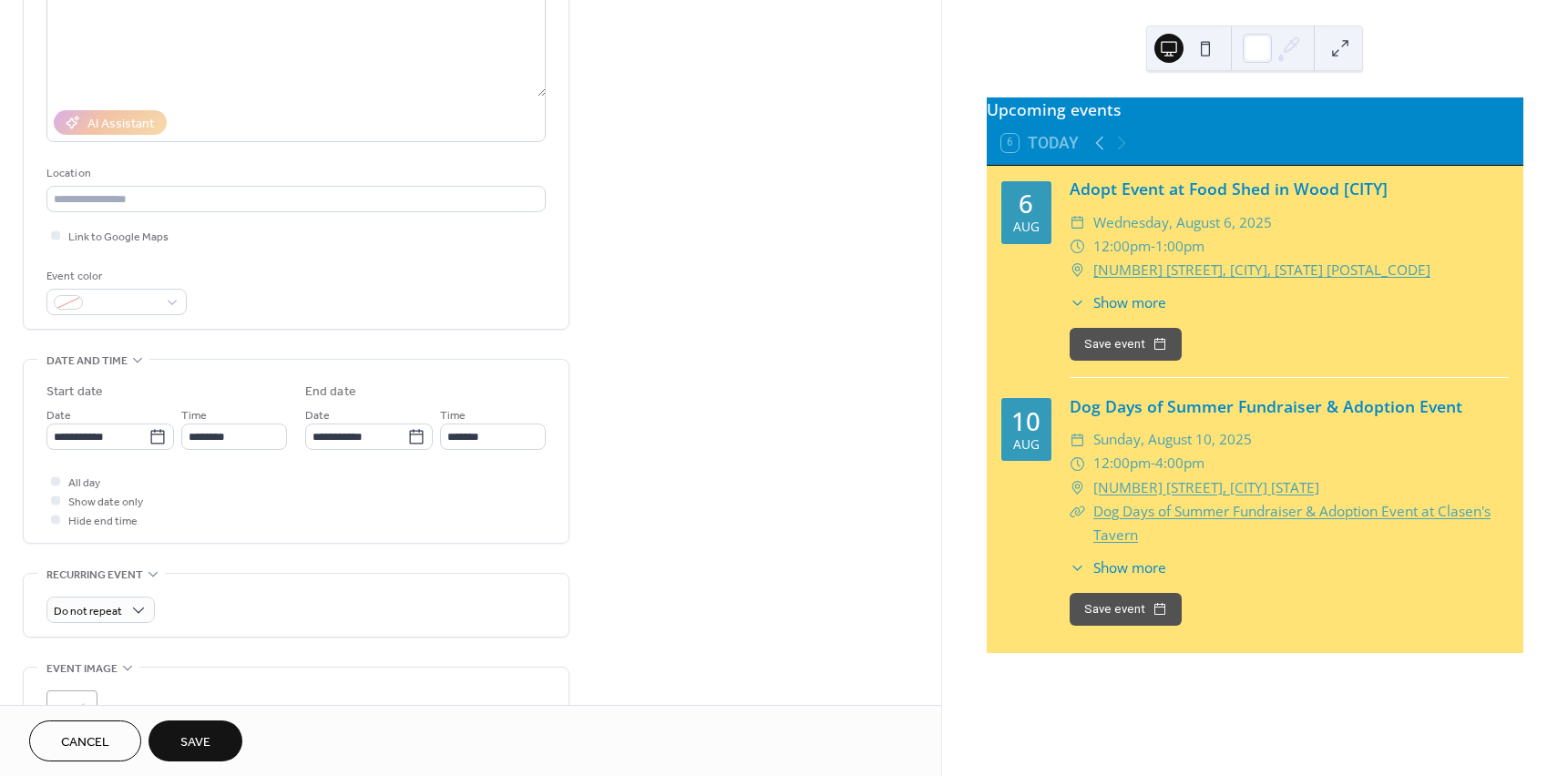scroll, scrollTop: 273, scrollLeft: 0, axis: vertical 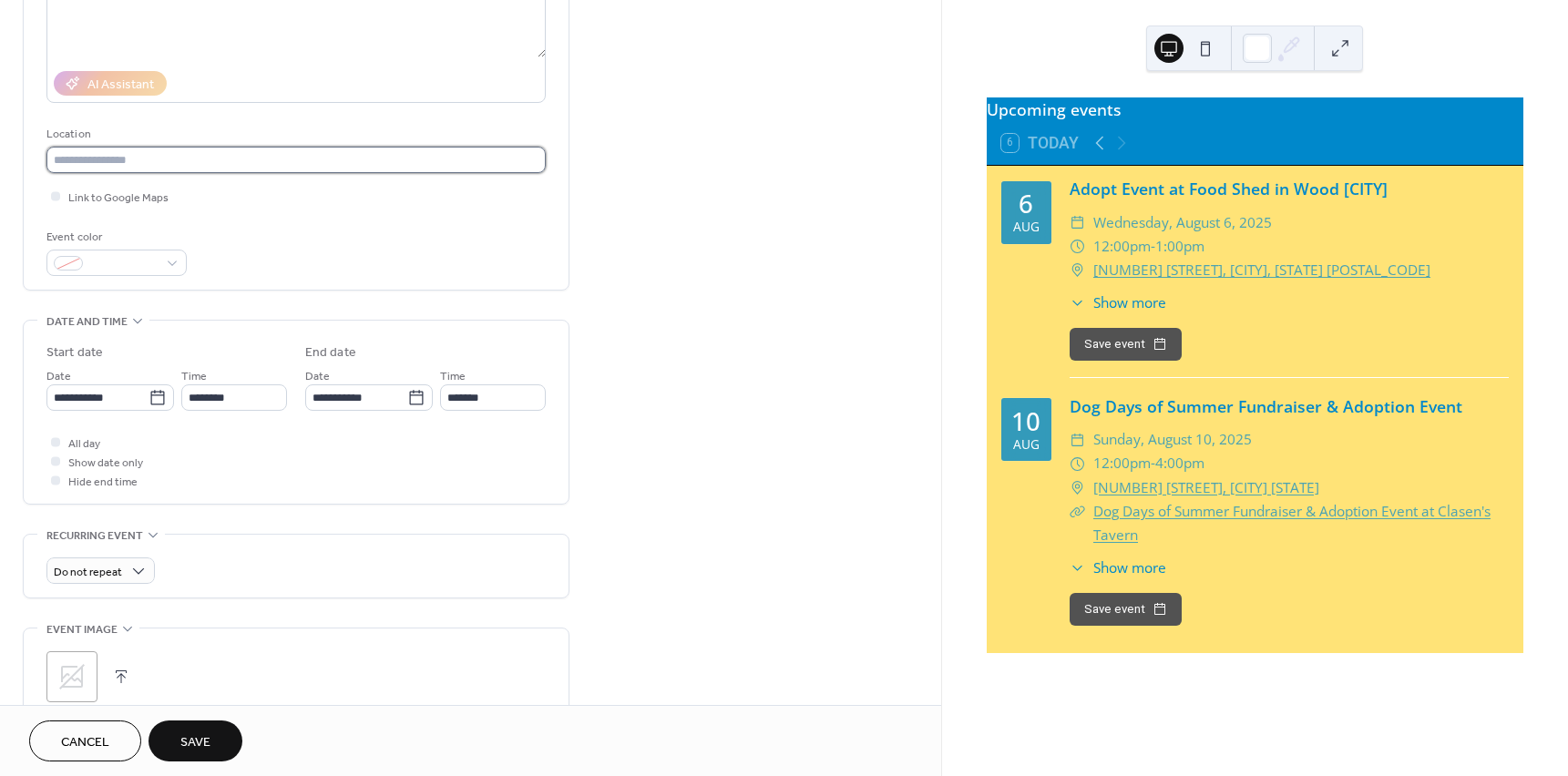 click at bounding box center (296, 159) 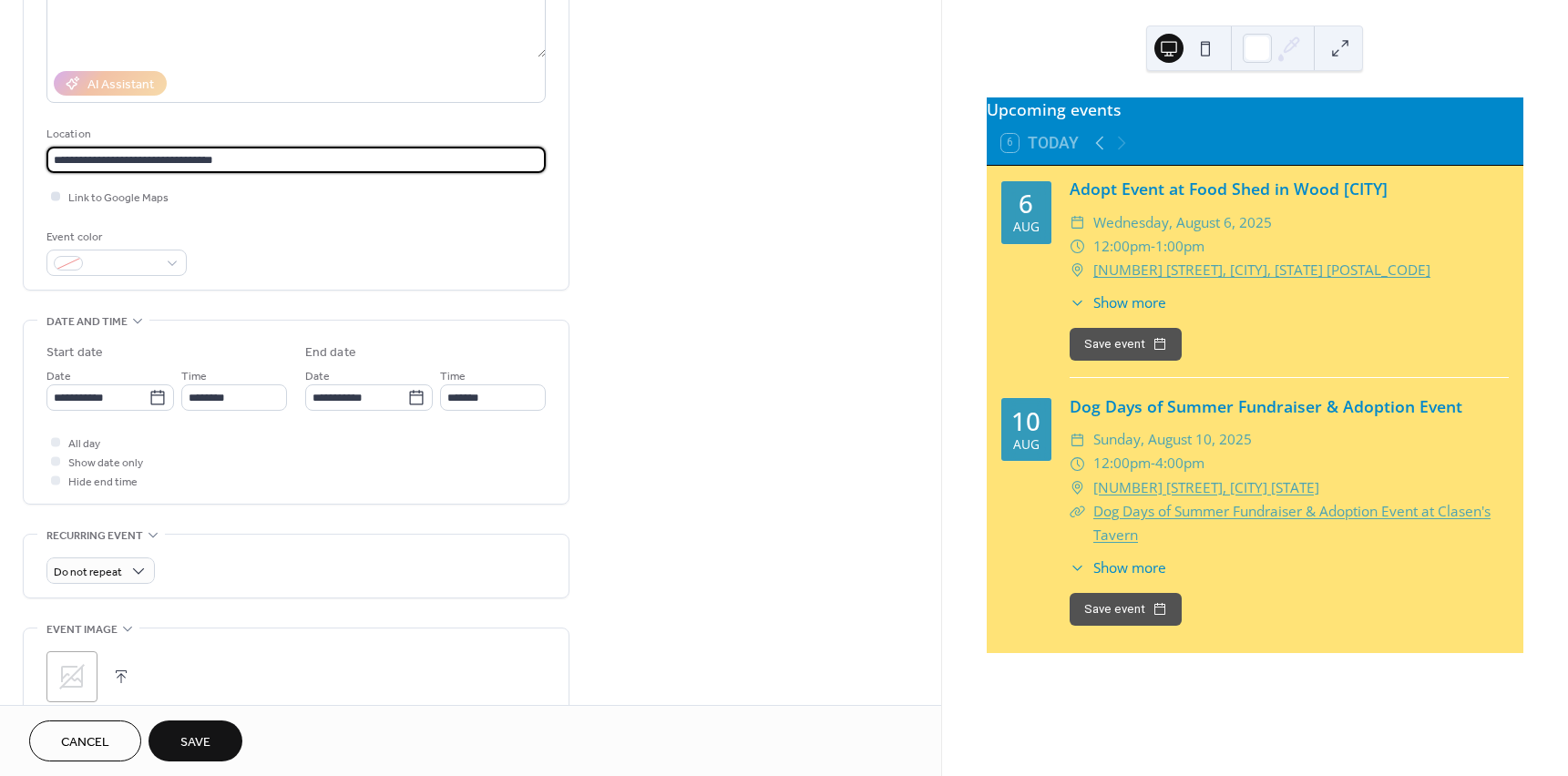 type on "**********" 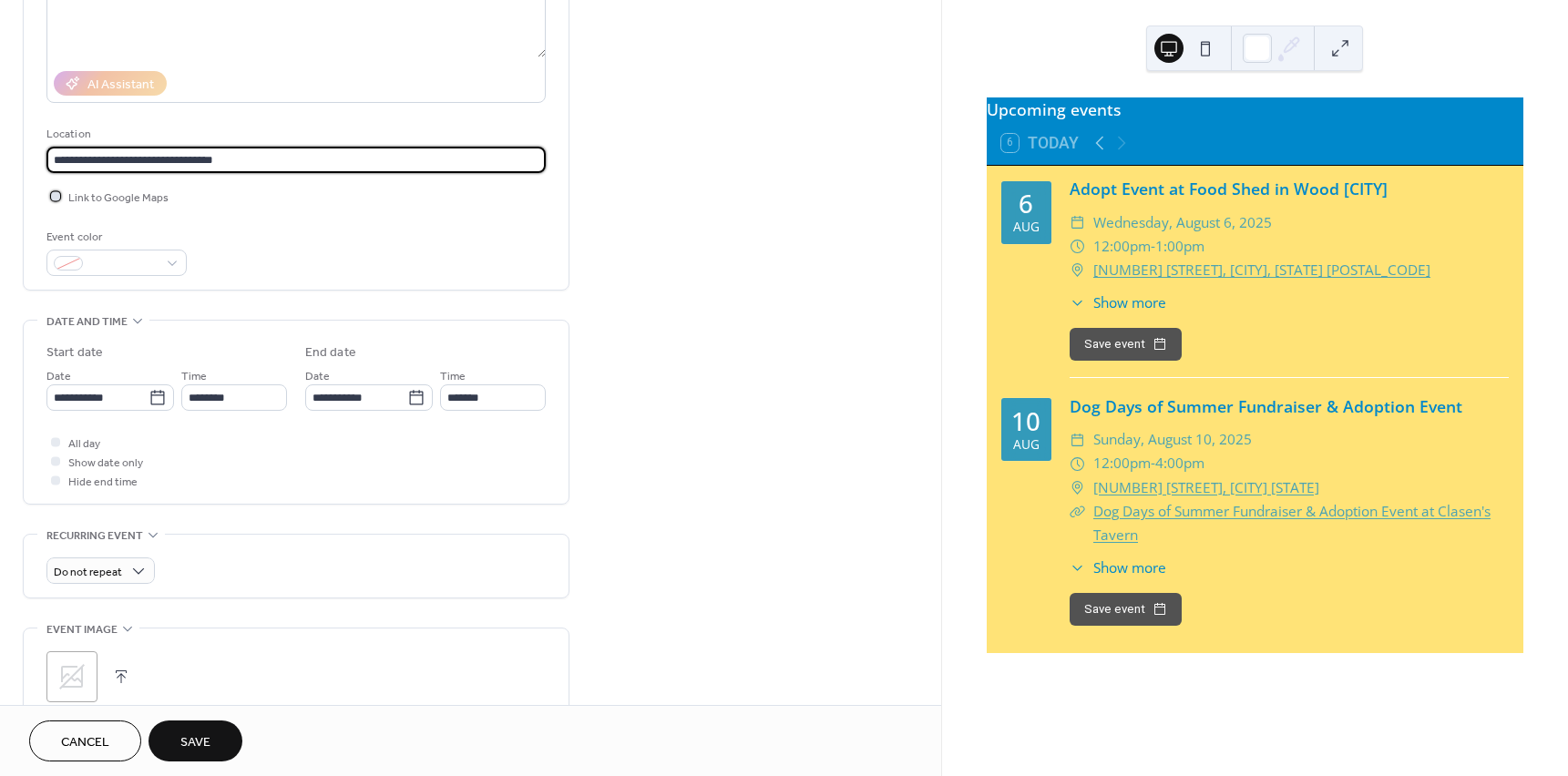 click on "Link to Google Maps" at bounding box center (118, 198) 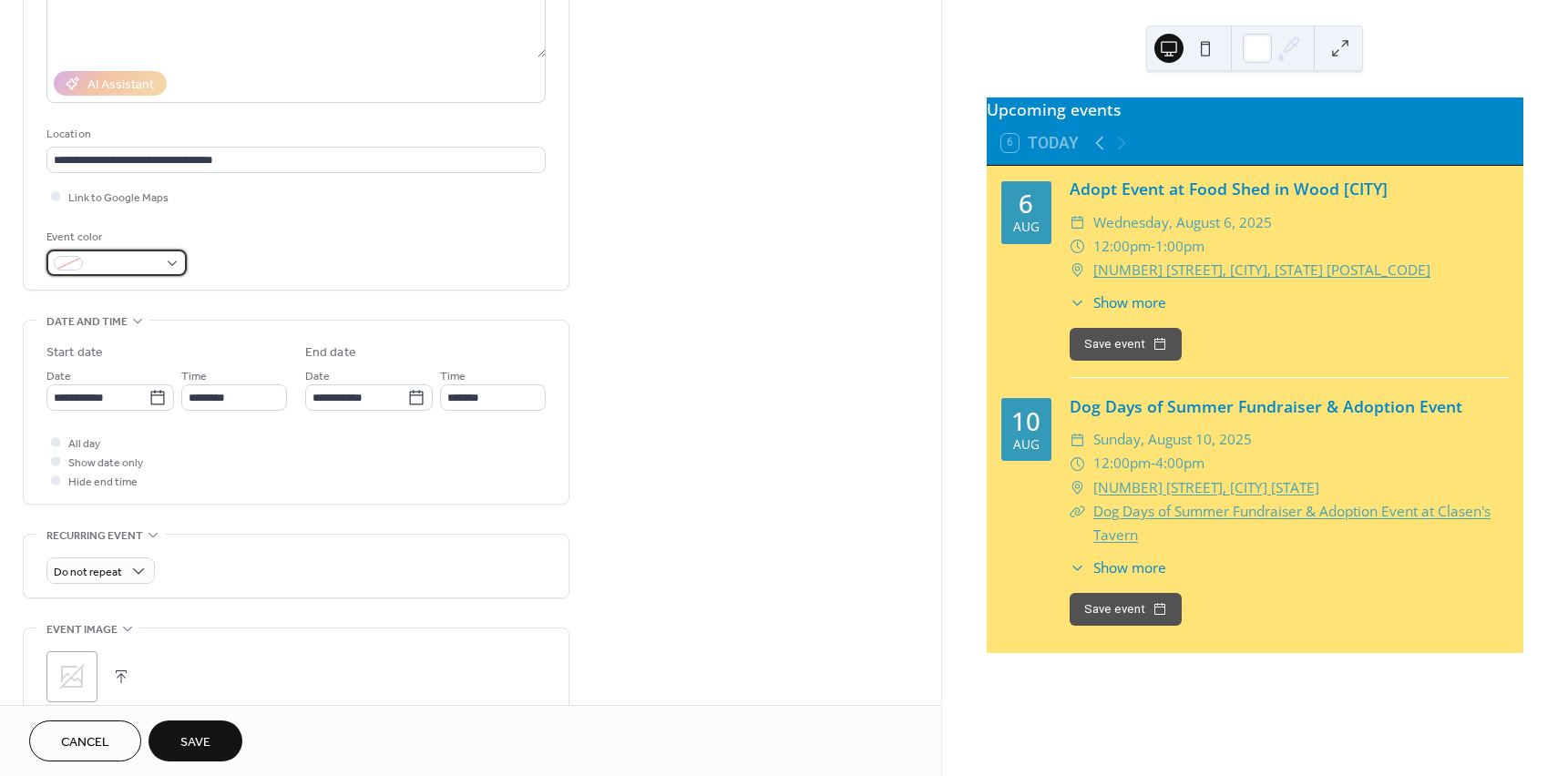click at bounding box center (124, 264) 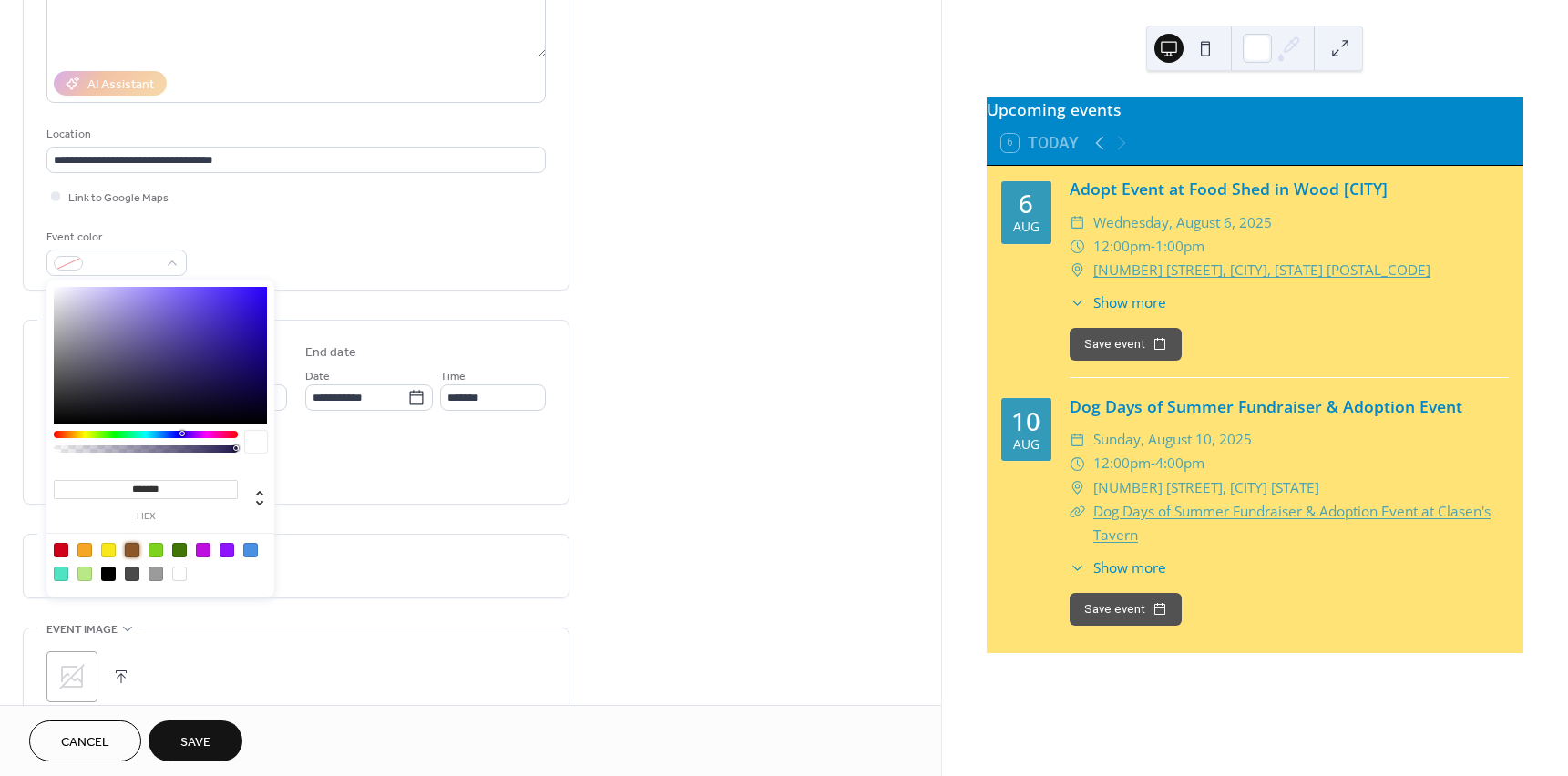 click at bounding box center [132, 550] 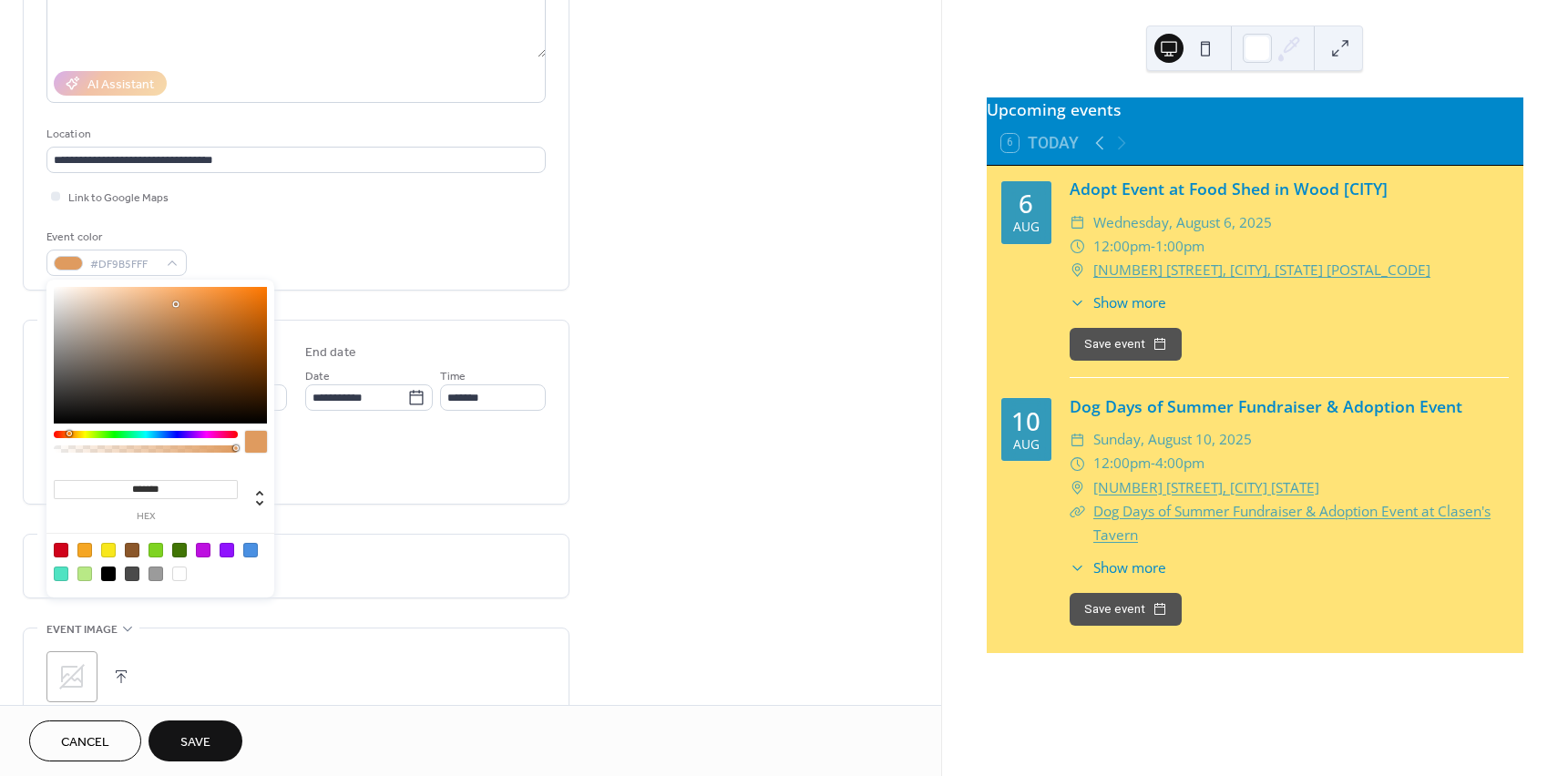 type on "*******" 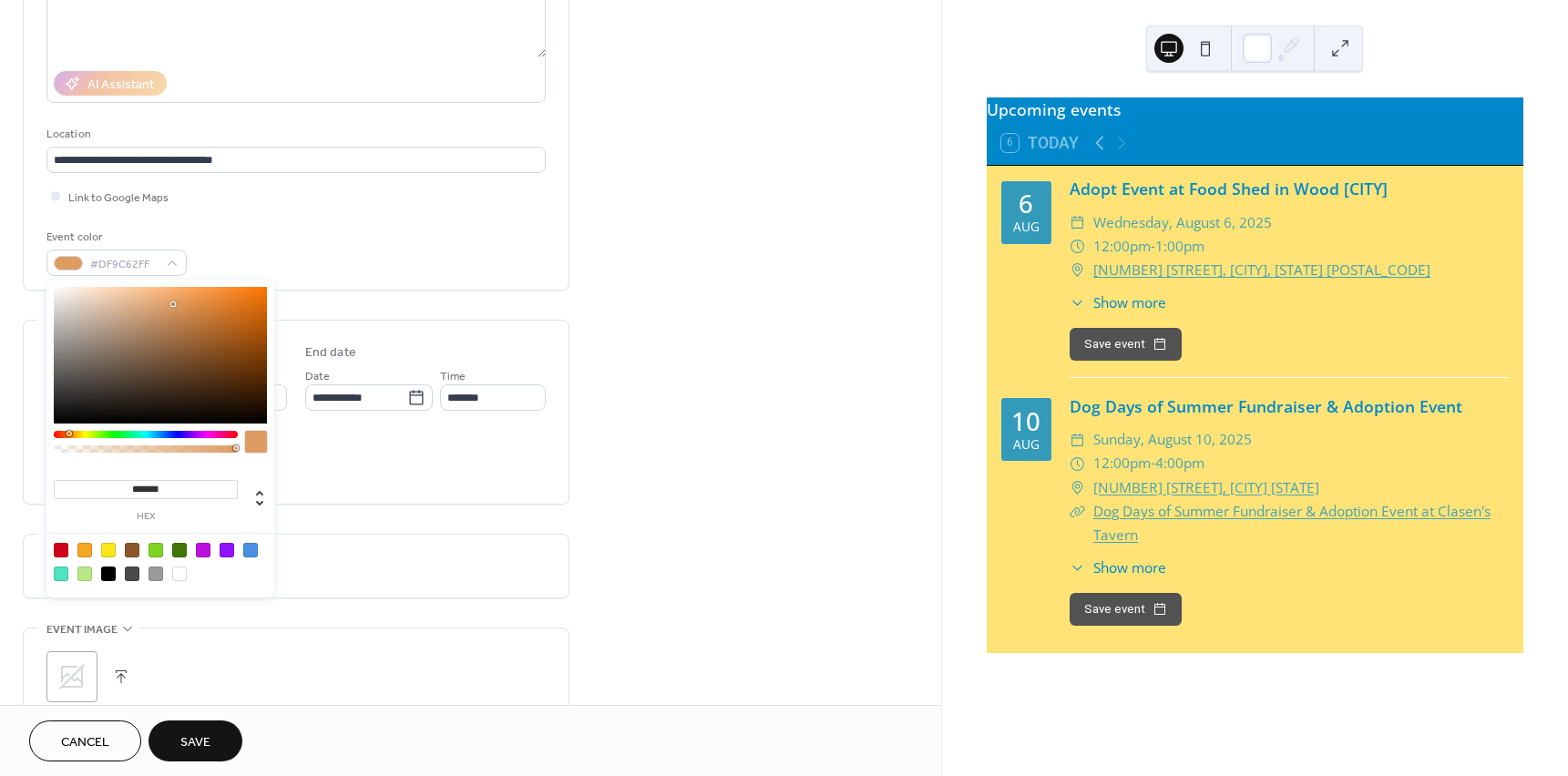 drag, startPoint x: 199, startPoint y: 351, endPoint x: 173, endPoint y: 304, distance: 53.7122 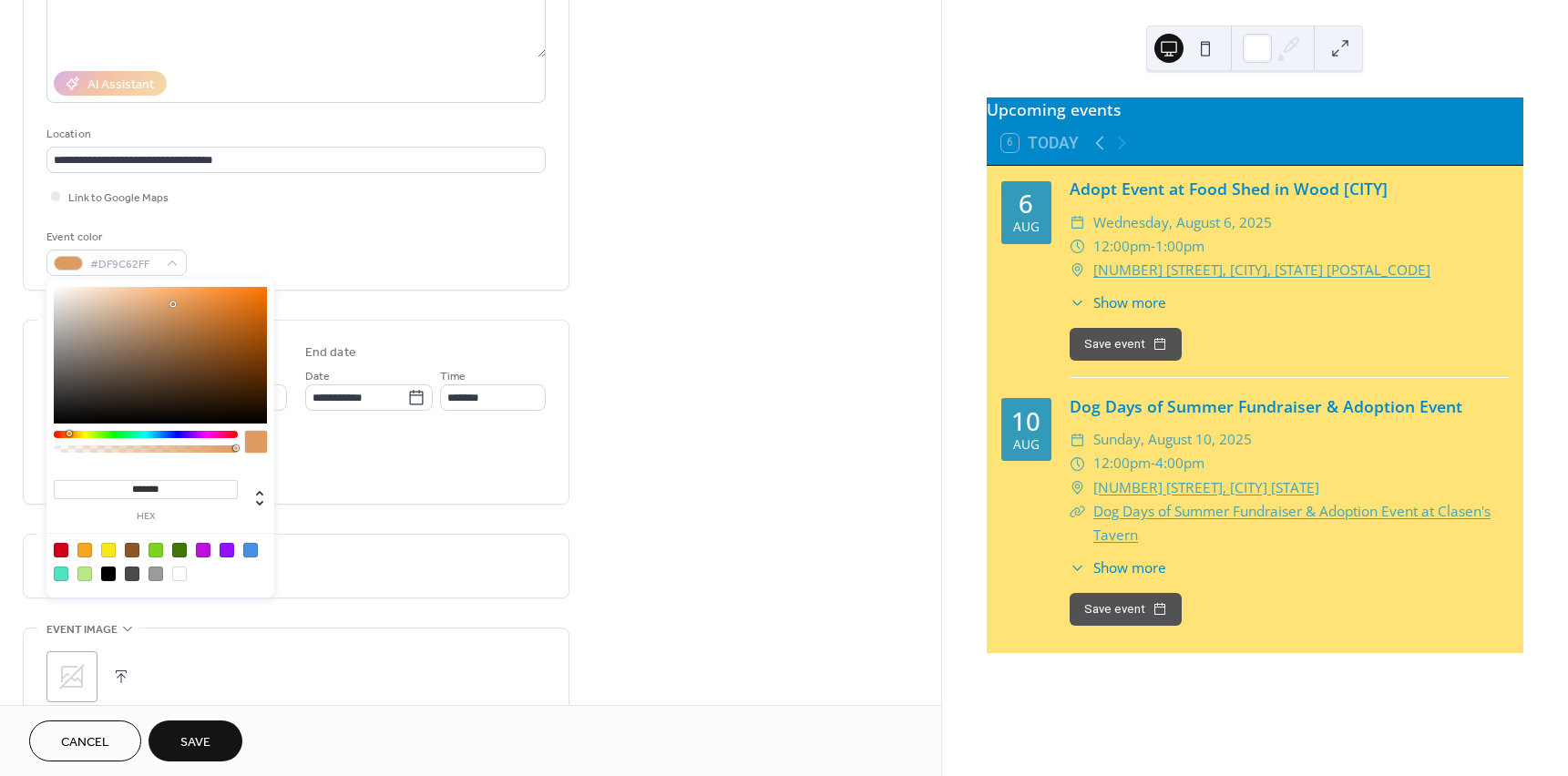 click at bounding box center (160, 355) 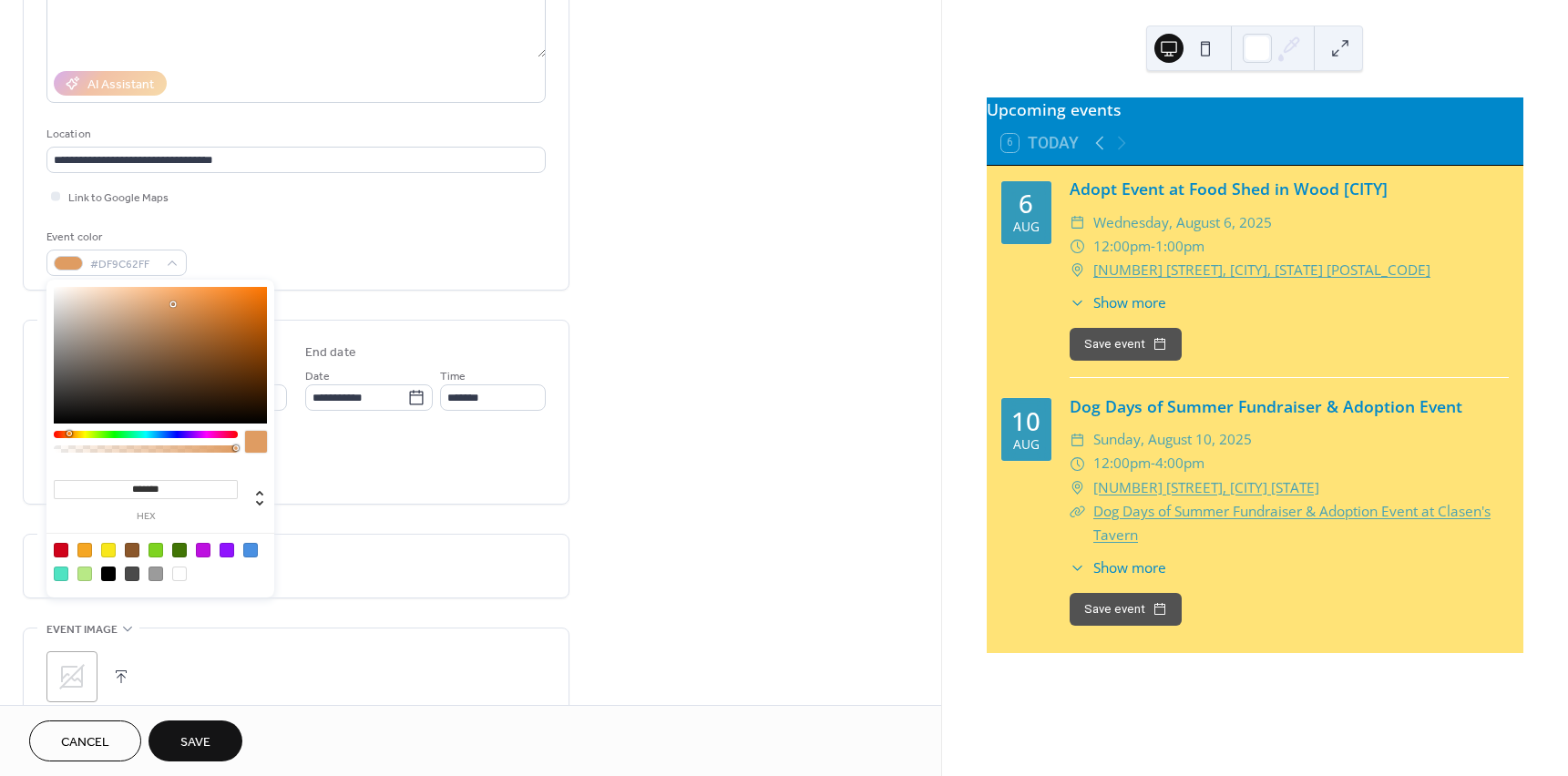 click on "Save" at bounding box center (195, 742) 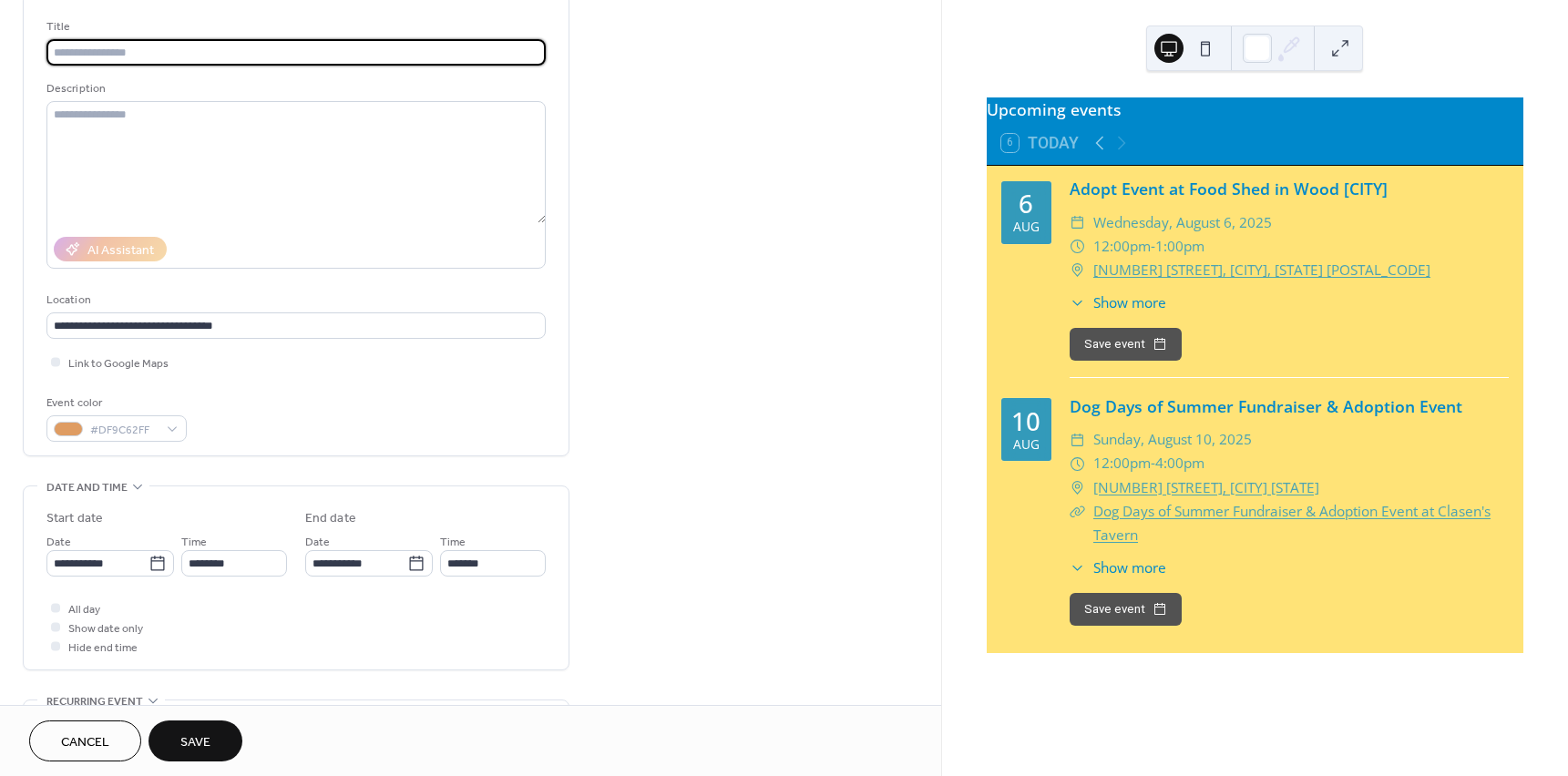 scroll, scrollTop: 0, scrollLeft: 0, axis: both 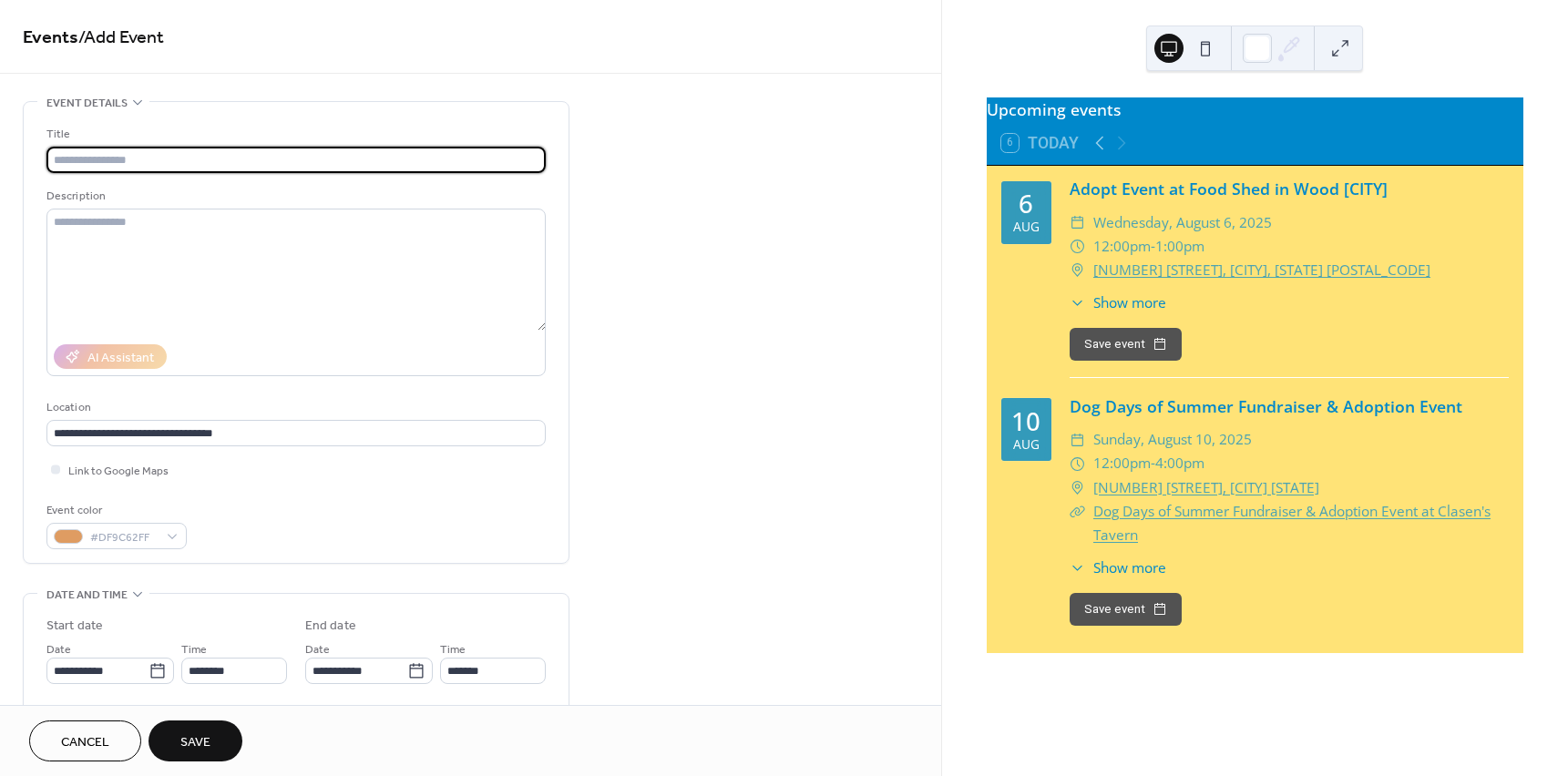 click at bounding box center (296, 159) 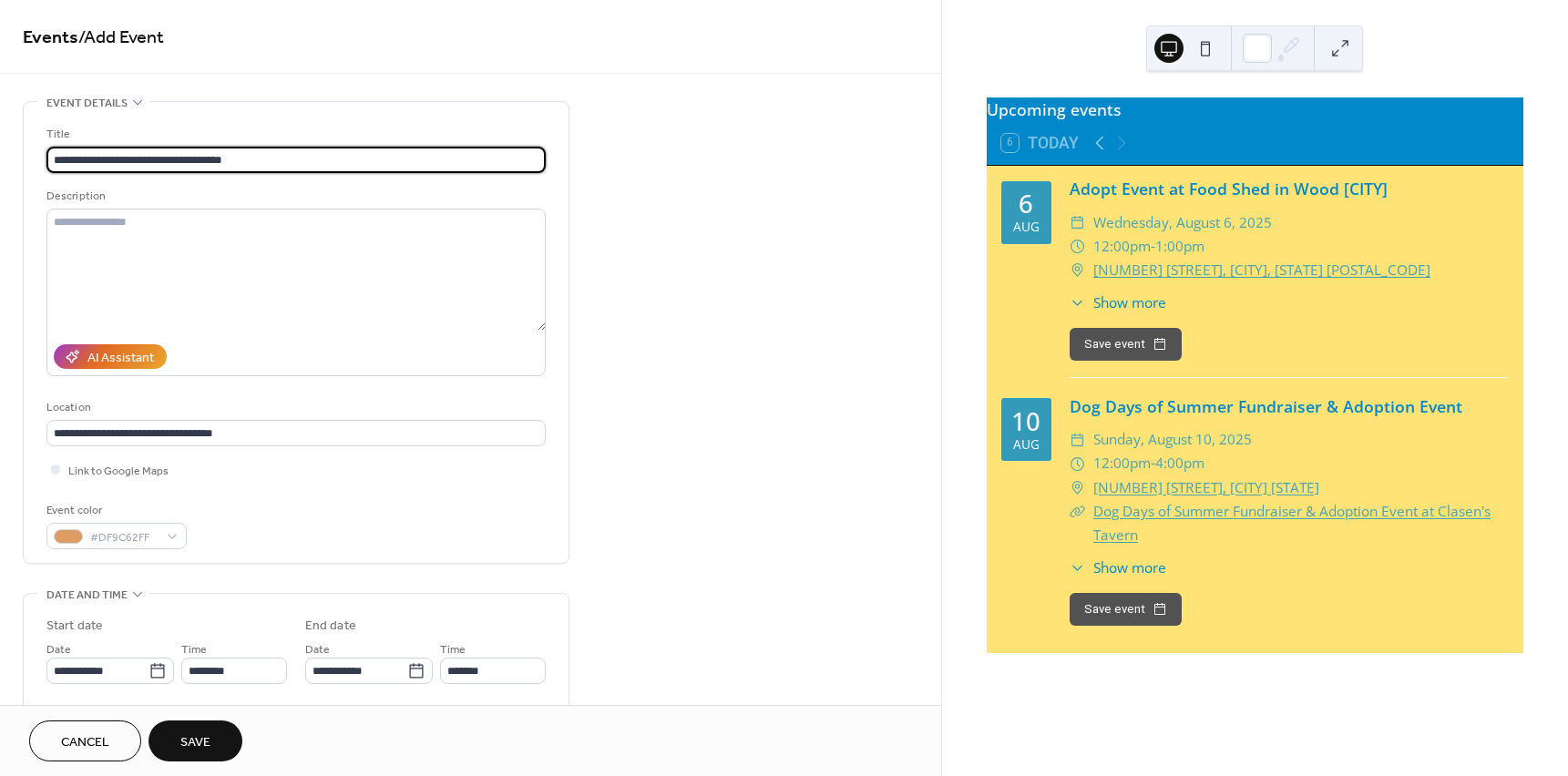 type on "**********" 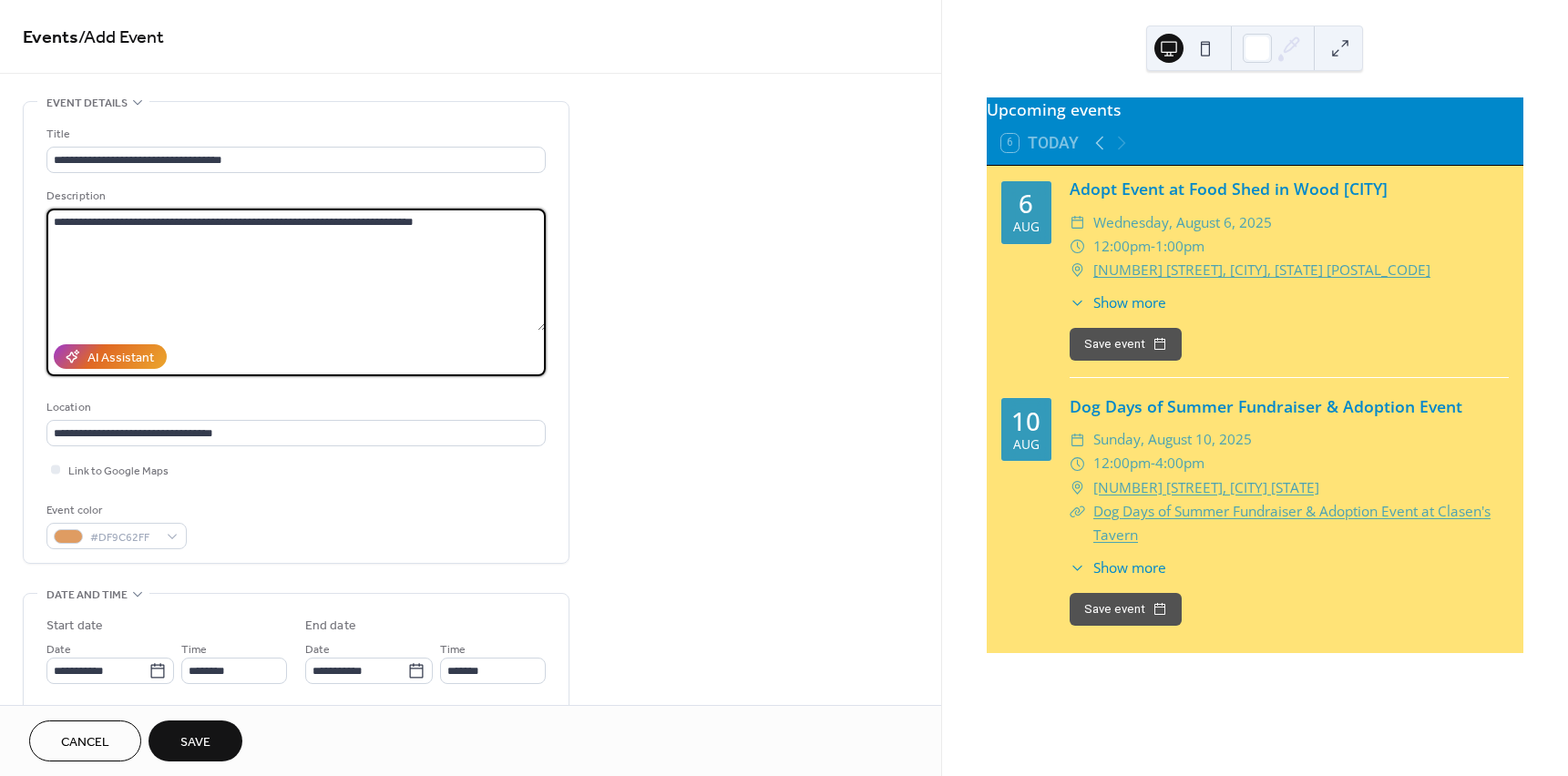 click on "**********" at bounding box center (296, 270) 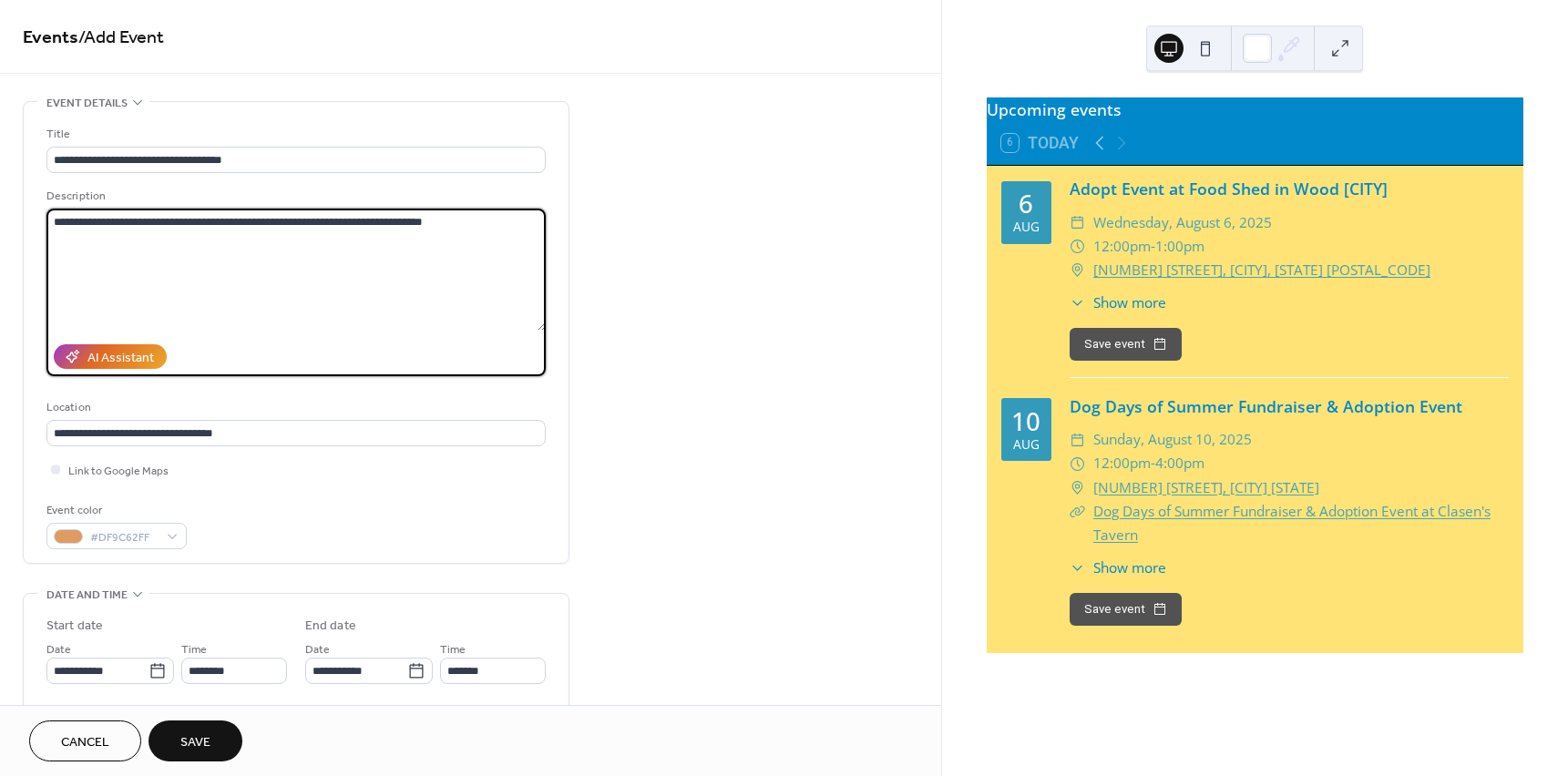 paste on "**********" 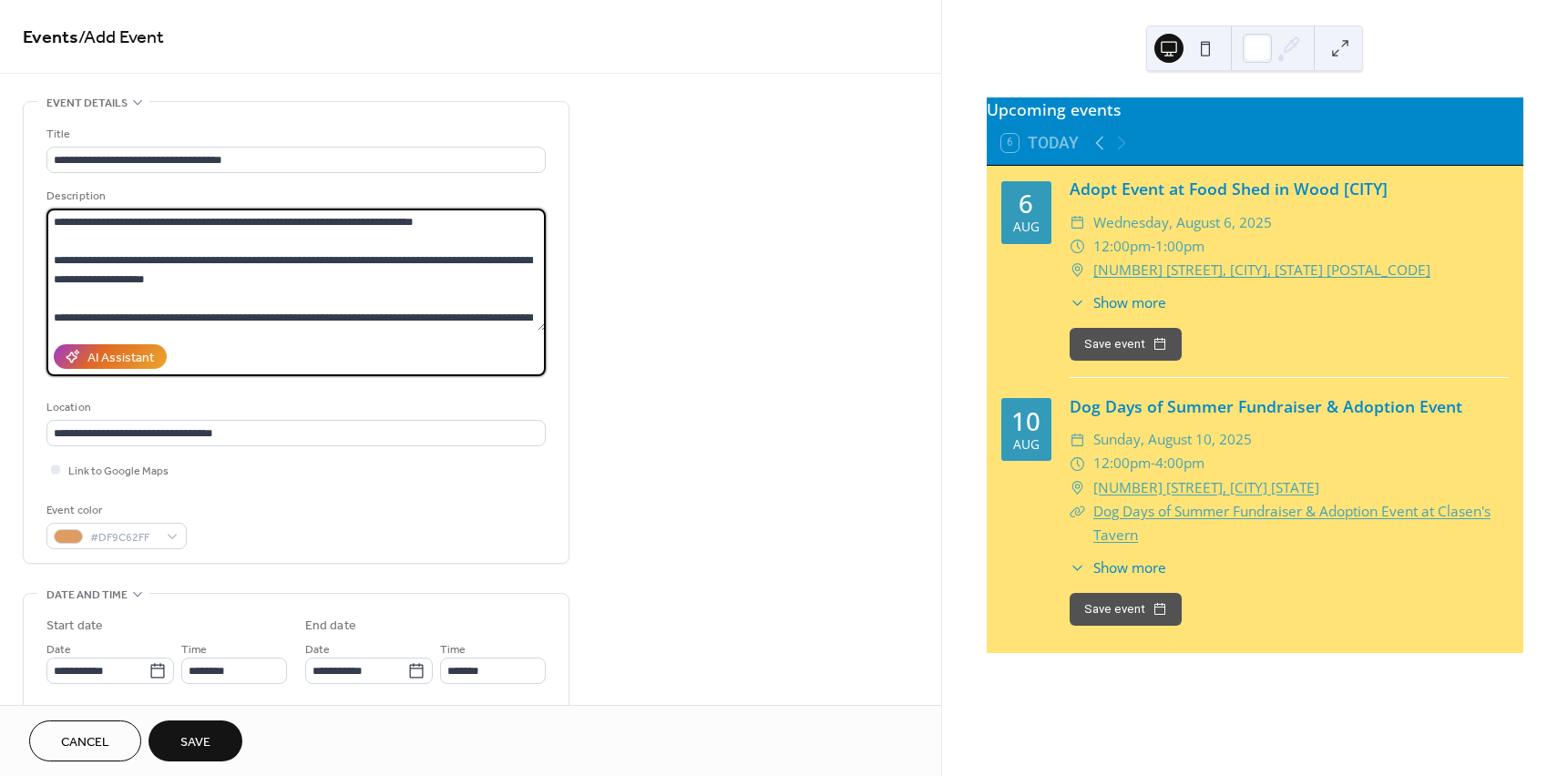 scroll, scrollTop: 131, scrollLeft: 0, axis: vertical 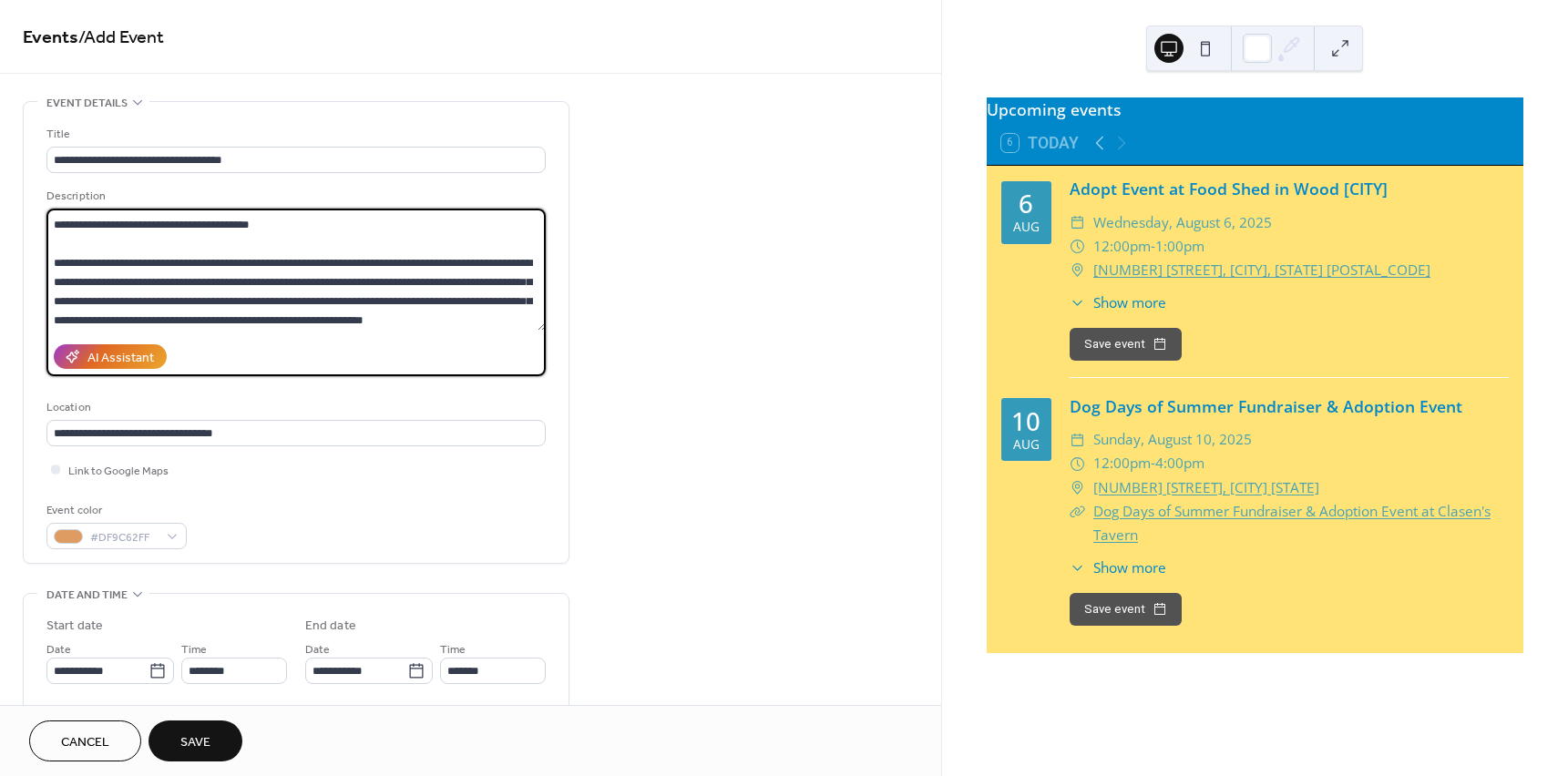 click on "**********" at bounding box center (296, 270) 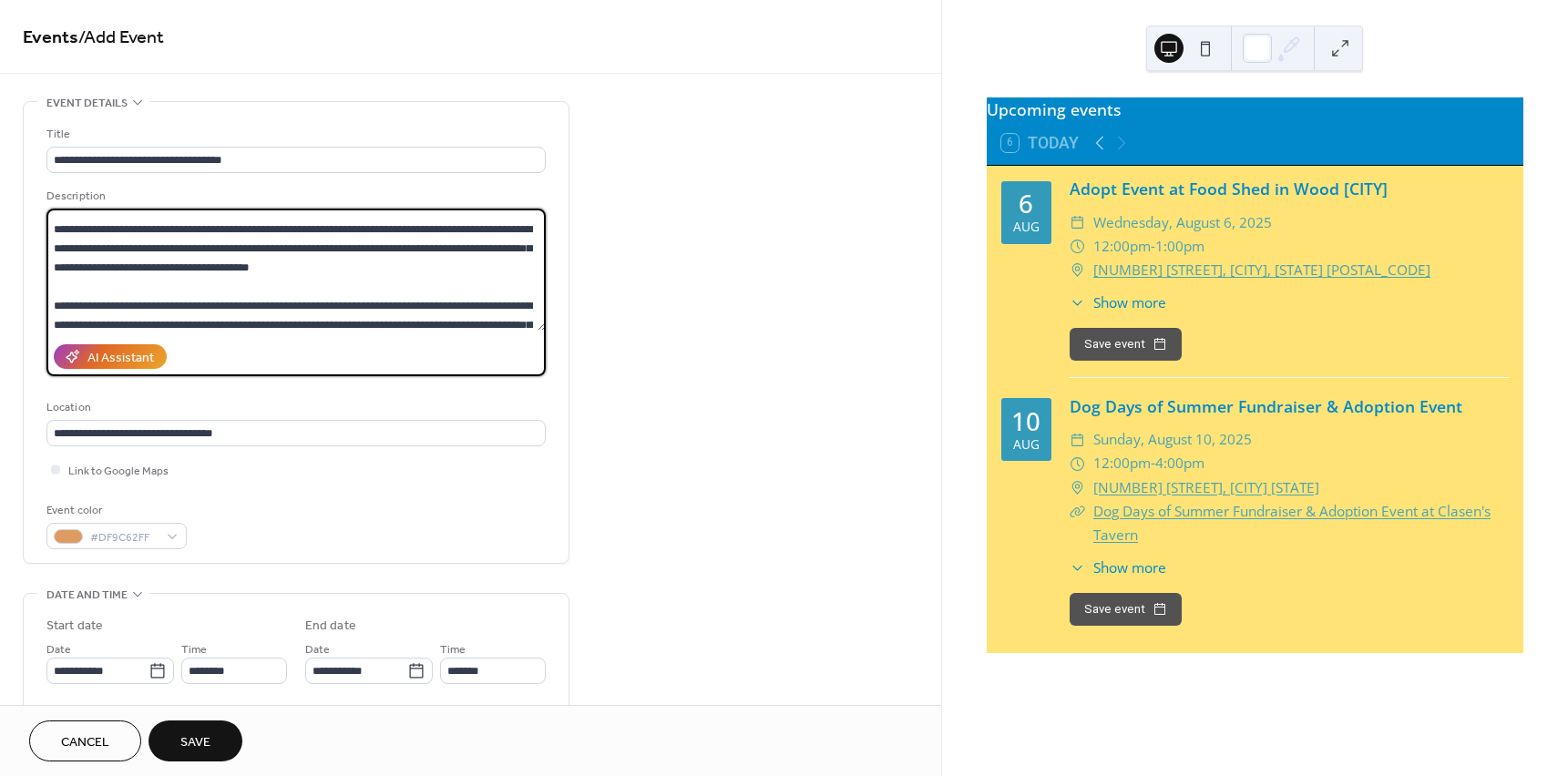 scroll, scrollTop: 134, scrollLeft: 0, axis: vertical 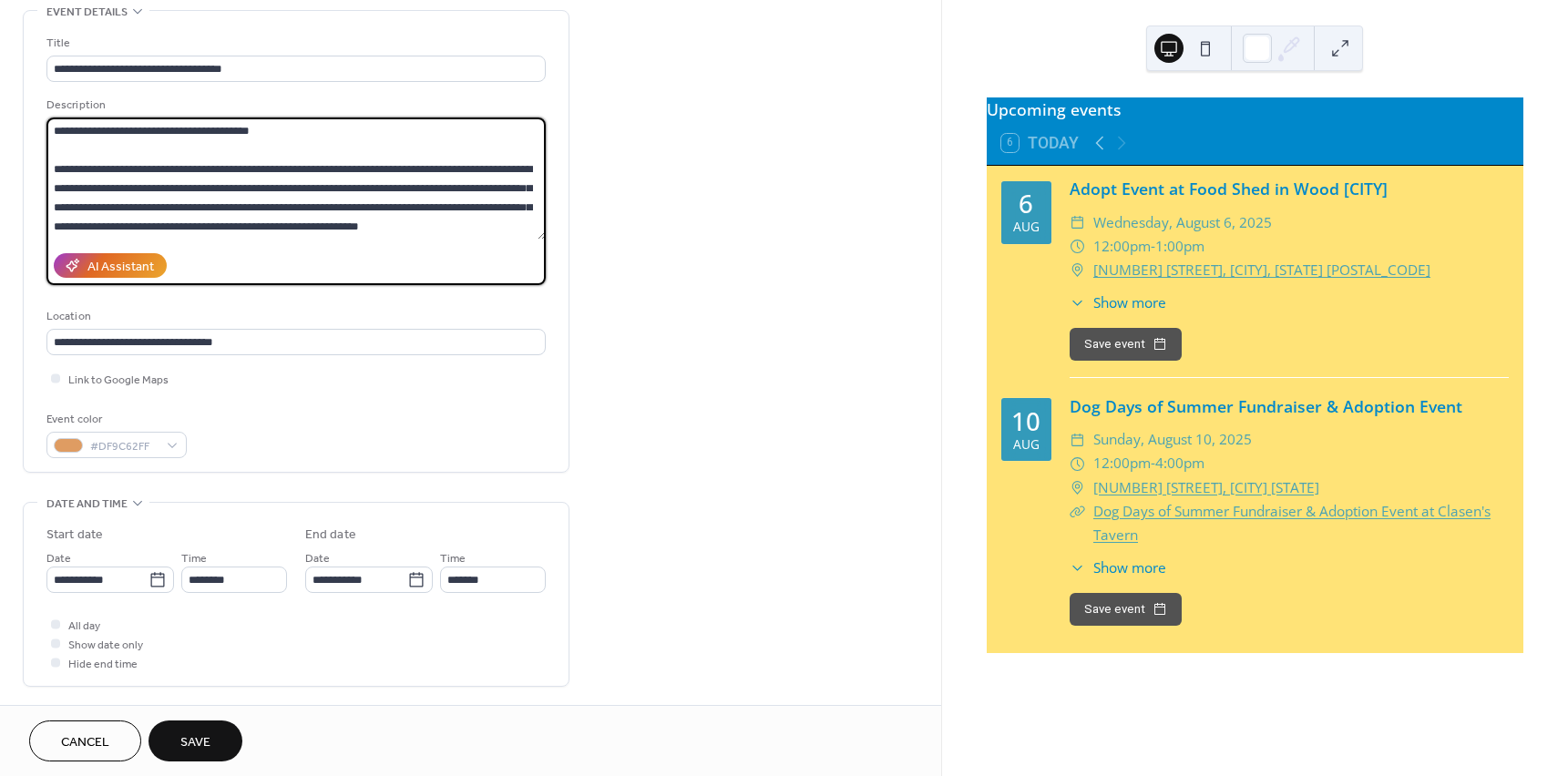 click on "**********" at bounding box center [296, 179] 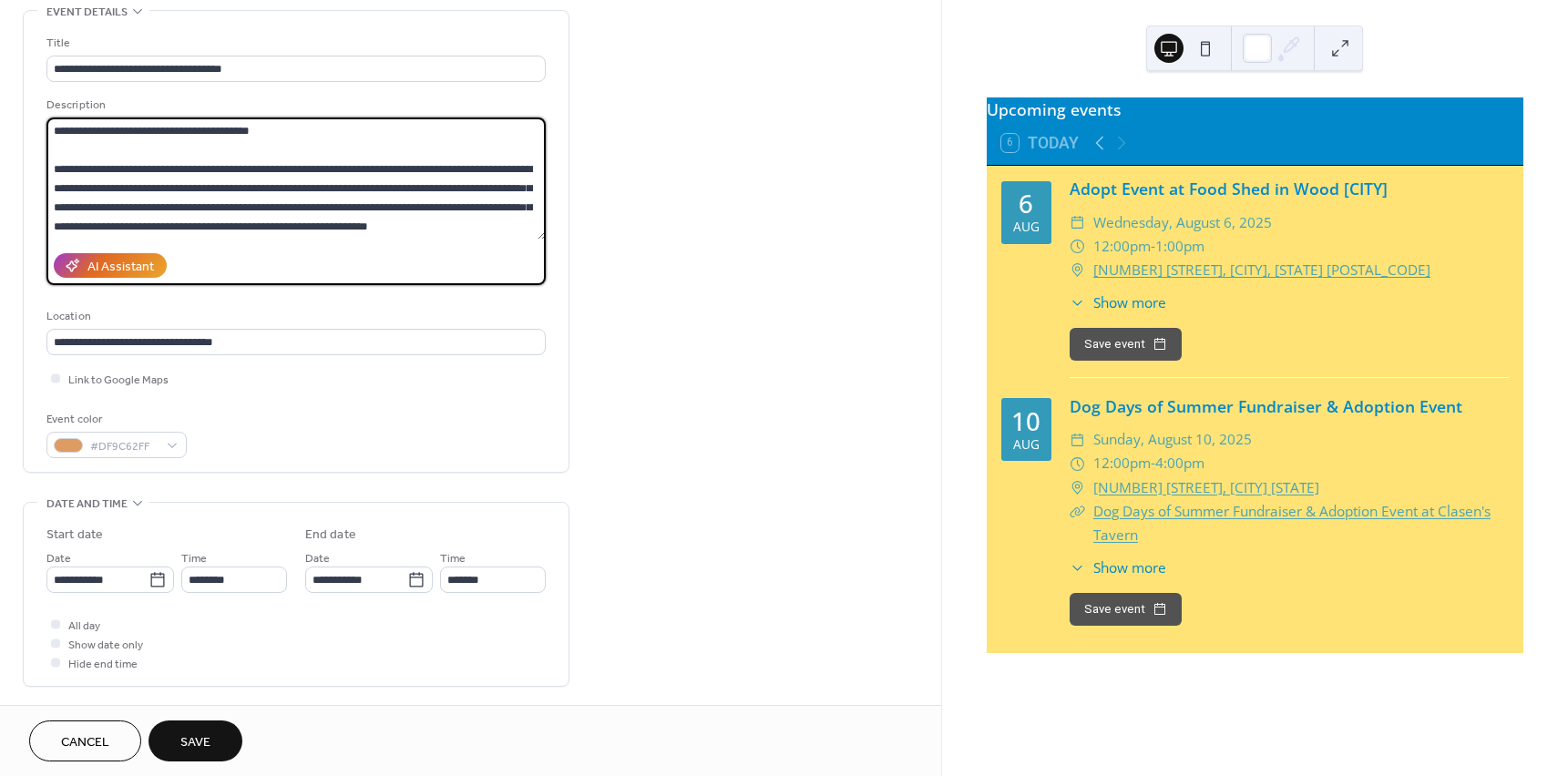 scroll, scrollTop: 169, scrollLeft: 0, axis: vertical 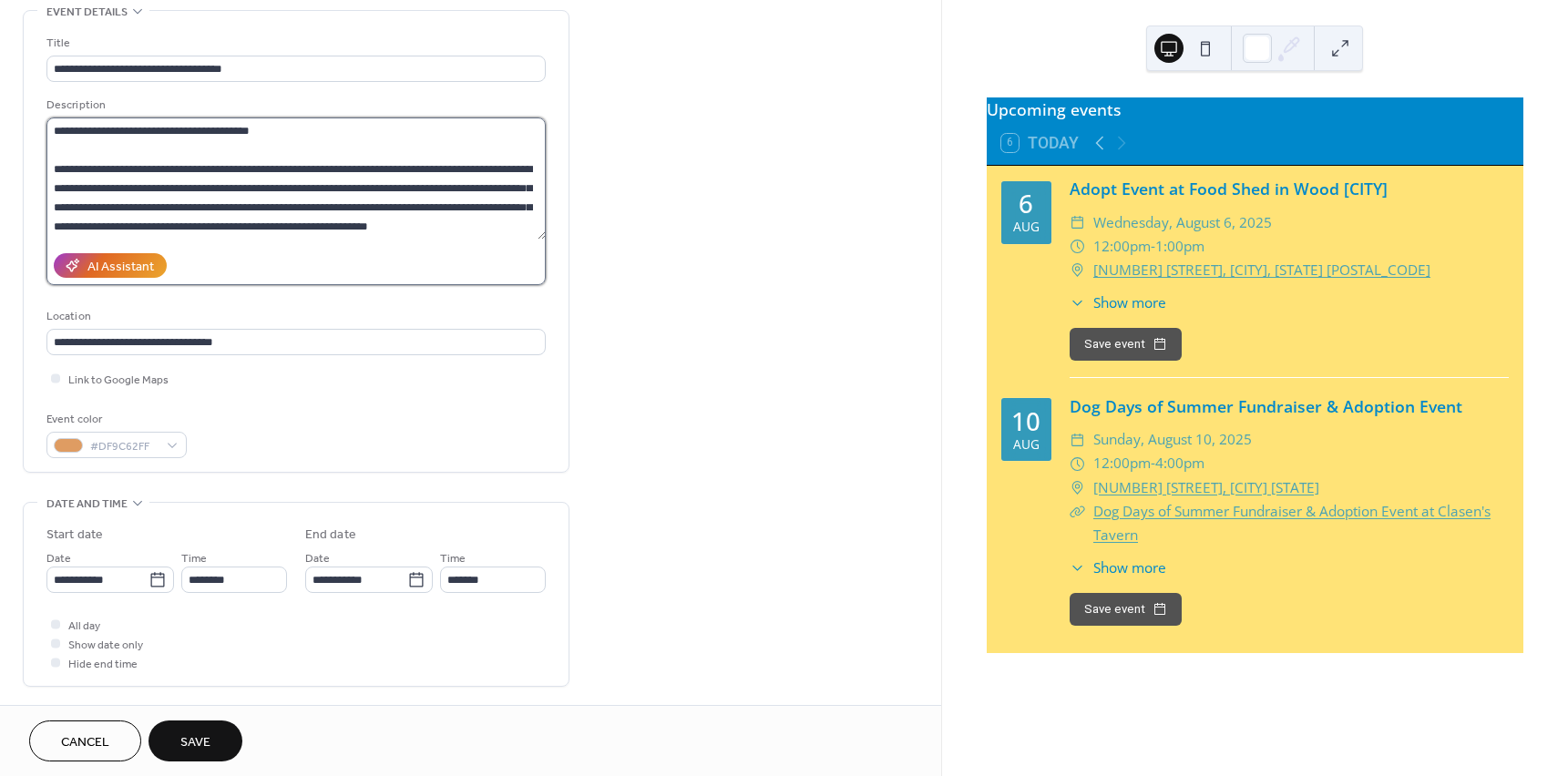 drag, startPoint x: 493, startPoint y: 193, endPoint x: 518, endPoint y: 199, distance: 25.70992 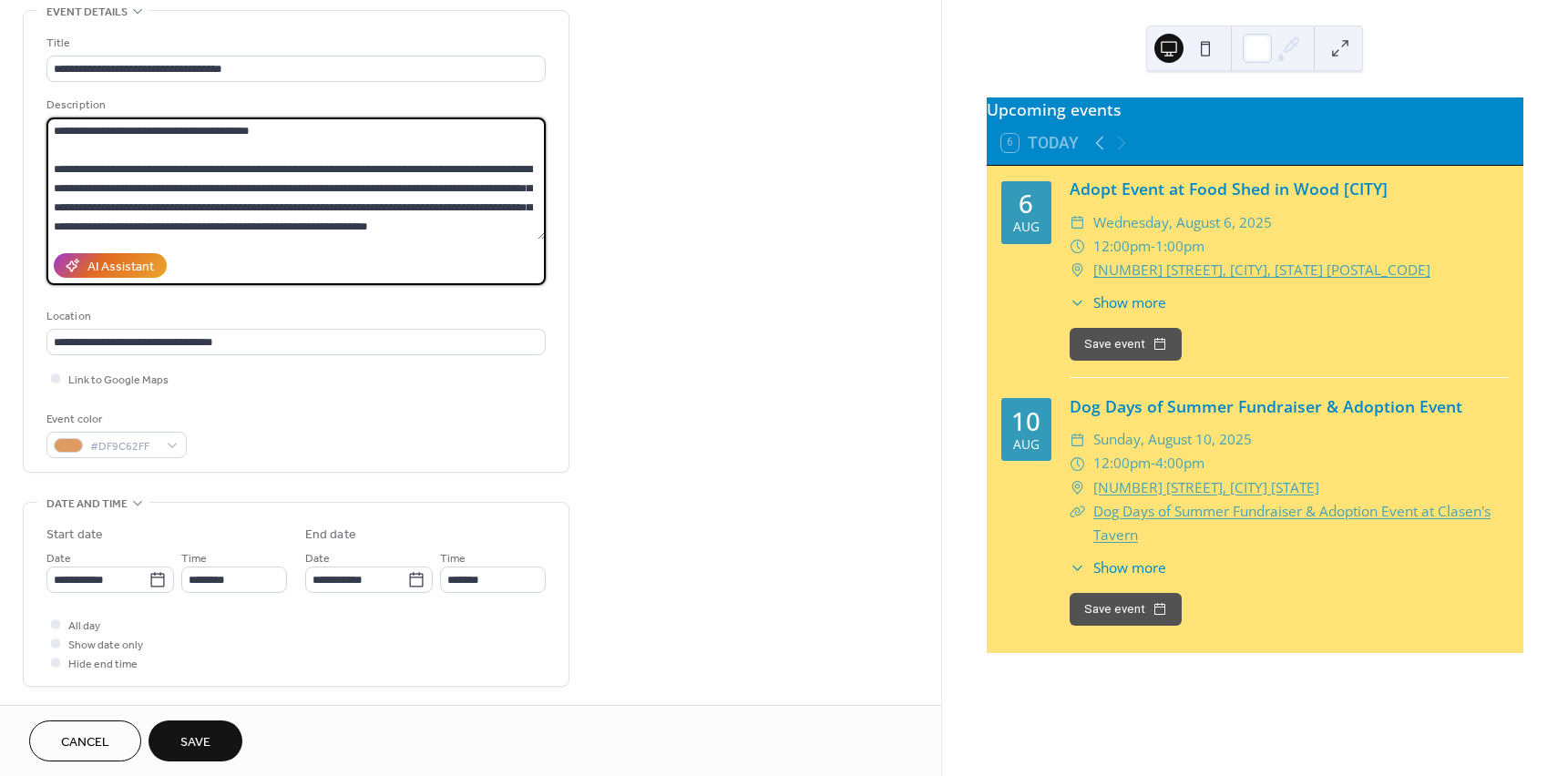 paste on "**********" 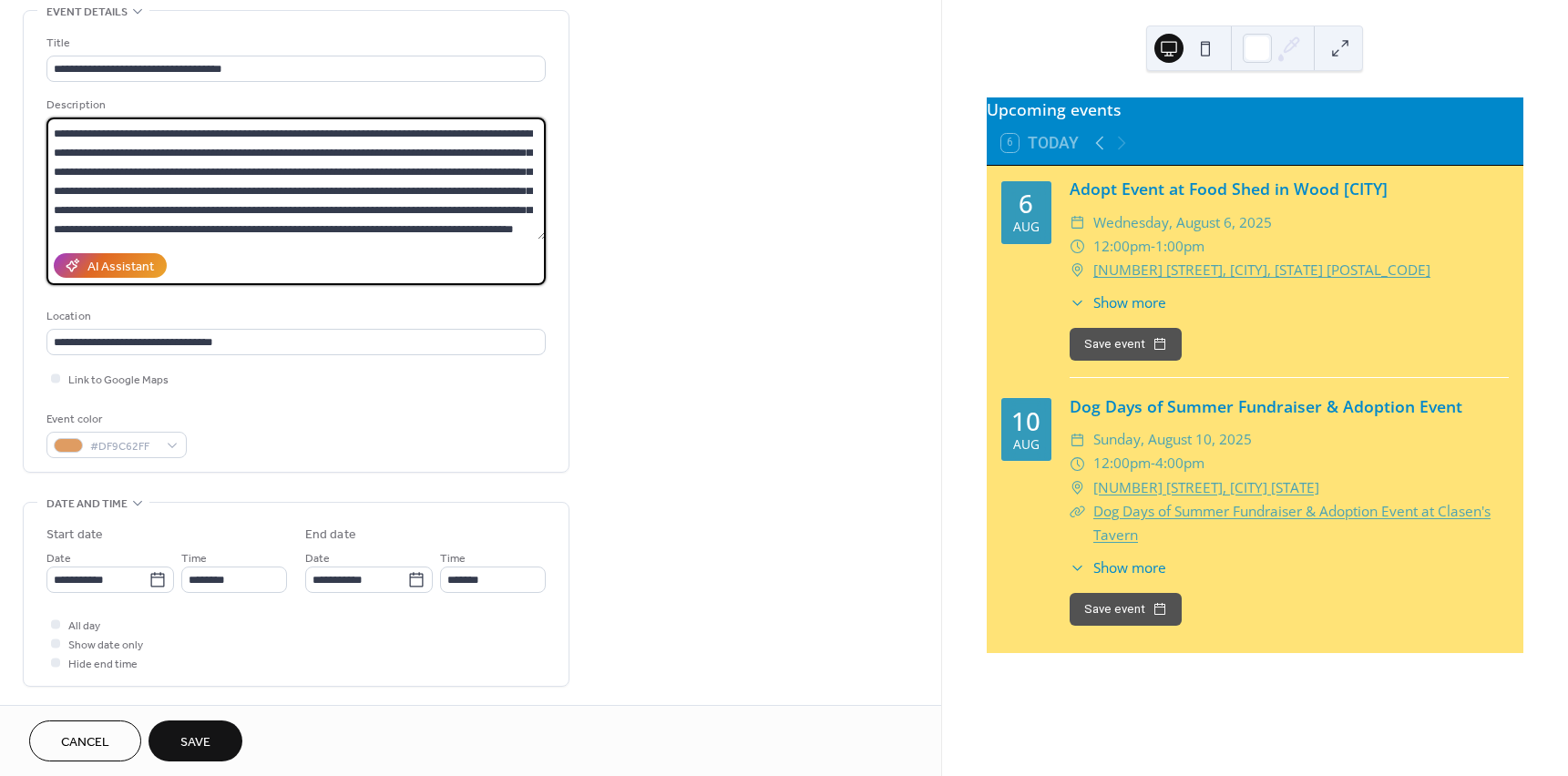 scroll, scrollTop: 189, scrollLeft: 0, axis: vertical 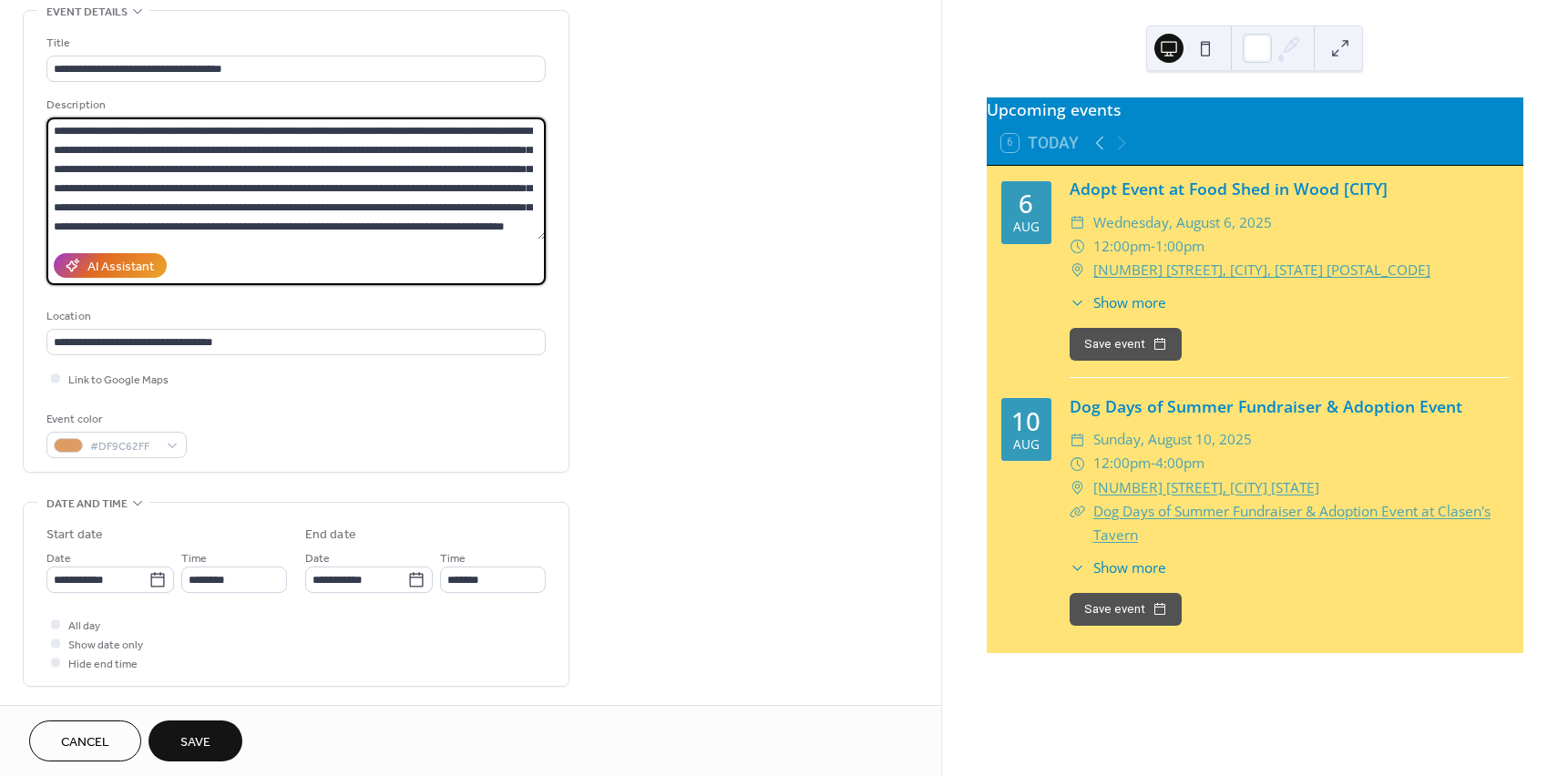 drag, startPoint x: 437, startPoint y: 209, endPoint x: 497, endPoint y: 230, distance: 63.56886 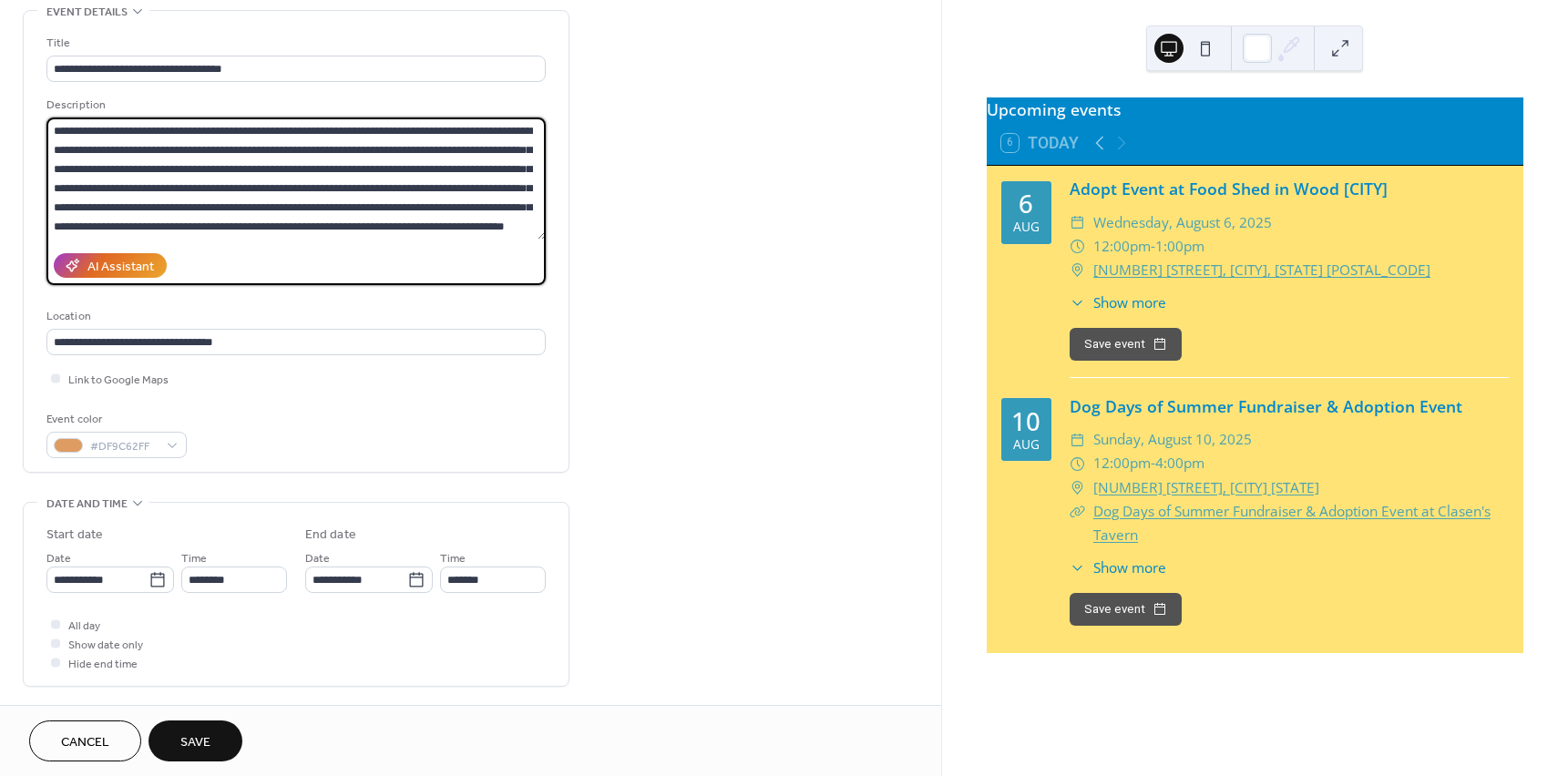 drag, startPoint x: 103, startPoint y: 224, endPoint x: 215, endPoint y: 190, distance: 117.047 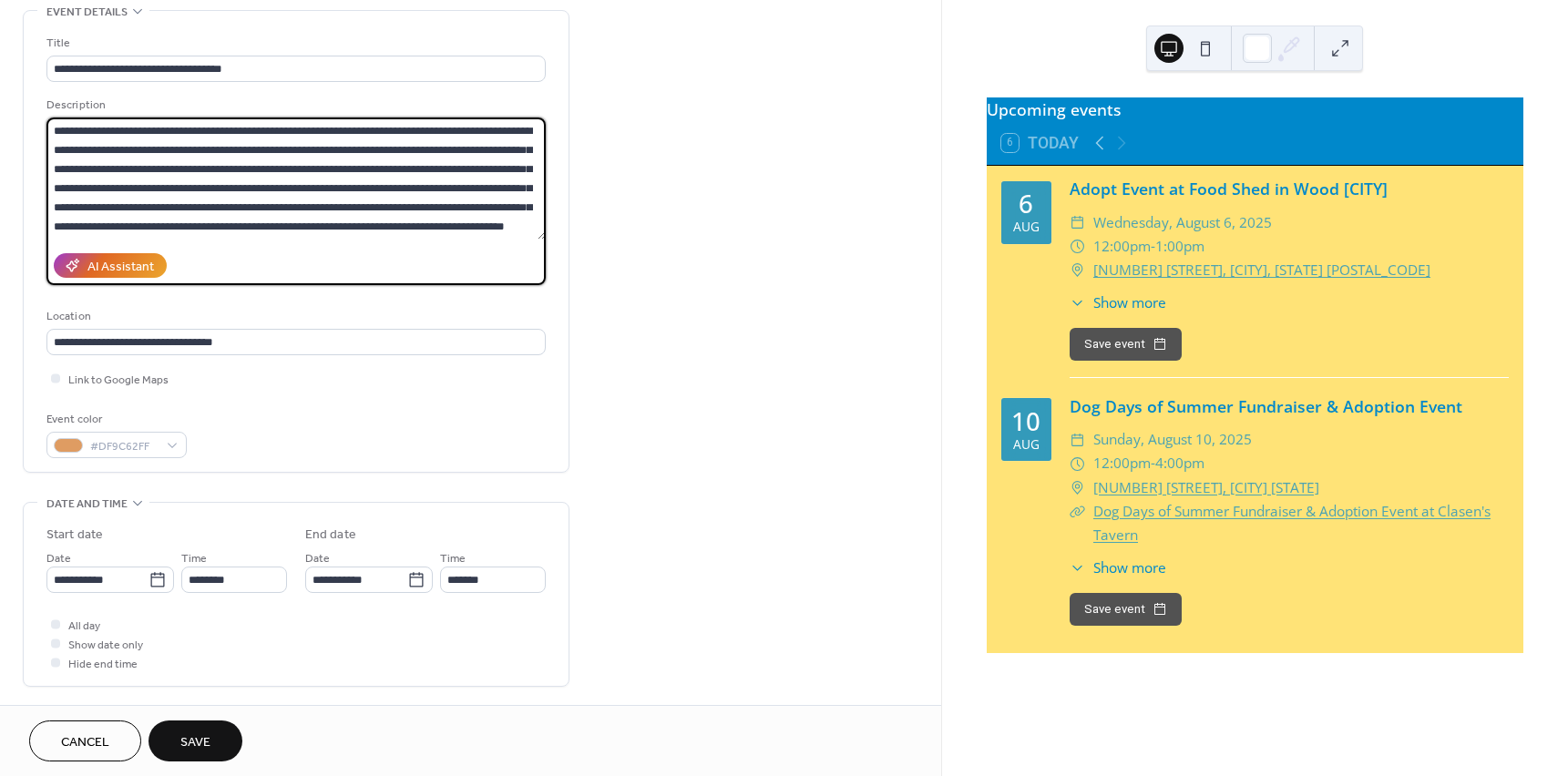 click at bounding box center [296, 179] 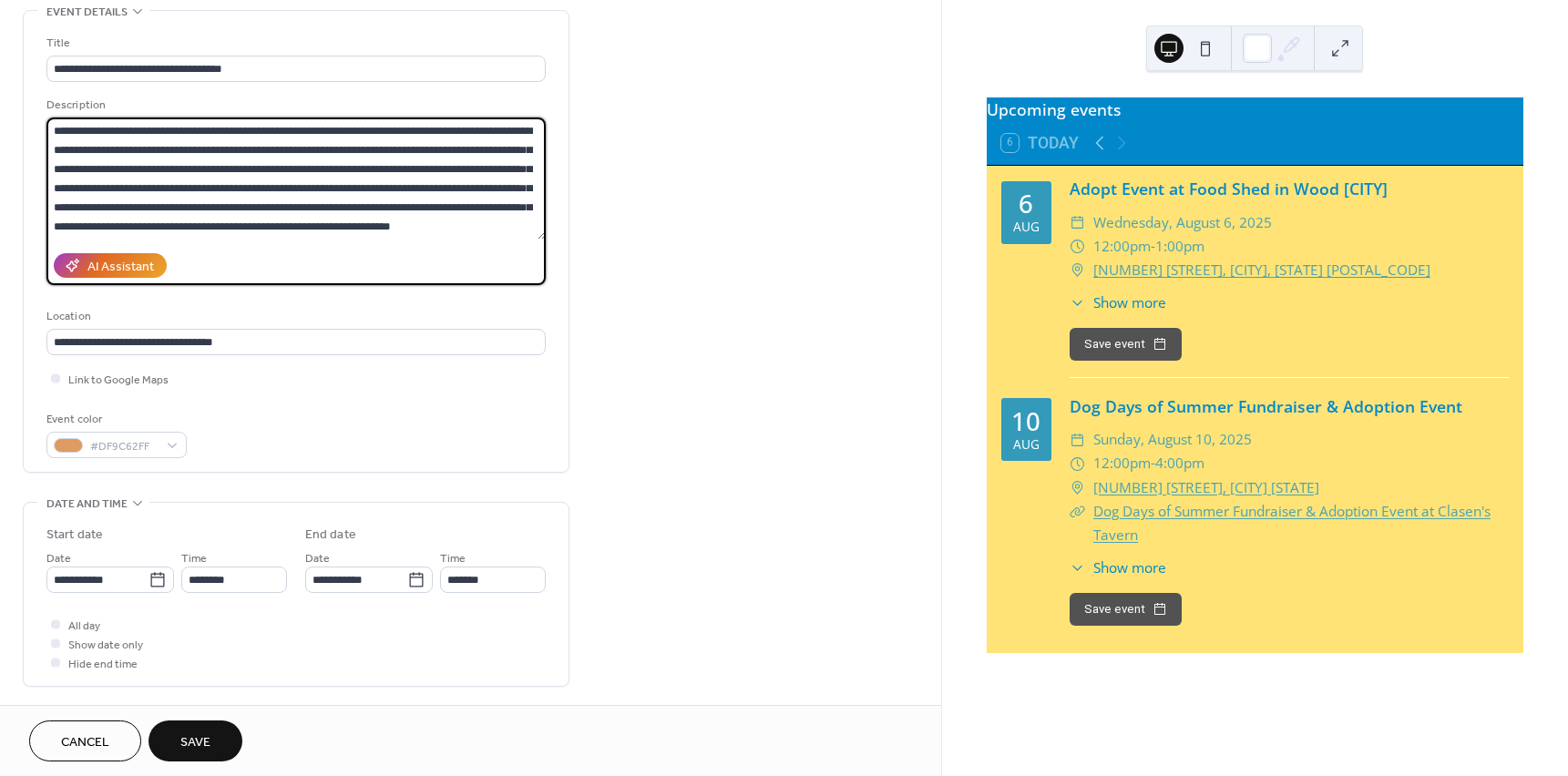 scroll, scrollTop: 191, scrollLeft: 0, axis: vertical 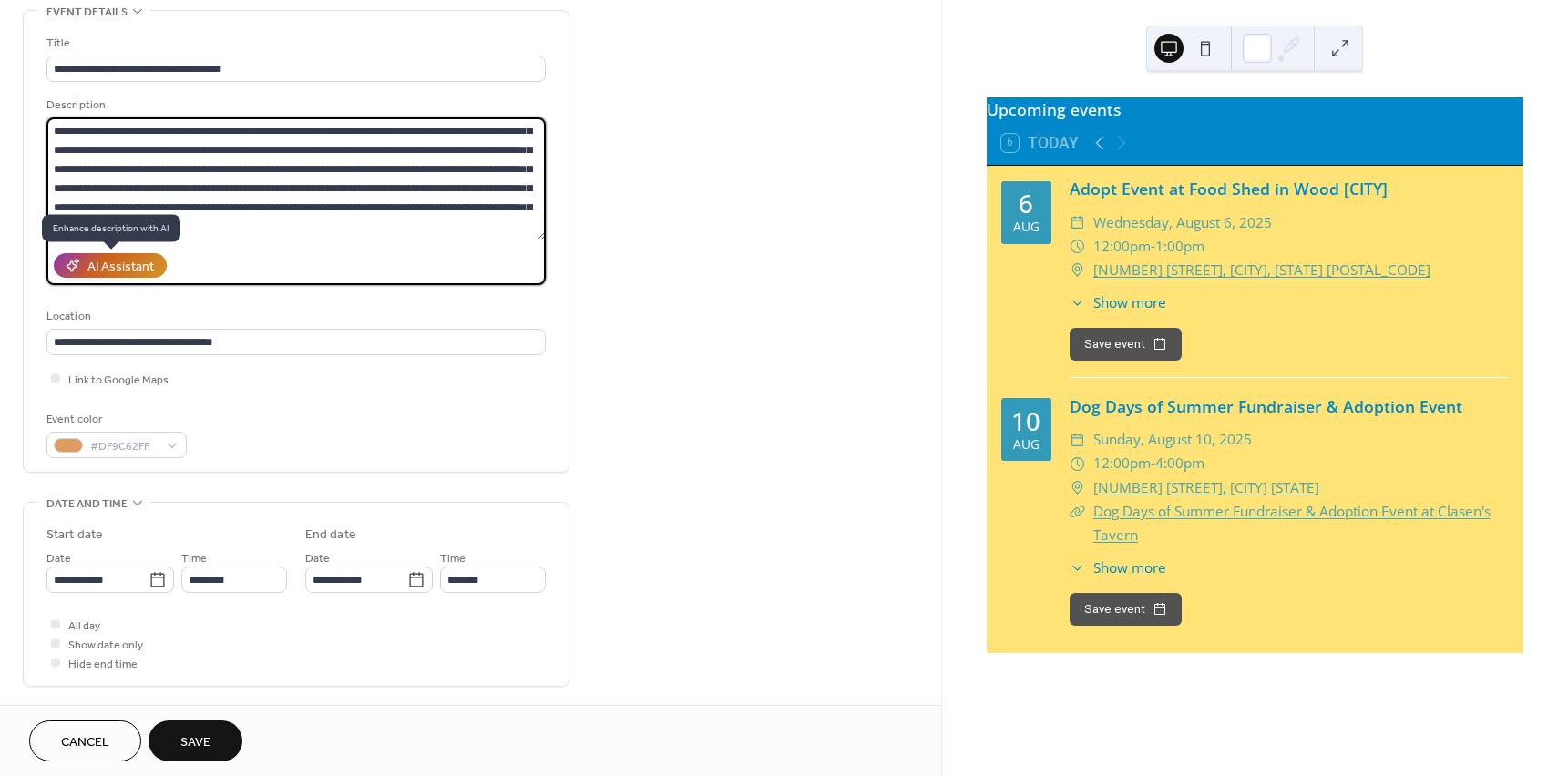 type on "**********" 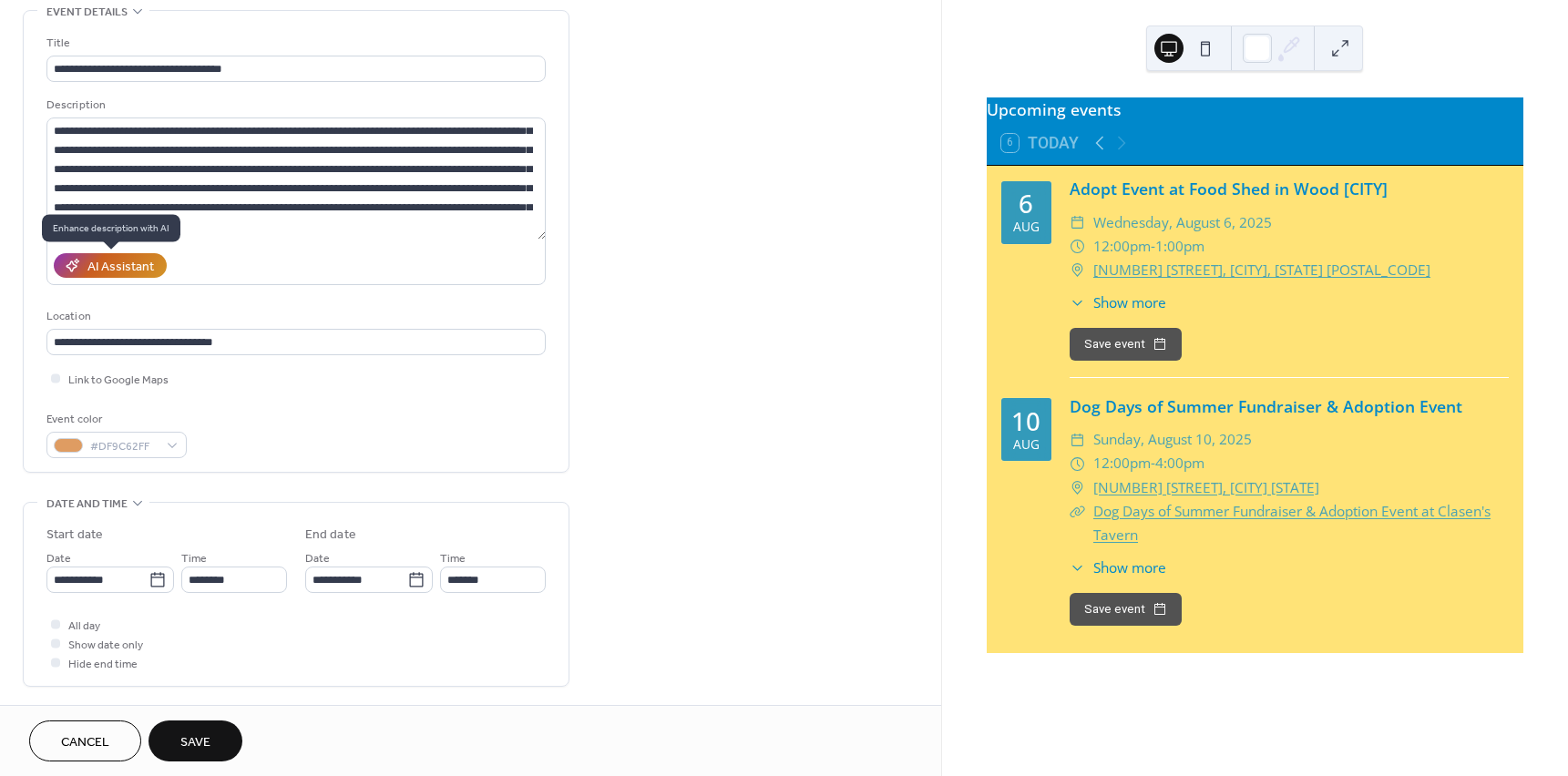click on "AI Assistant" at bounding box center (120, 267) 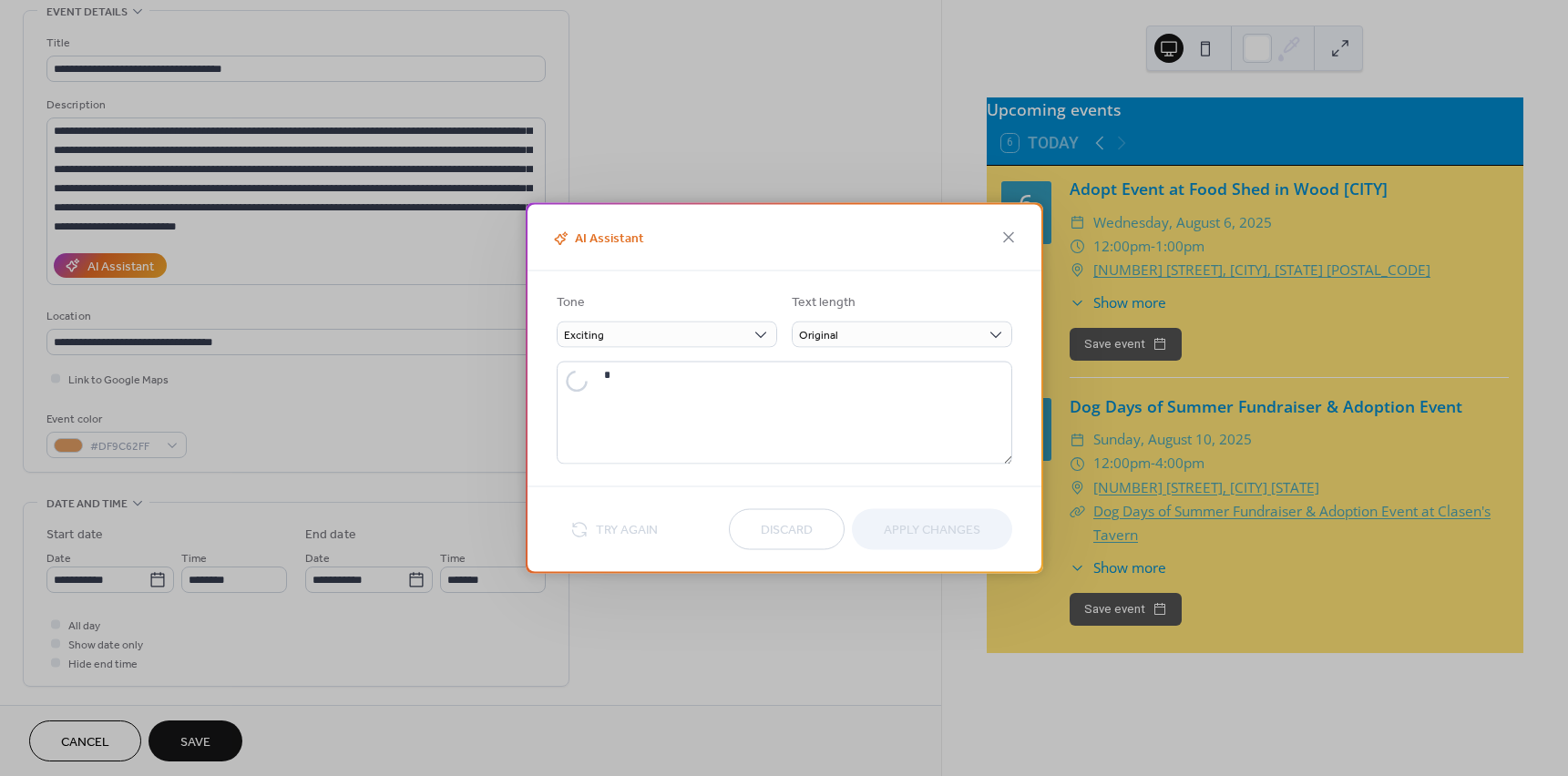 type on "**********" 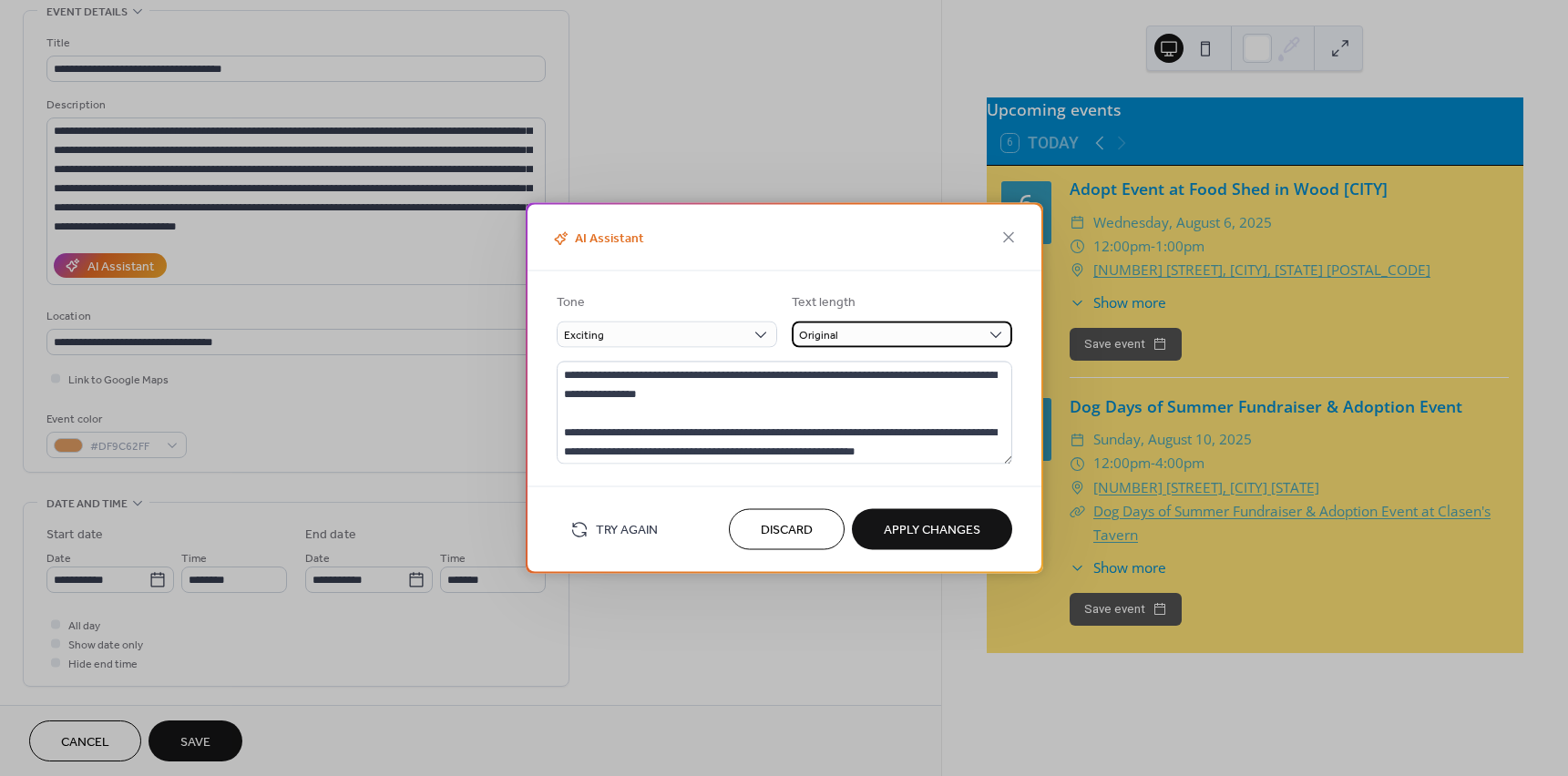 click on "Original" at bounding box center [818, 335] 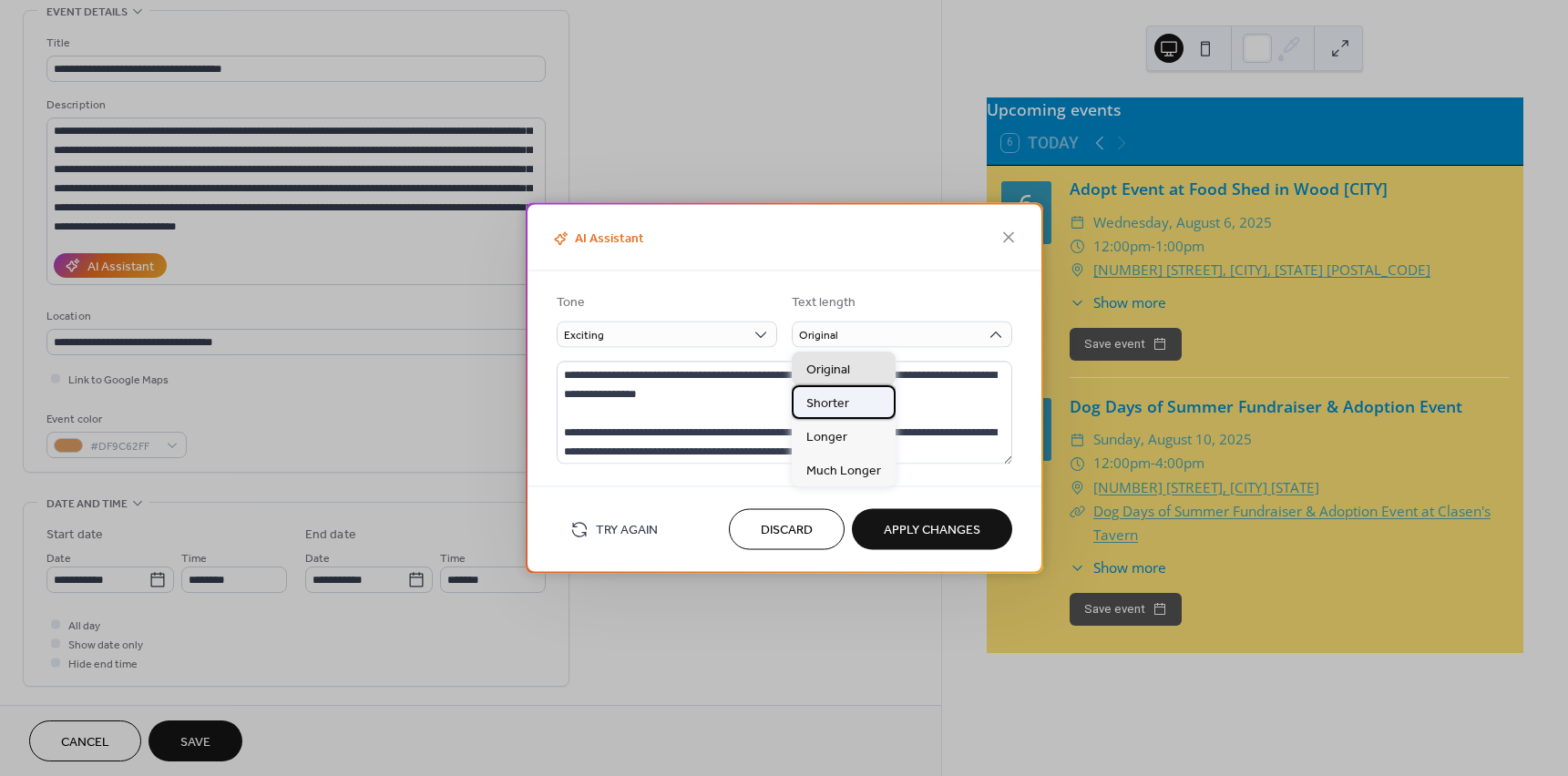 click on "Shorter" at bounding box center [827, 403] 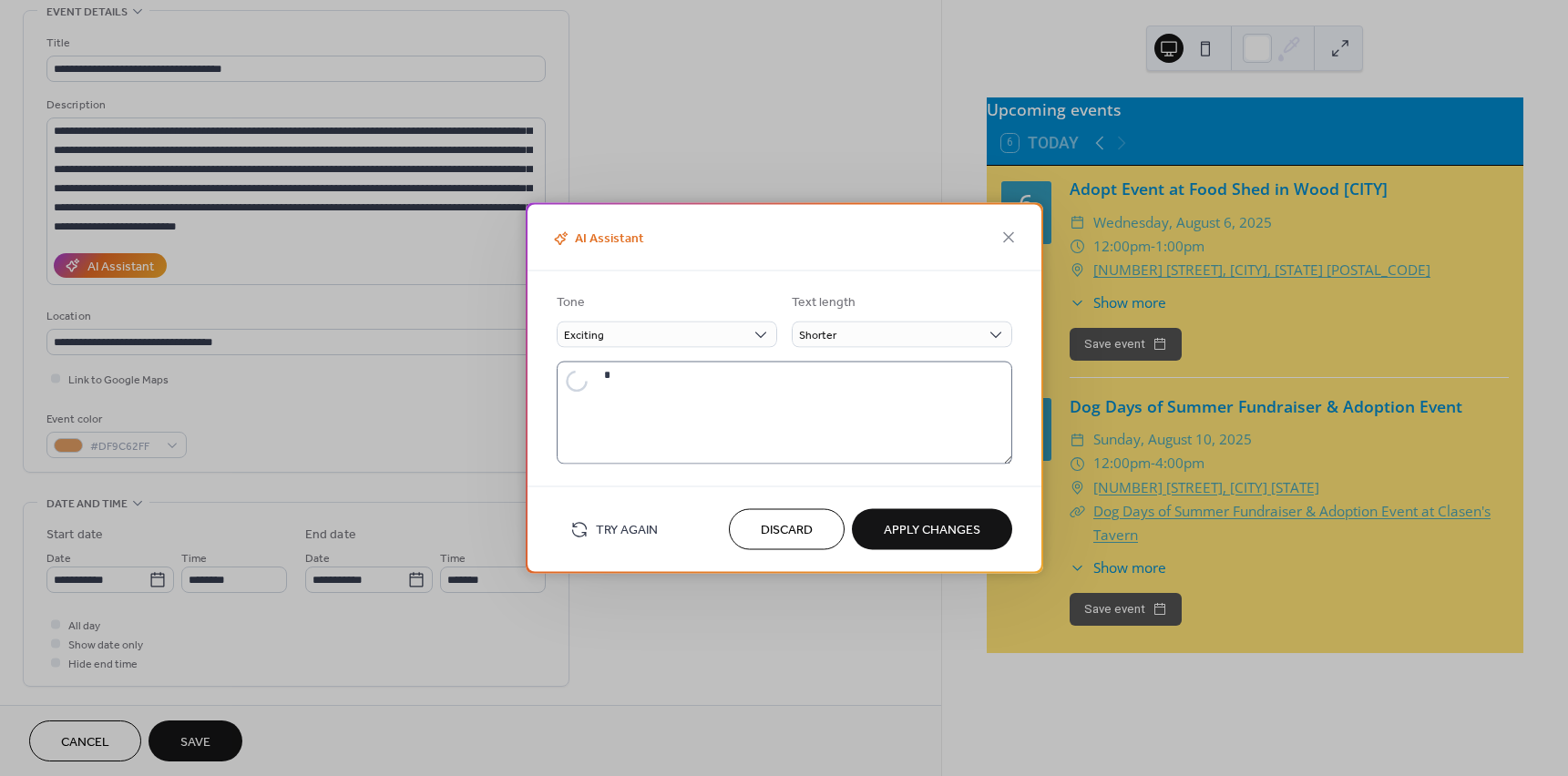 type on "**********" 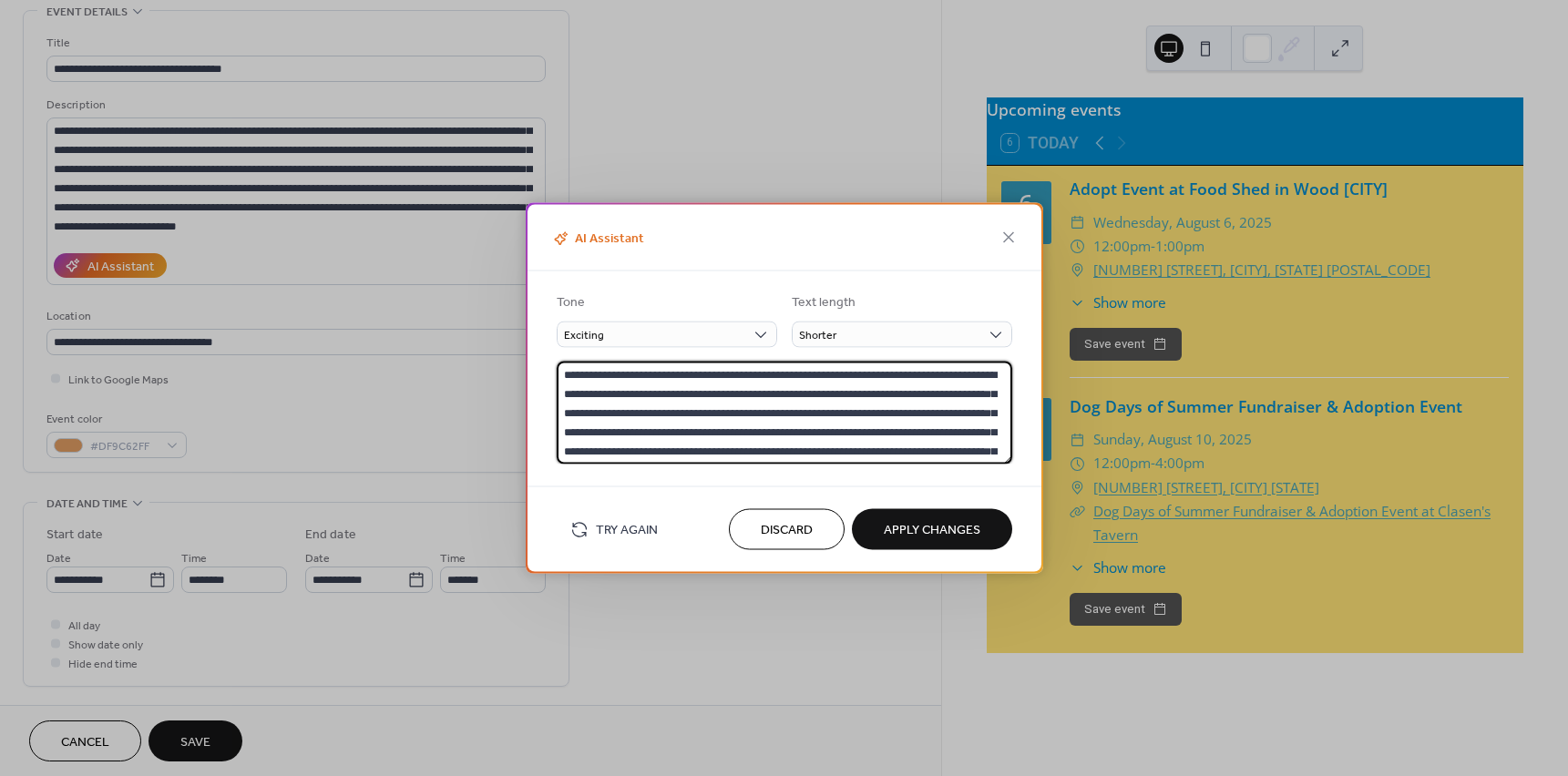 click on "**********" at bounding box center (784, 413) 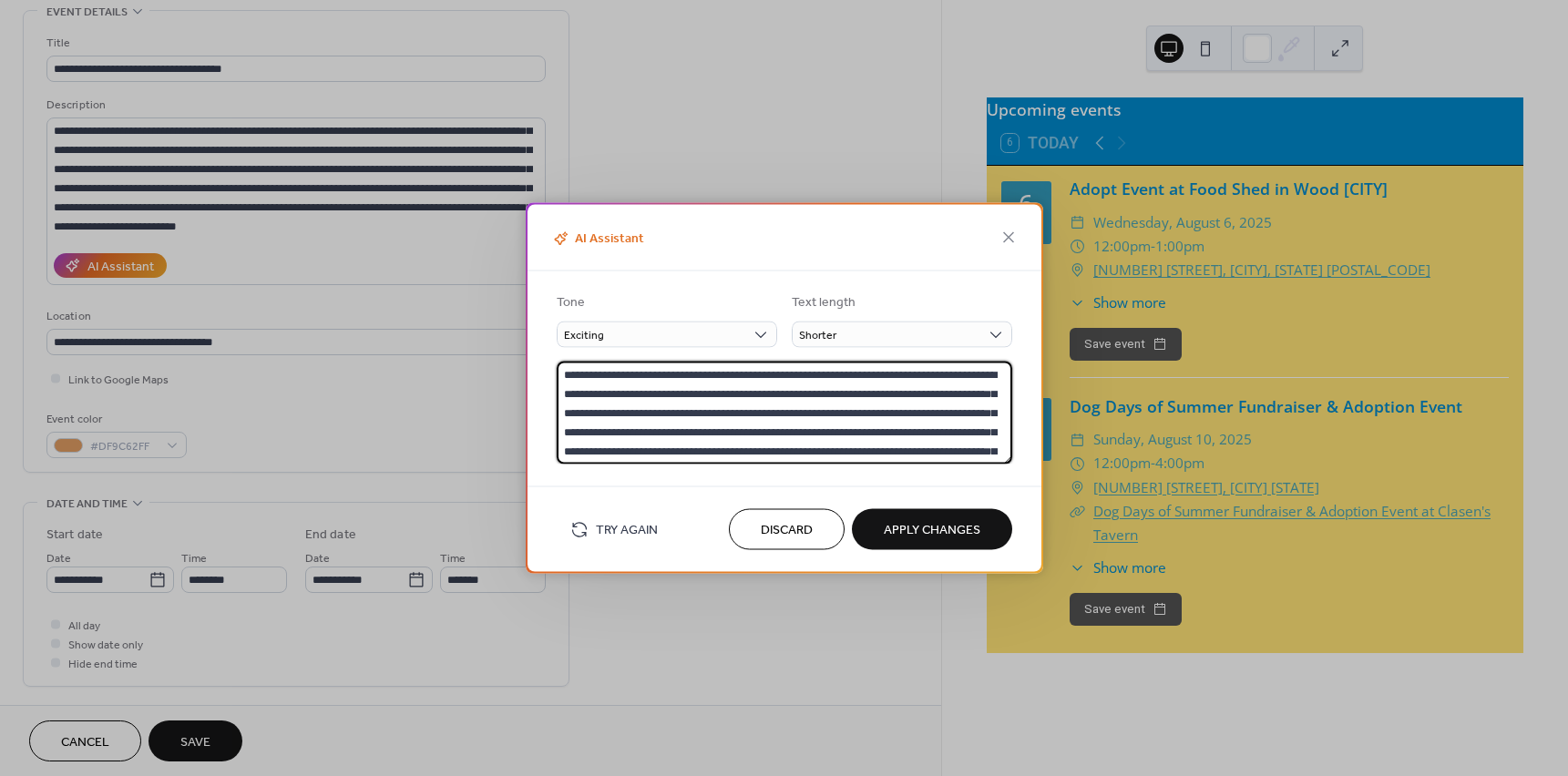 drag, startPoint x: 736, startPoint y: 413, endPoint x: 761, endPoint y: 419, distance: 25.70992 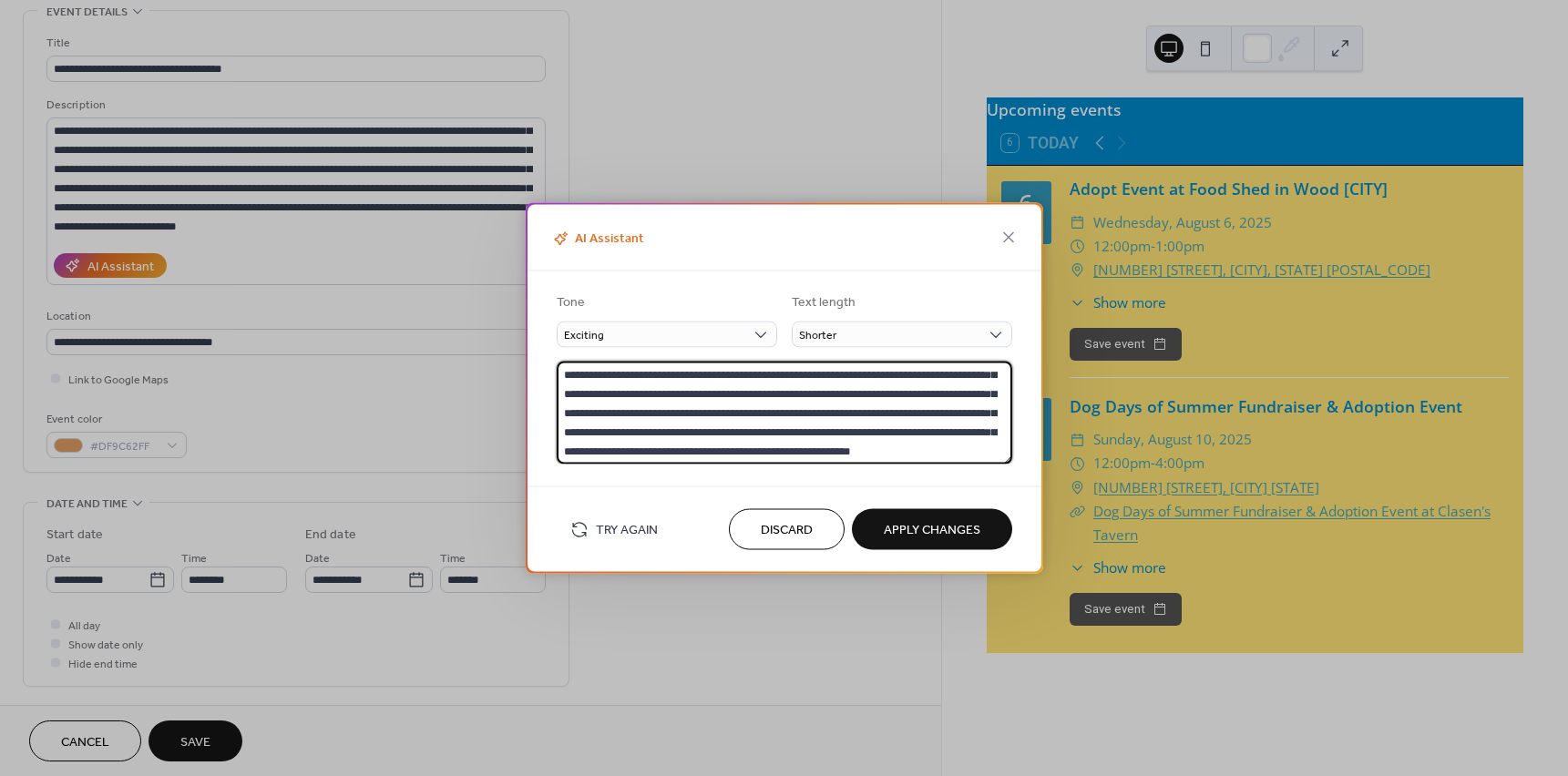 scroll, scrollTop: 38, scrollLeft: 0, axis: vertical 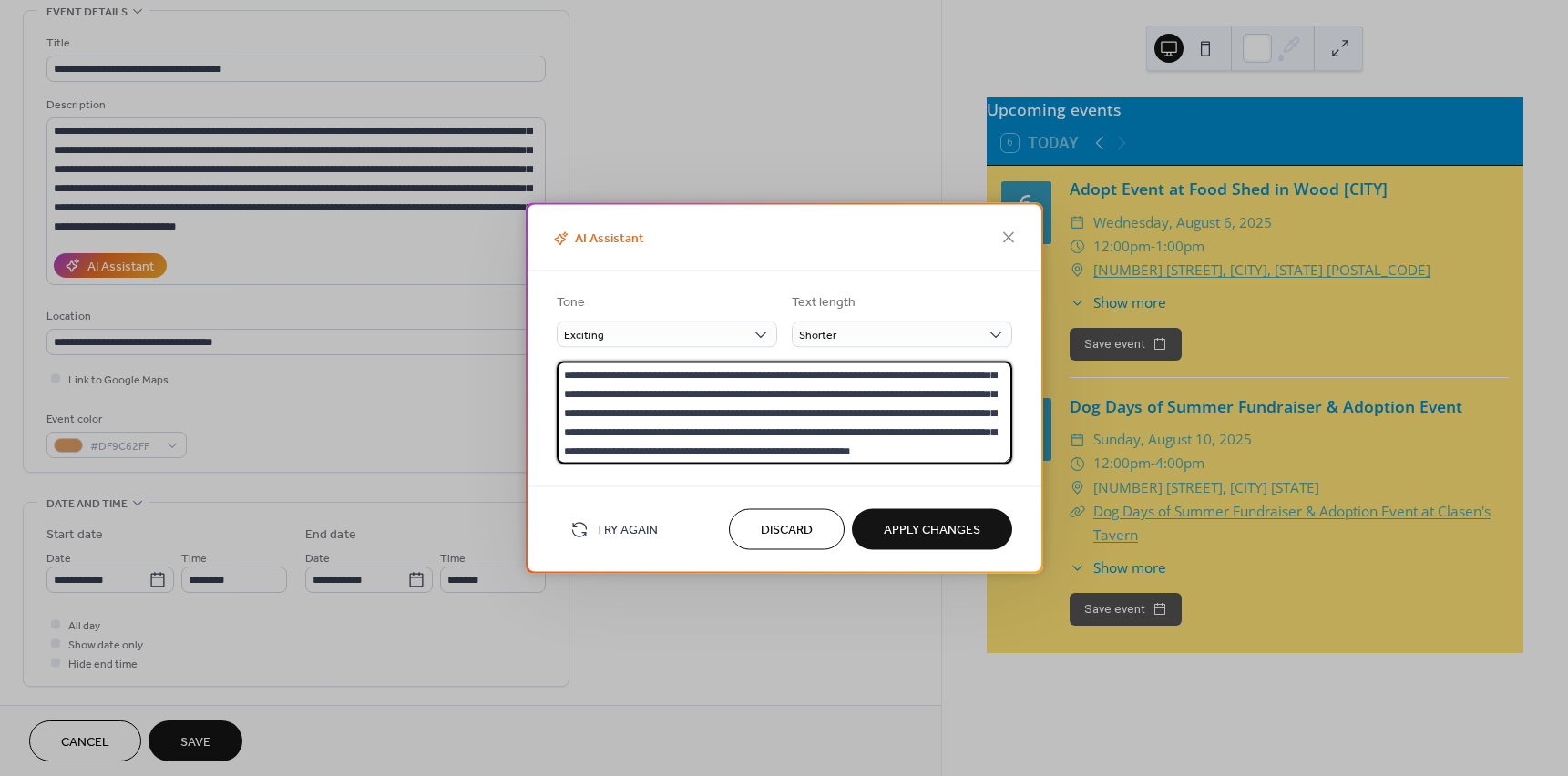 click on "Apply Changes" at bounding box center (932, 530) 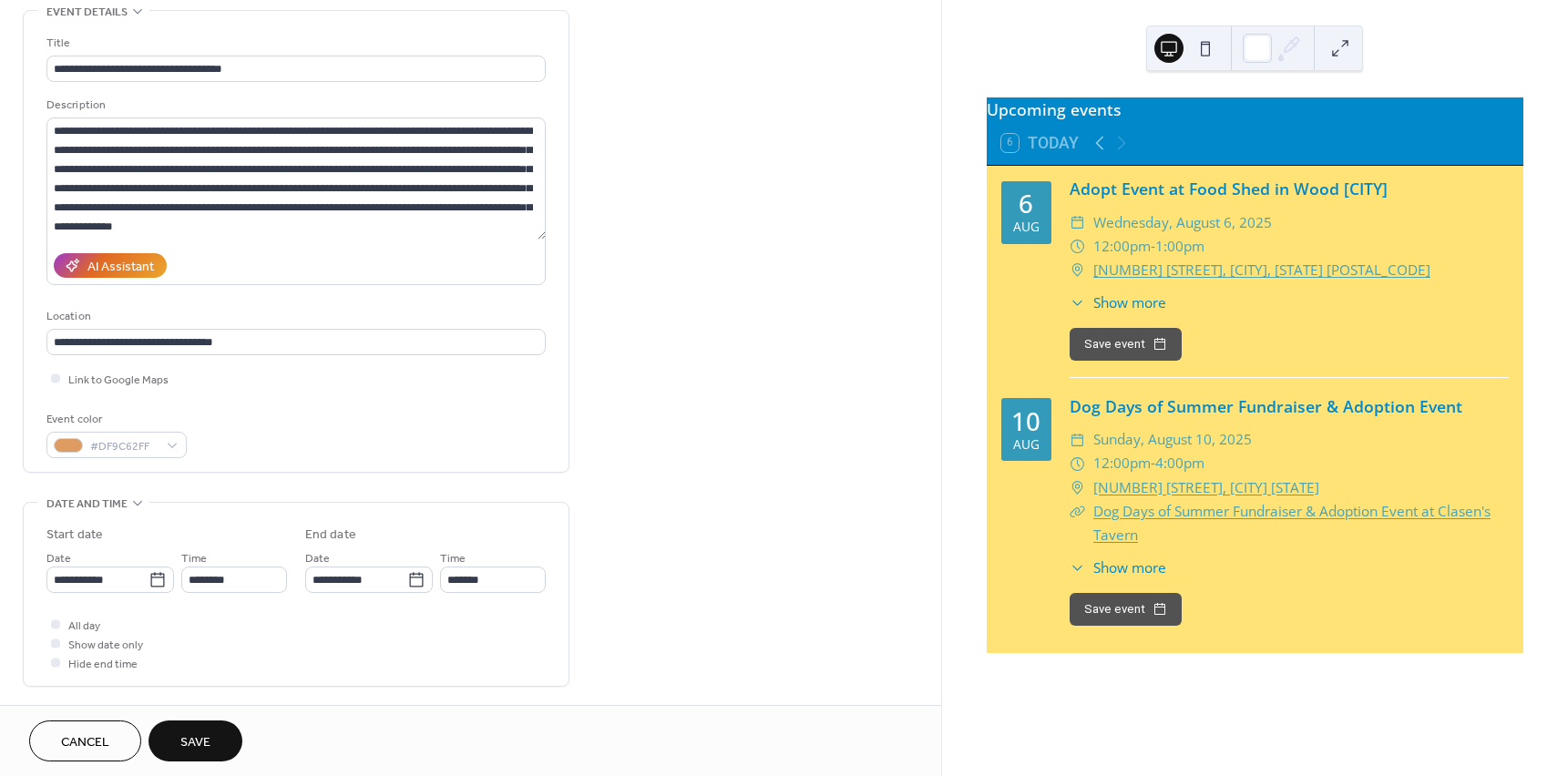 scroll, scrollTop: 0, scrollLeft: 0, axis: both 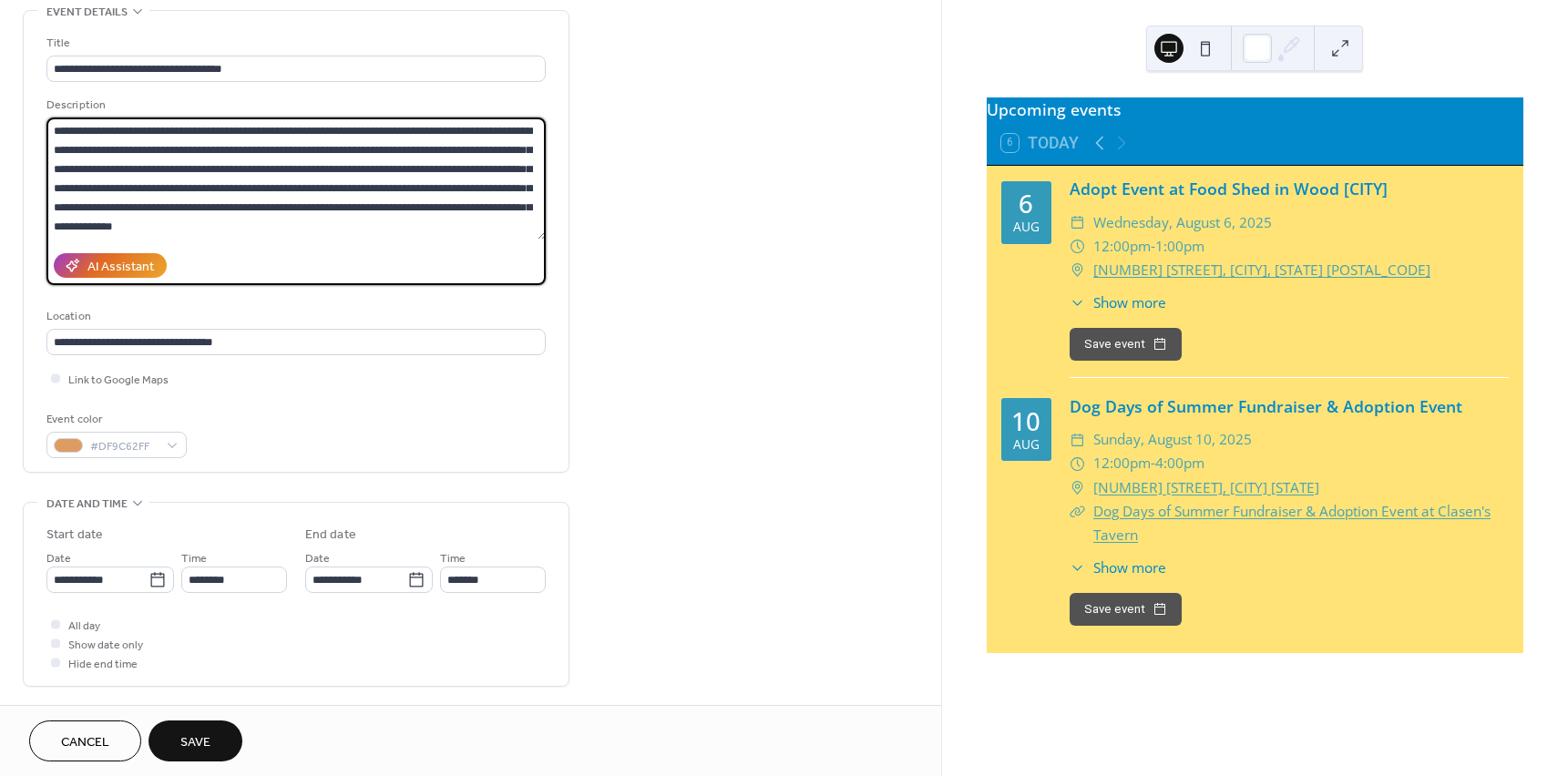 click on "**********" at bounding box center (296, 179) 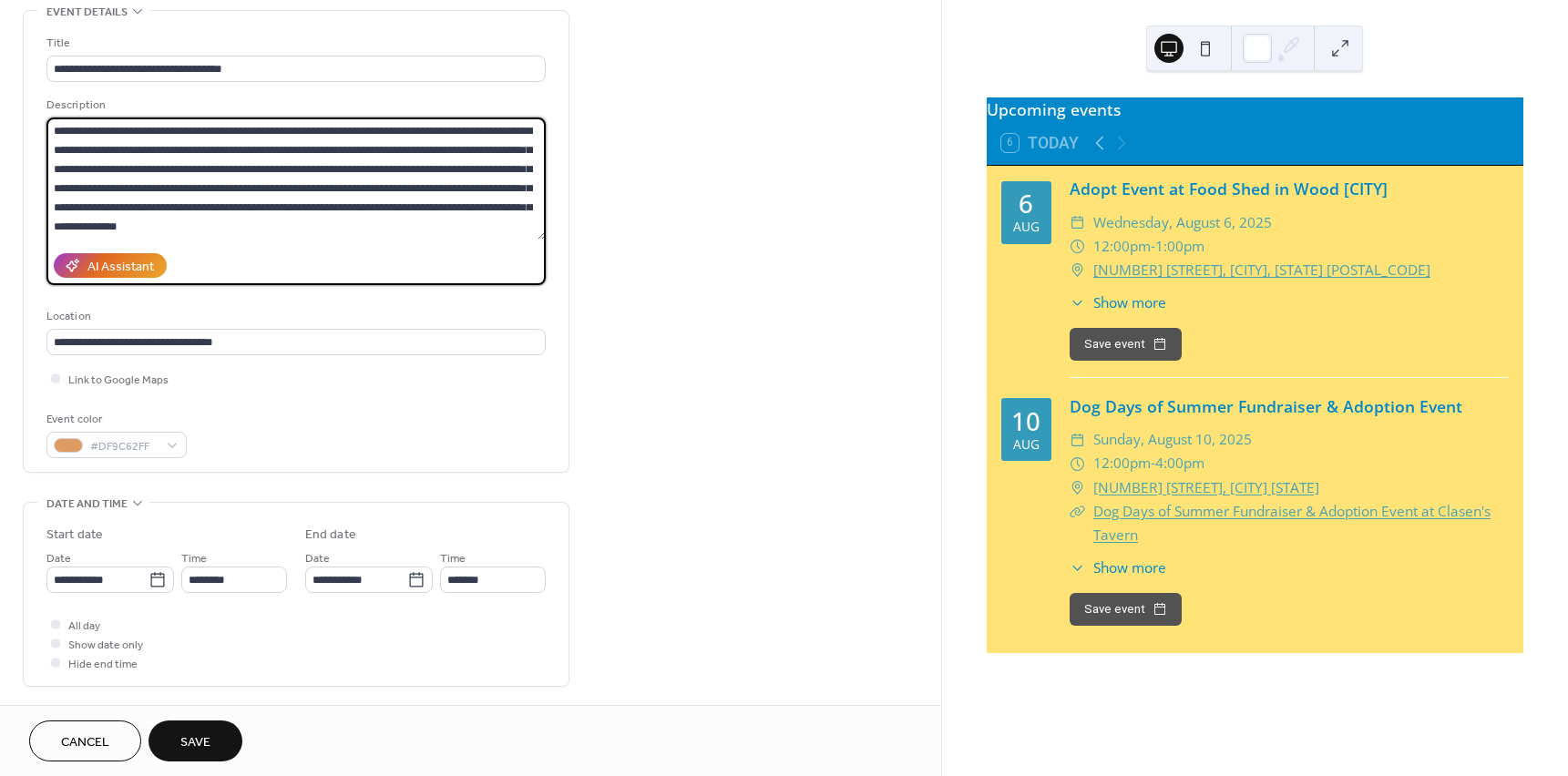 click on "**********" at bounding box center (296, 179) 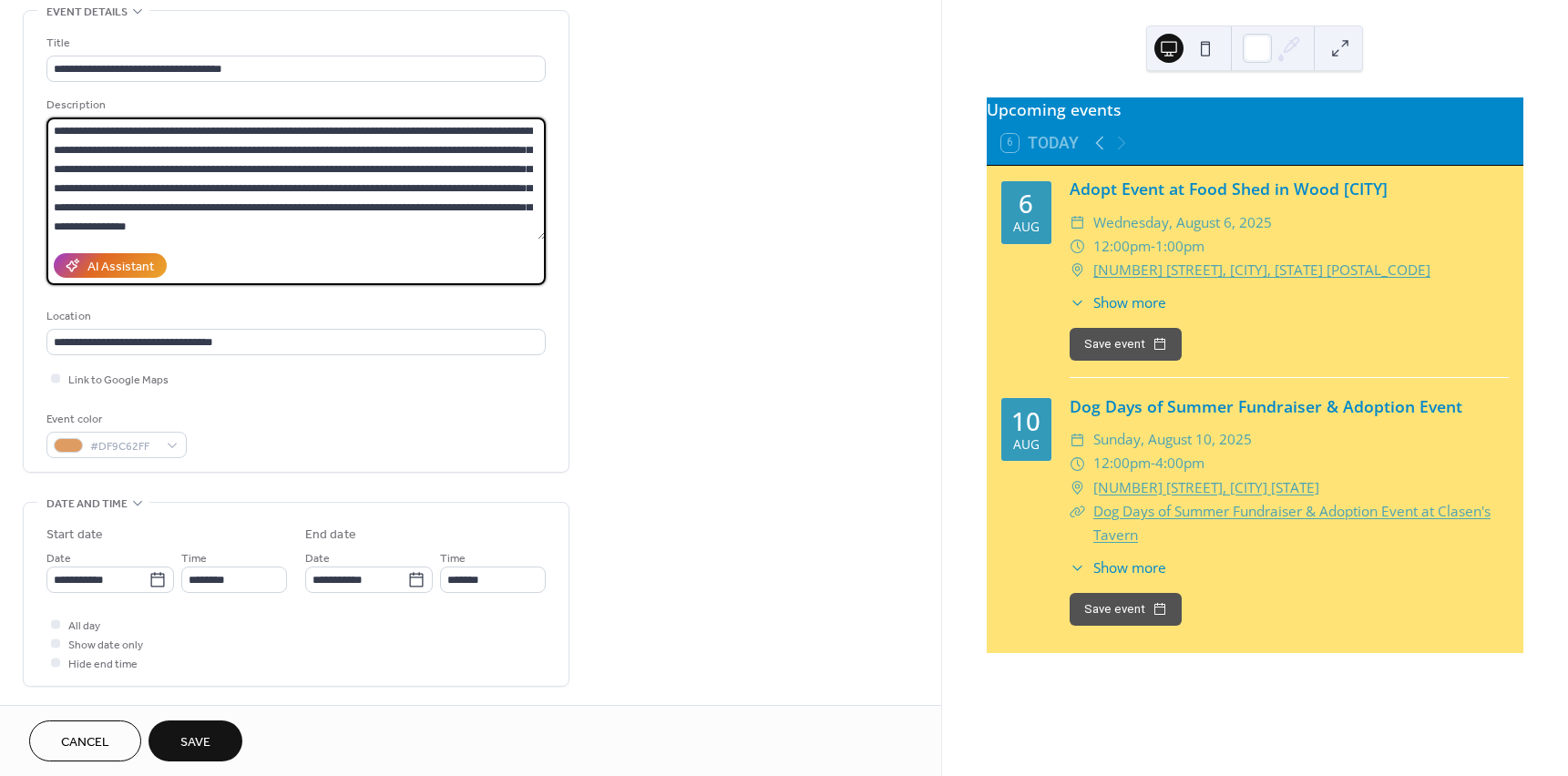 drag, startPoint x: 323, startPoint y: 220, endPoint x: 336, endPoint y: 223, distance: 13.341664 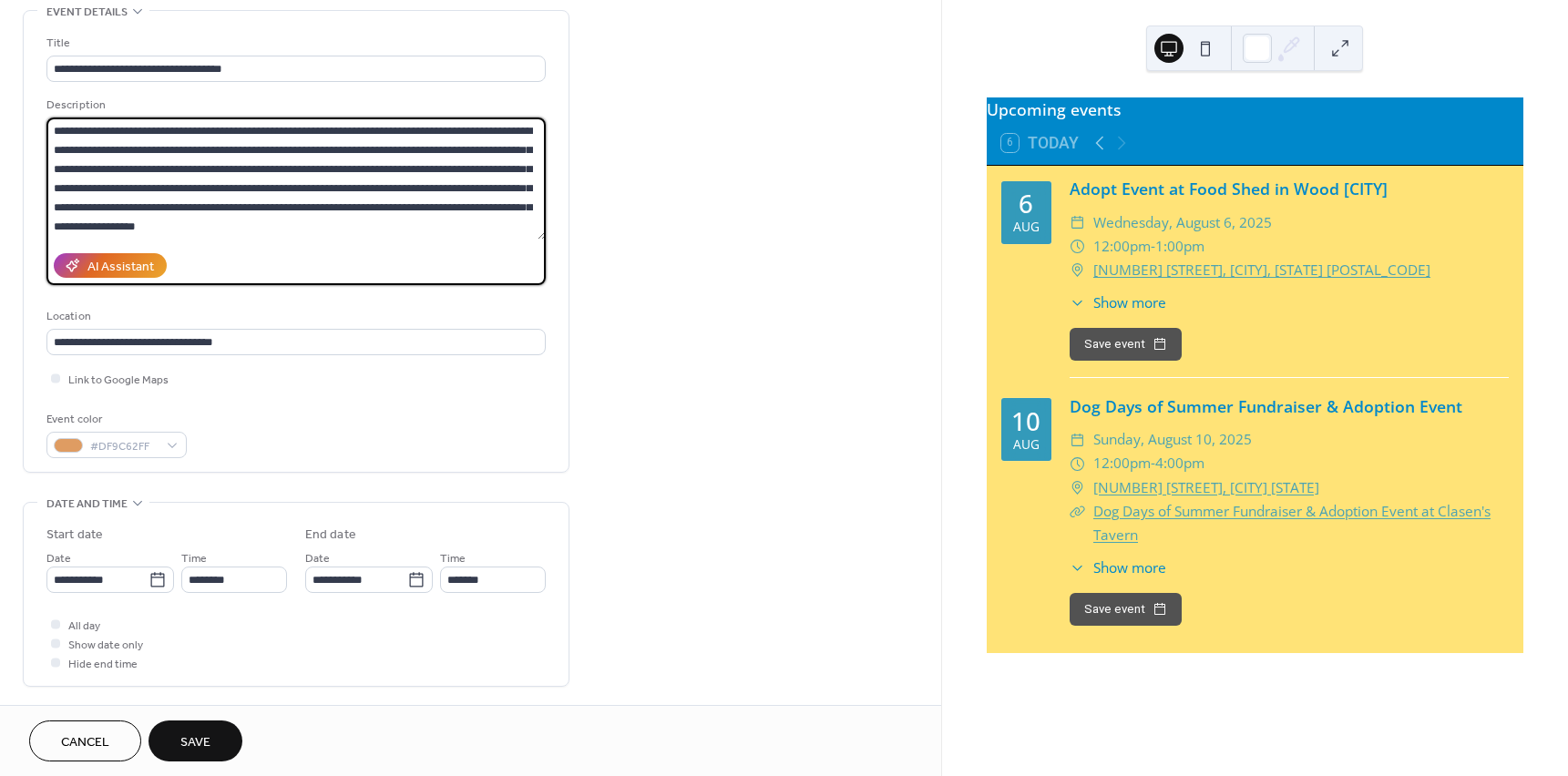 paste on "**********" 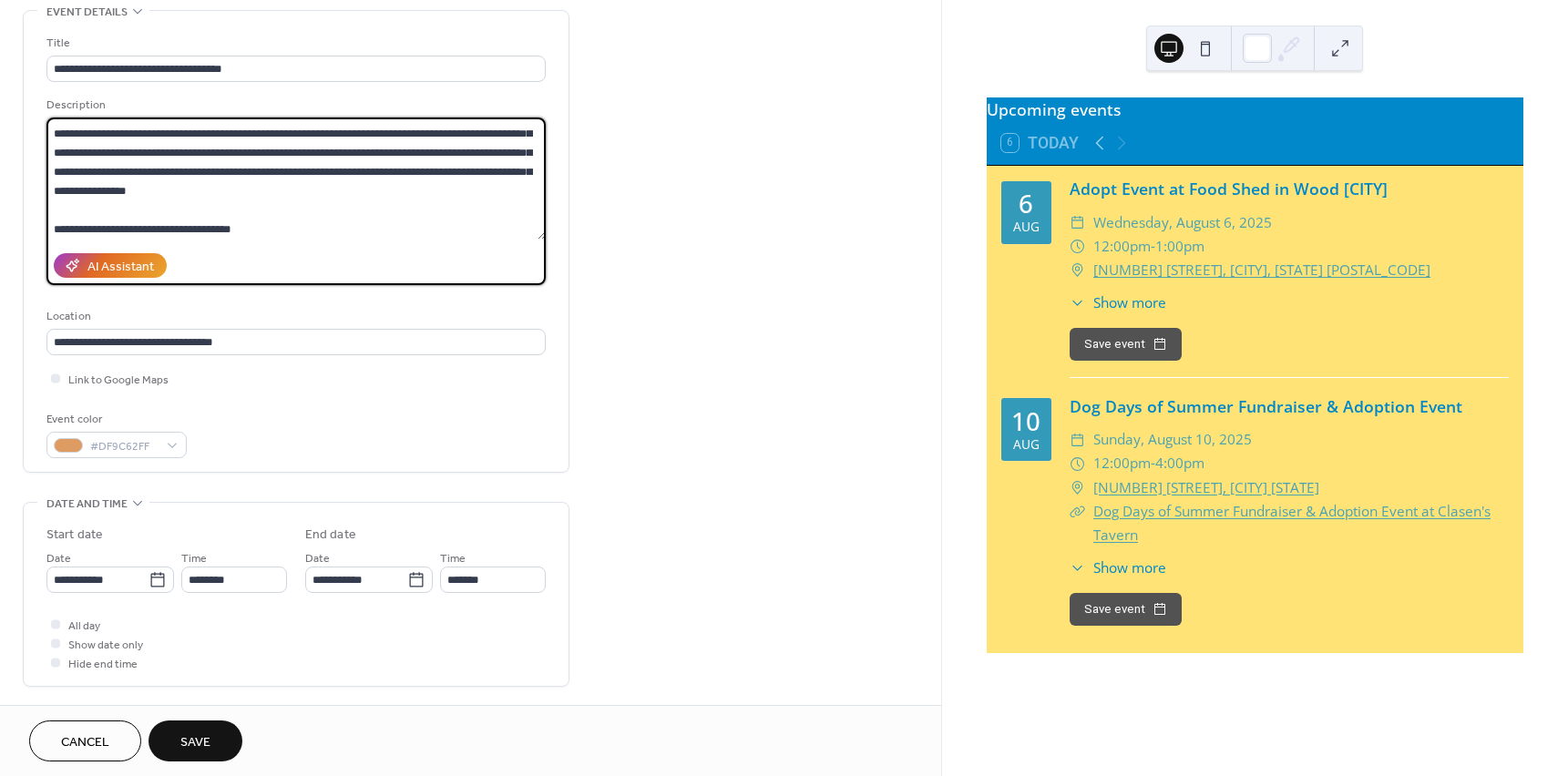 scroll, scrollTop: 284, scrollLeft: 0, axis: vertical 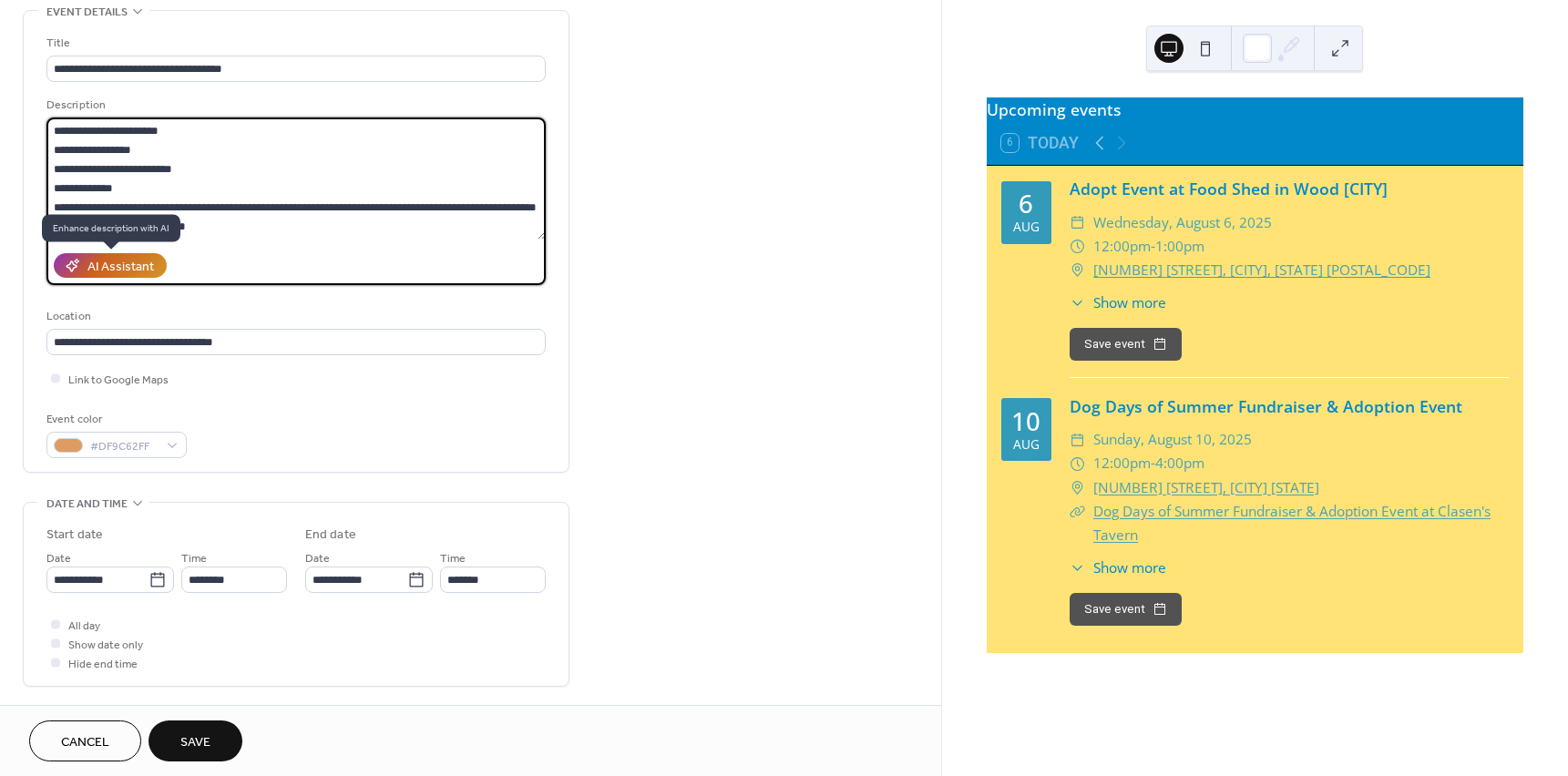 type on "**********" 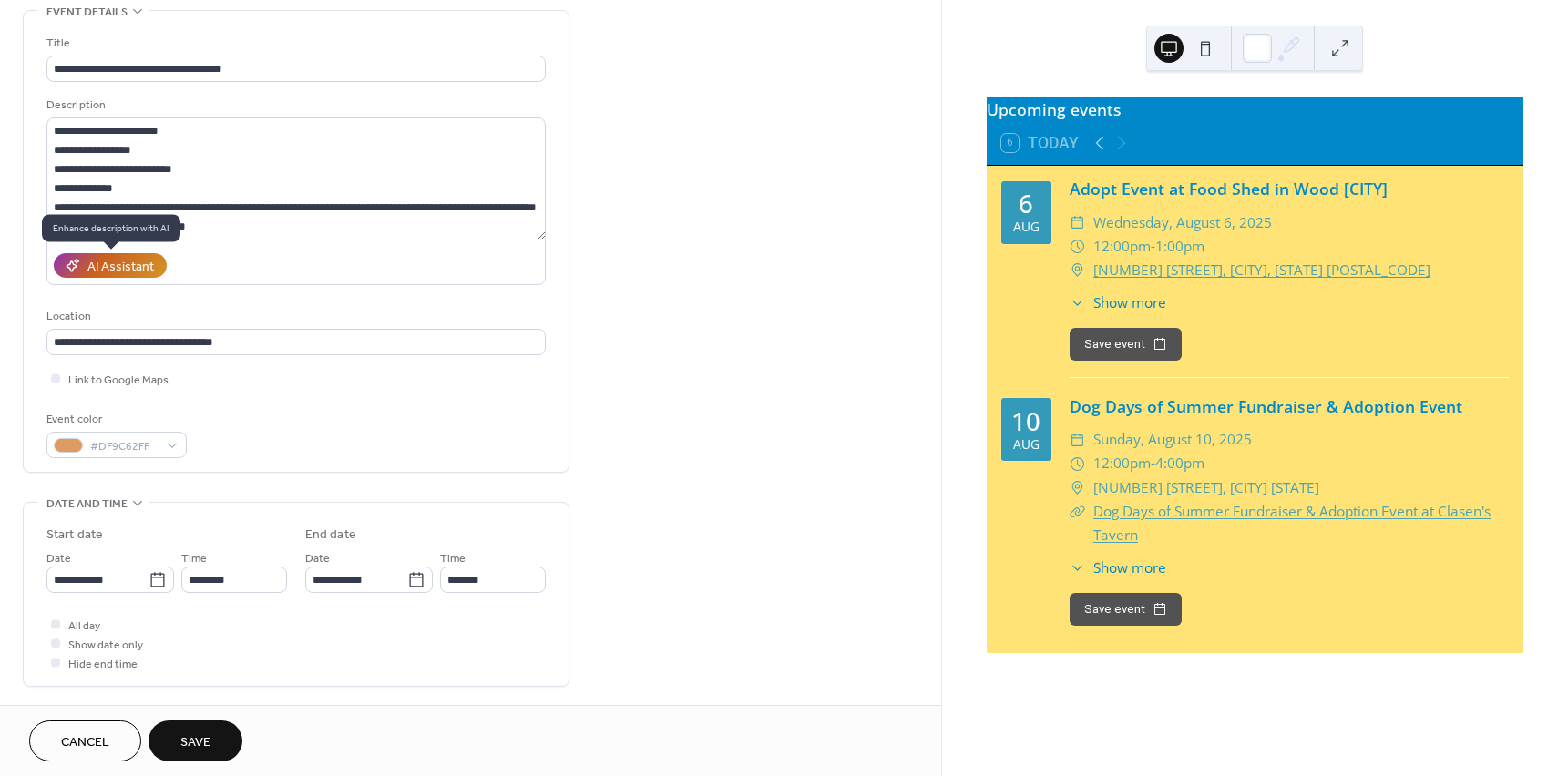 click on "AI Assistant" at bounding box center [120, 267] 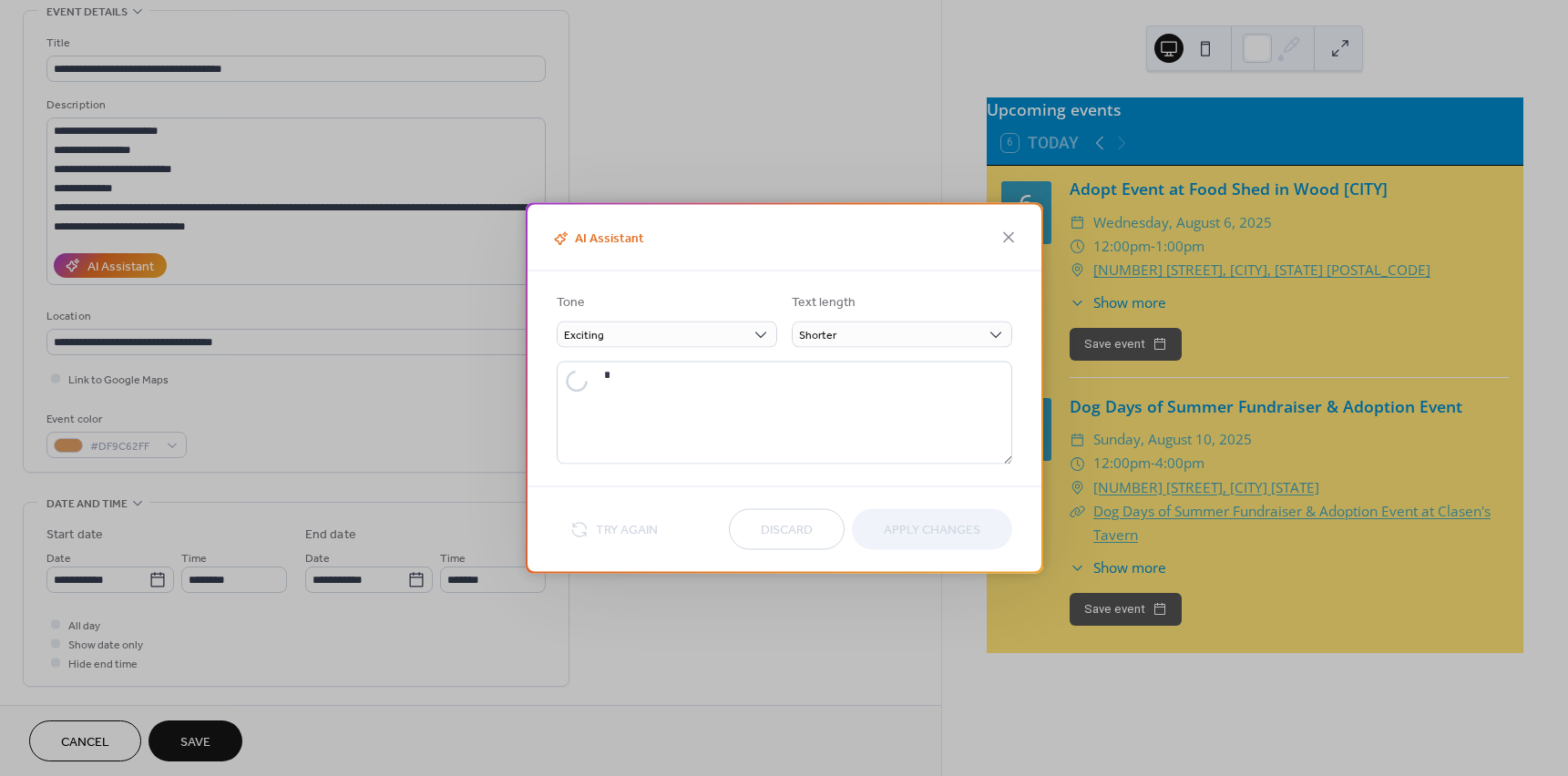 type on "**********" 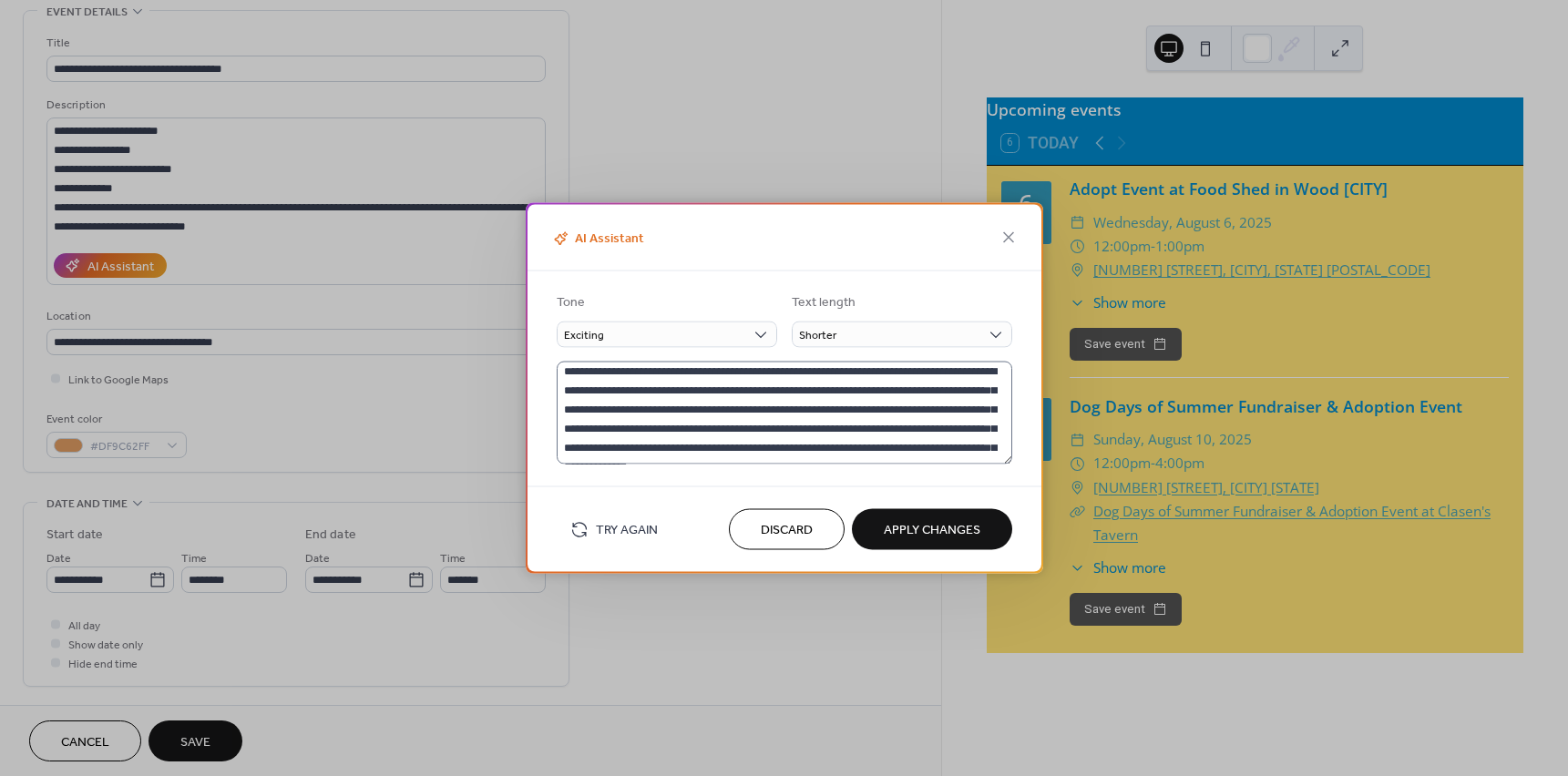 scroll, scrollTop: 0, scrollLeft: 0, axis: both 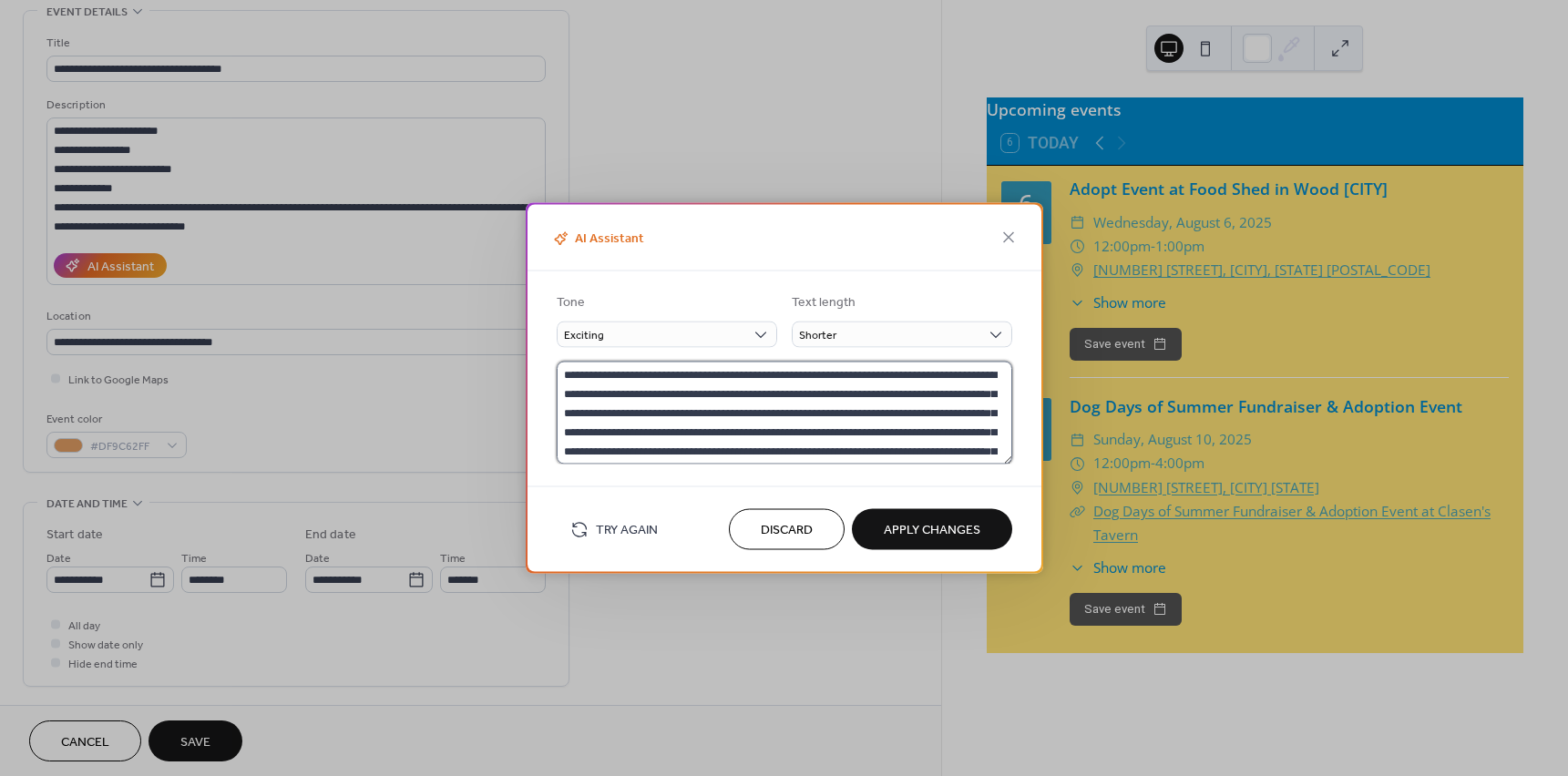 click on "**********" at bounding box center [784, 413] 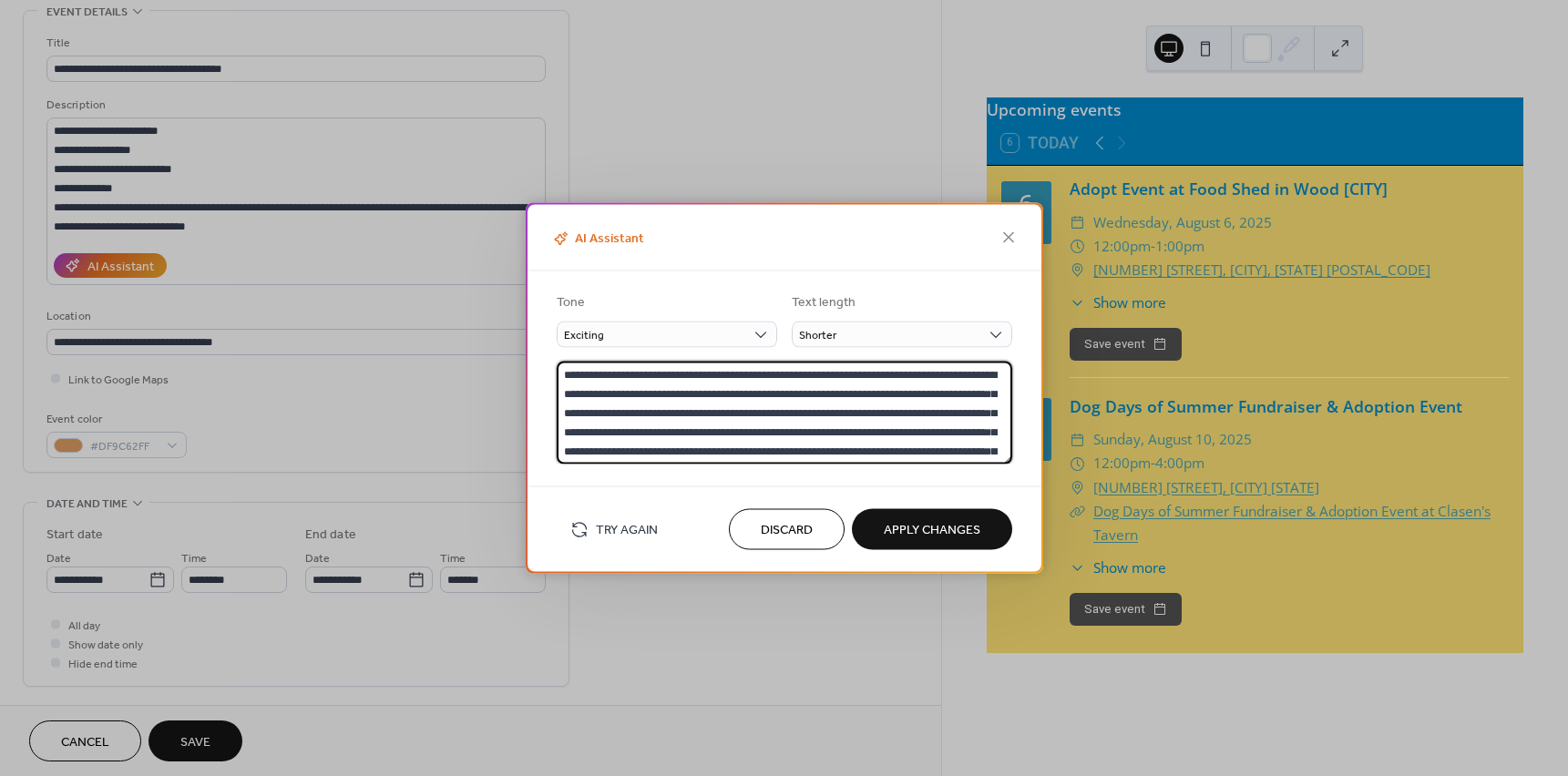 click on "**********" at bounding box center [784, 413] 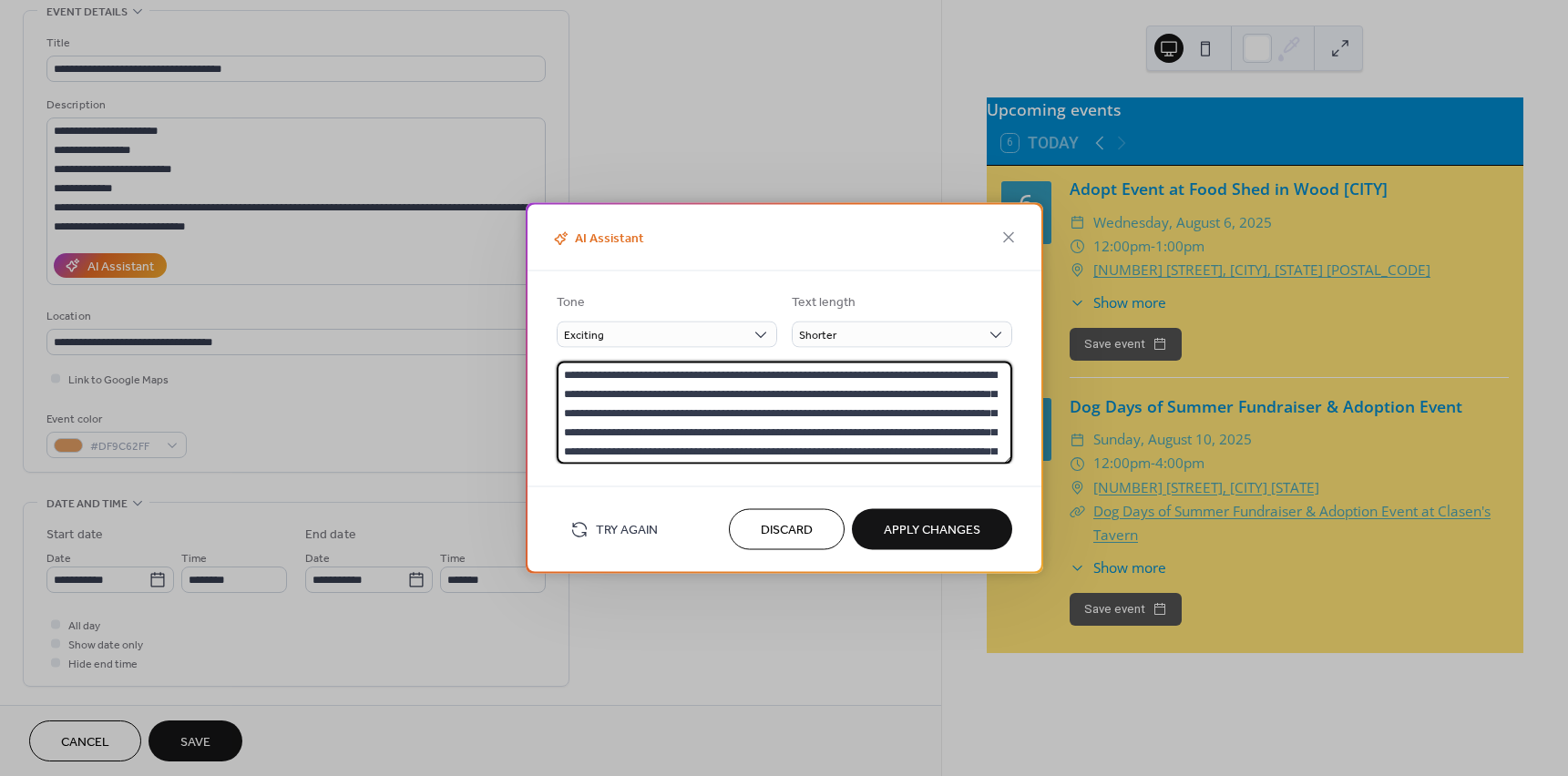 click on "Apply Changes" at bounding box center (932, 530) 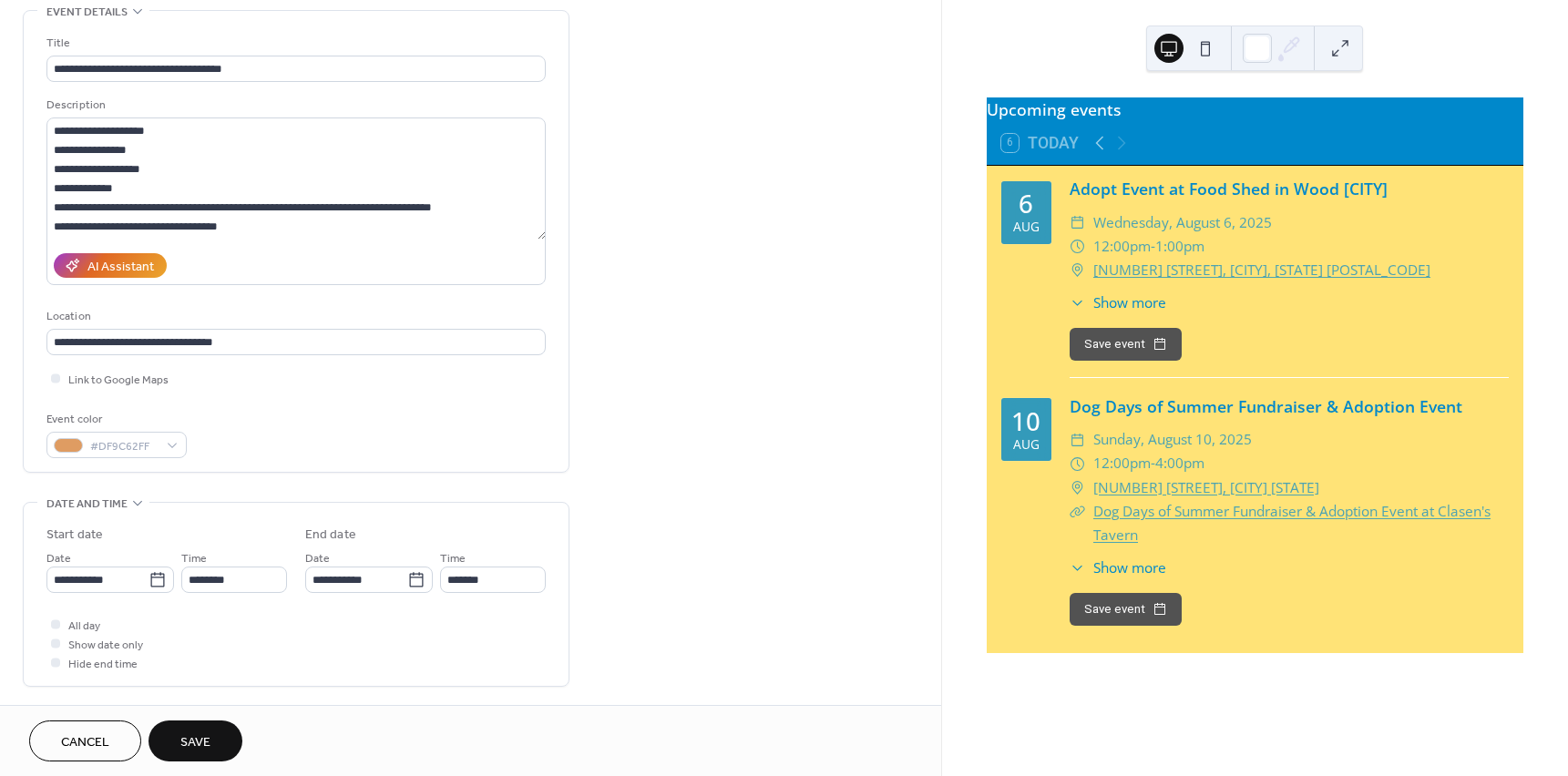 scroll, scrollTop: 230, scrollLeft: 0, axis: vertical 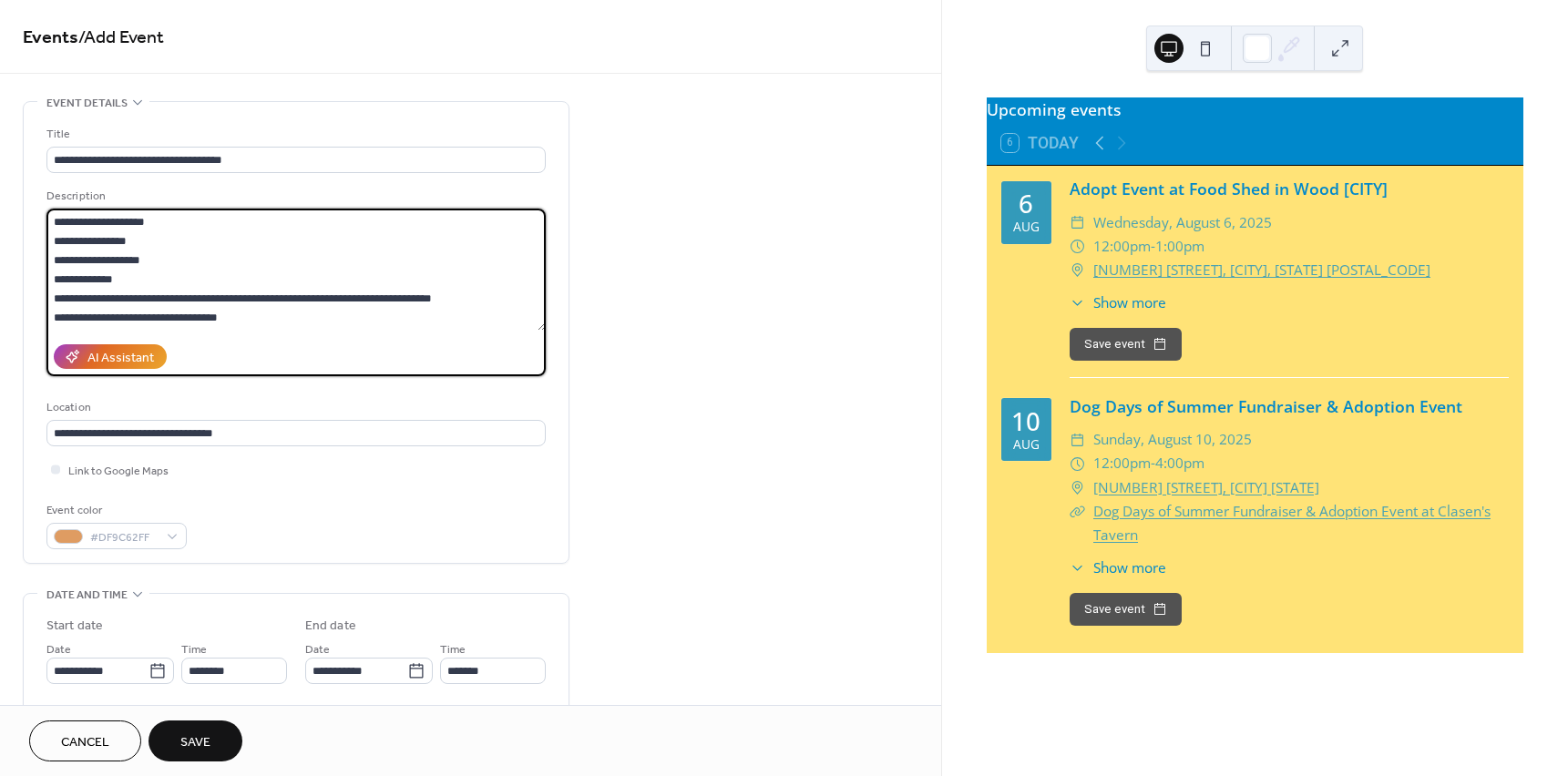 click on "**********" at bounding box center [296, 270] 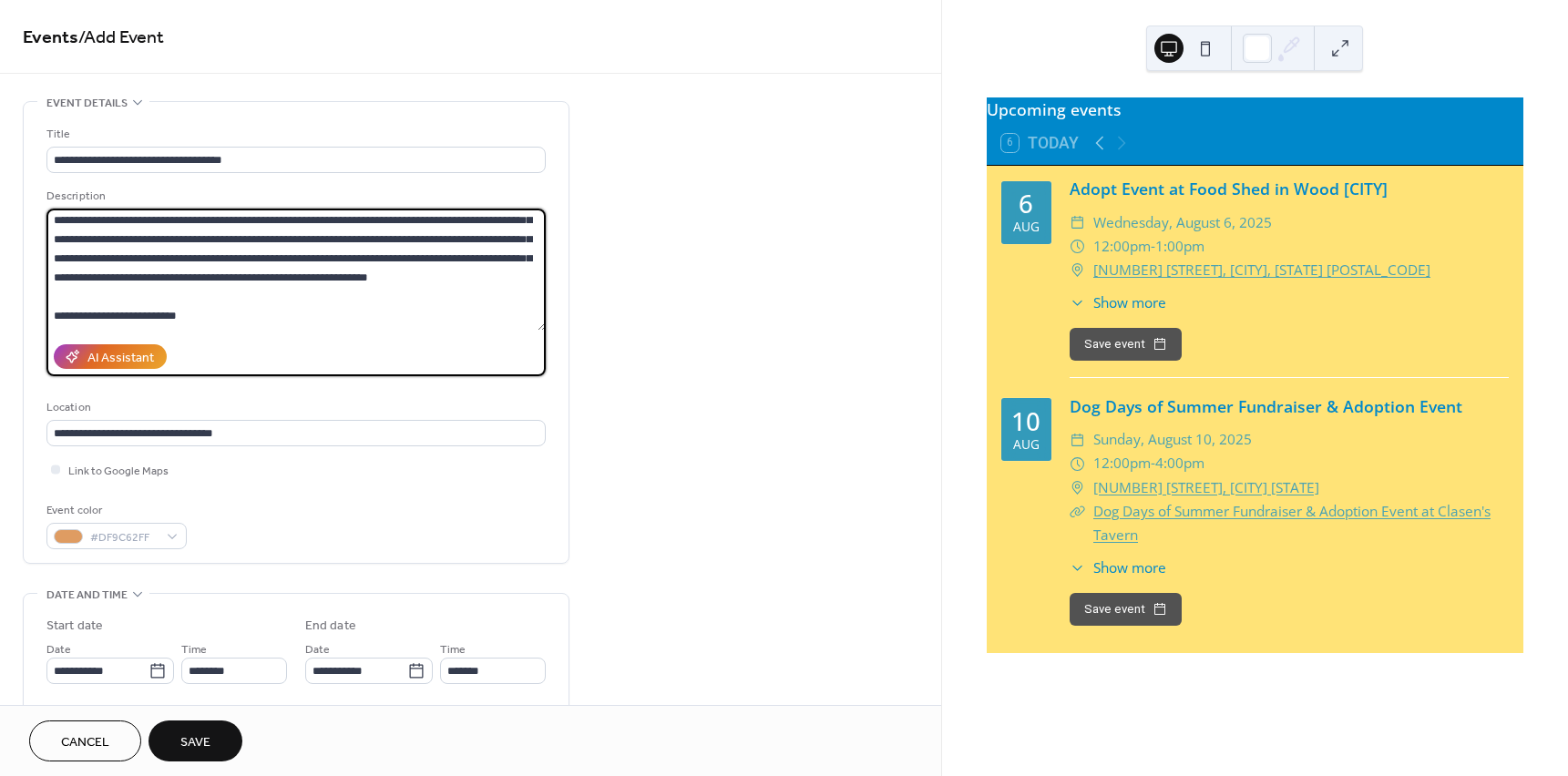 scroll, scrollTop: 0, scrollLeft: 0, axis: both 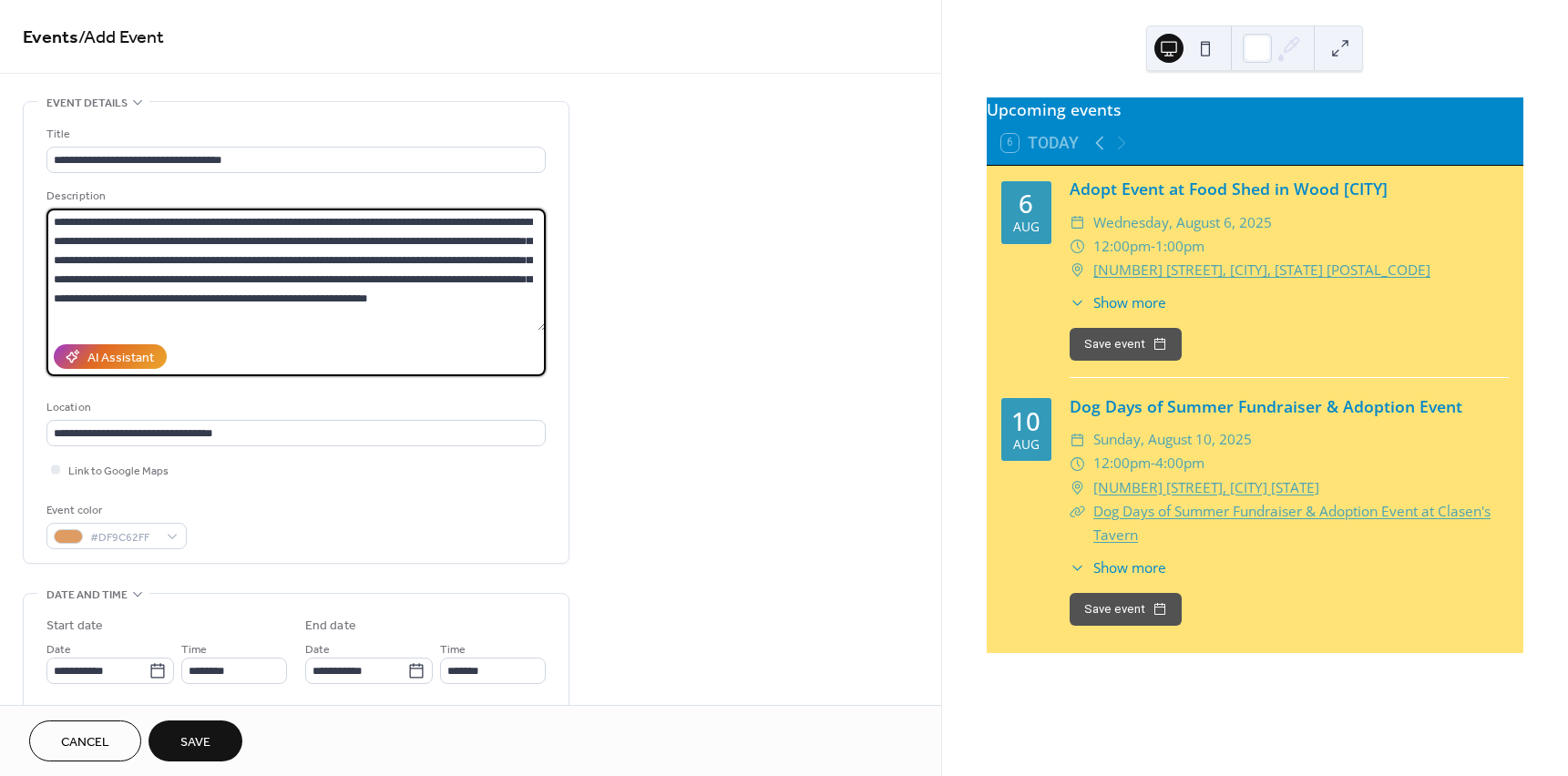 click on "**********" at bounding box center [296, 270] 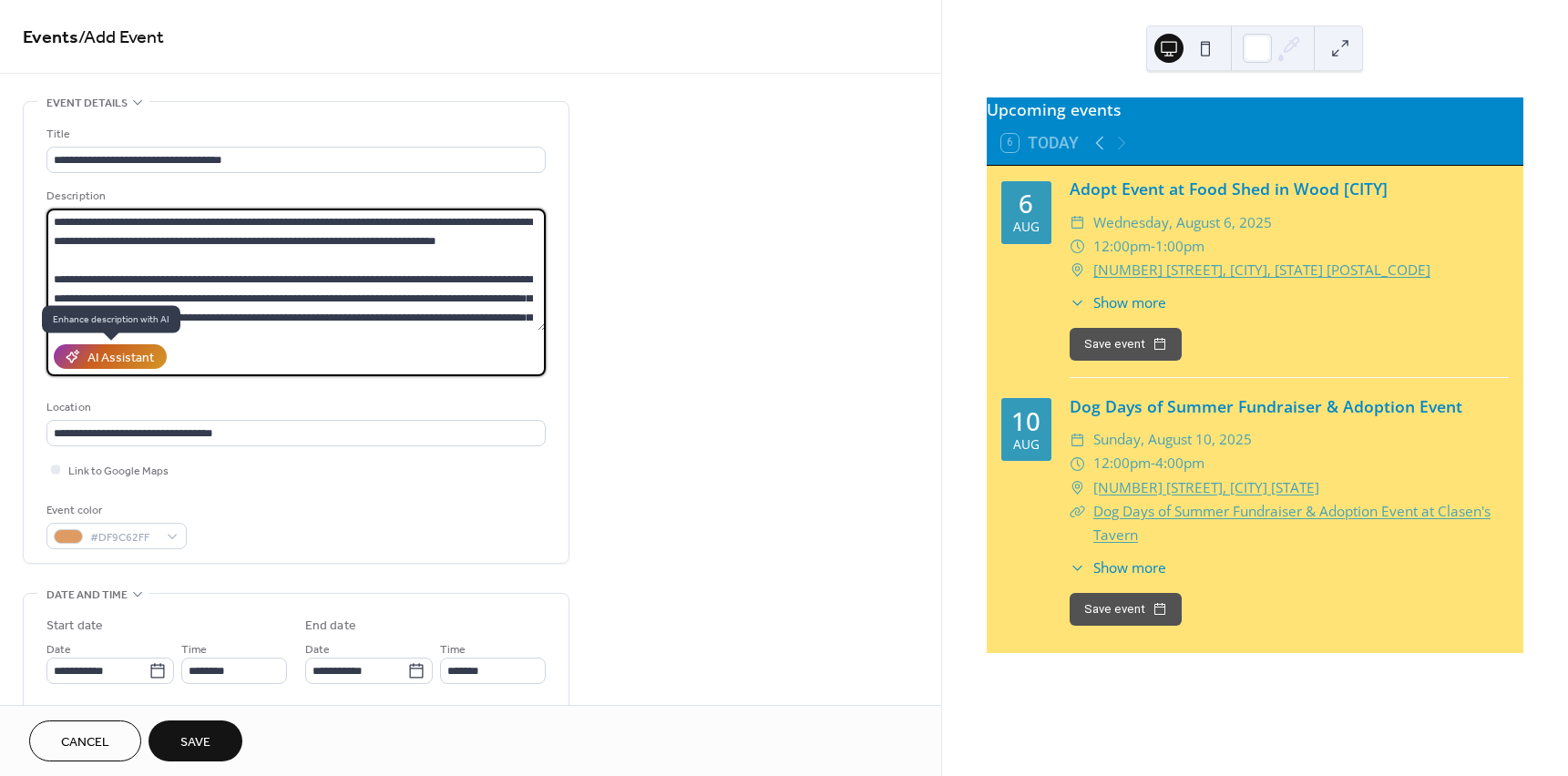 type on "**********" 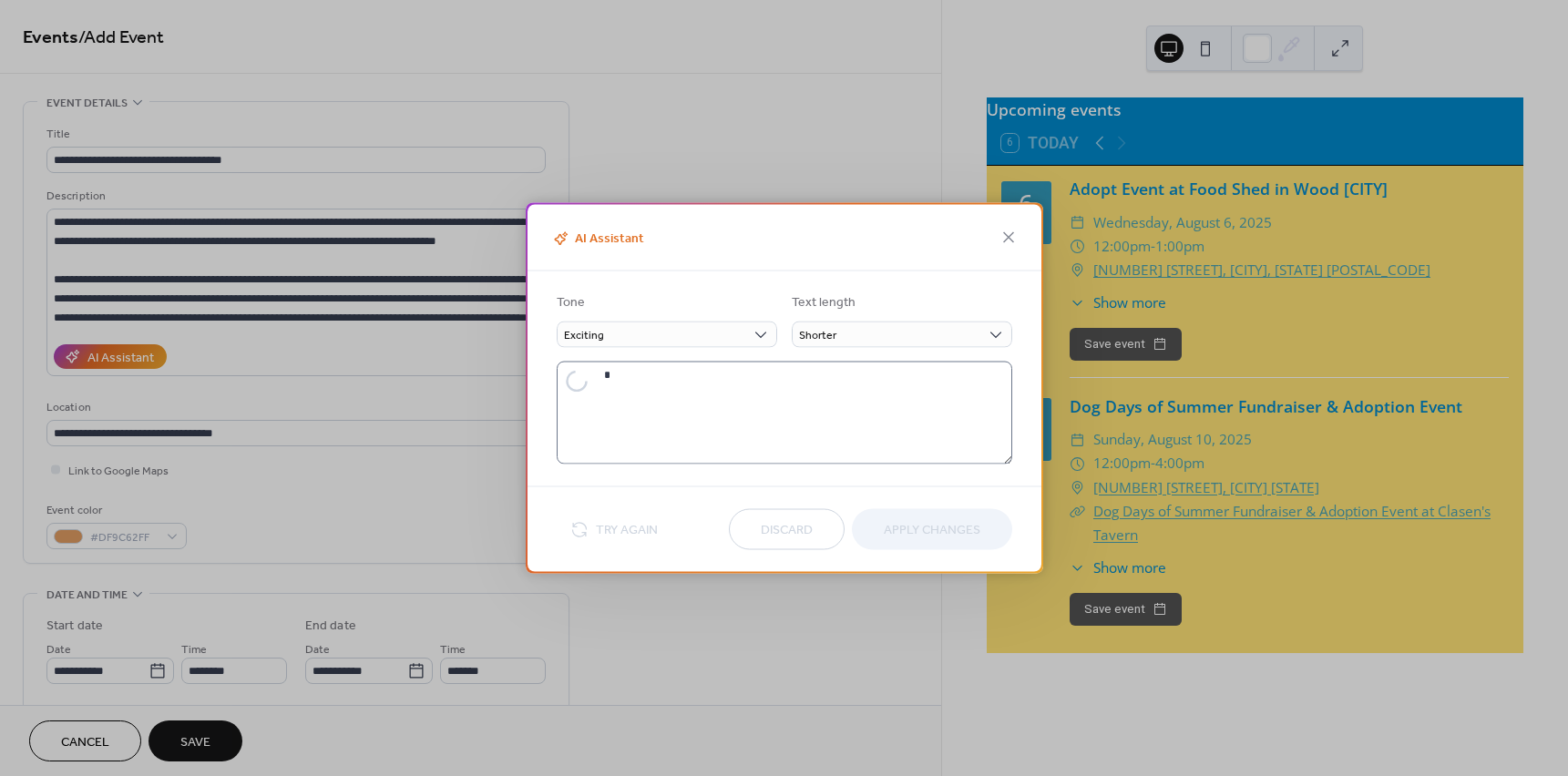 type on "**********" 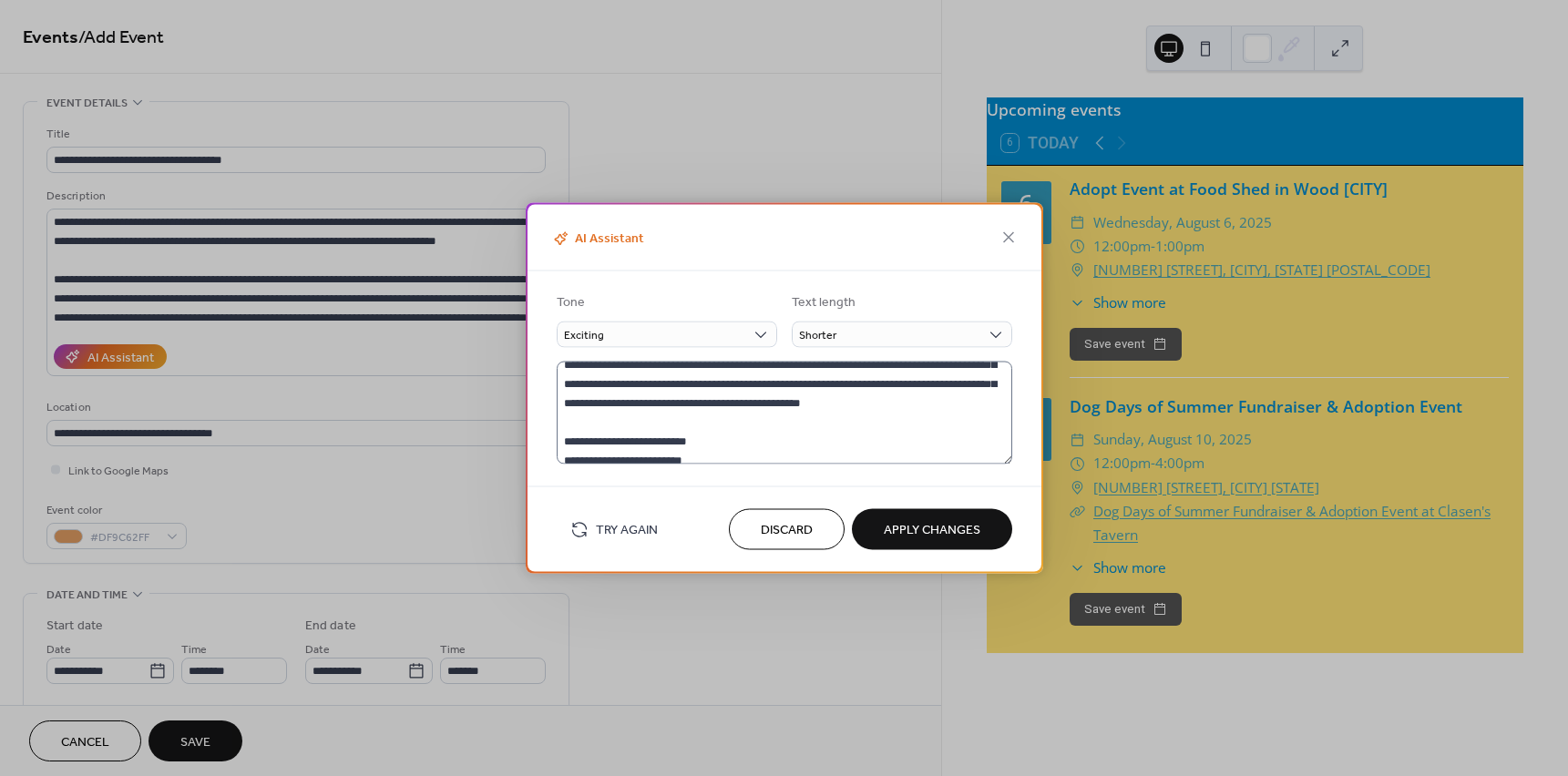 scroll, scrollTop: 91, scrollLeft: 0, axis: vertical 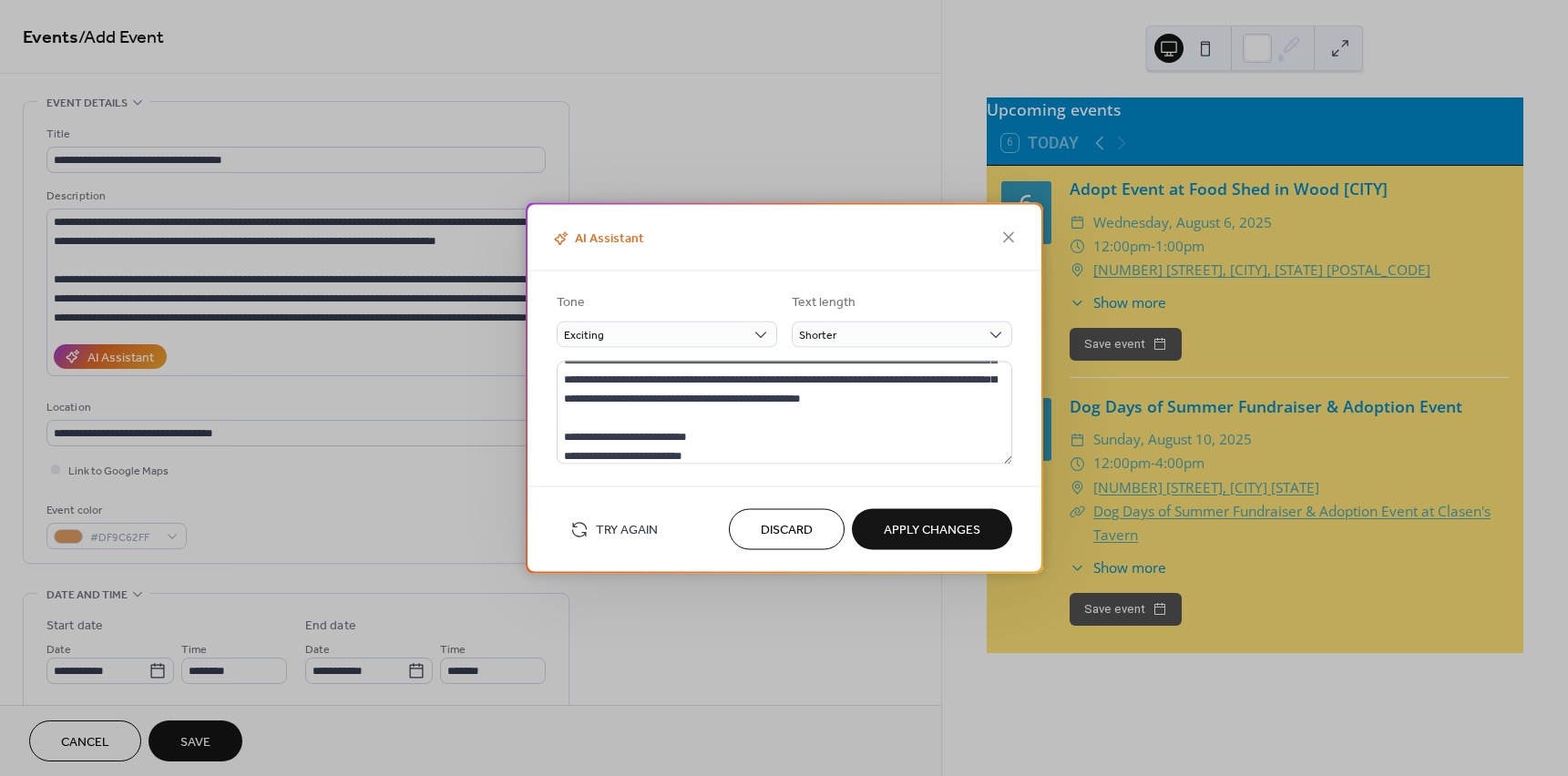 click on "Try Again" at bounding box center (627, 530) 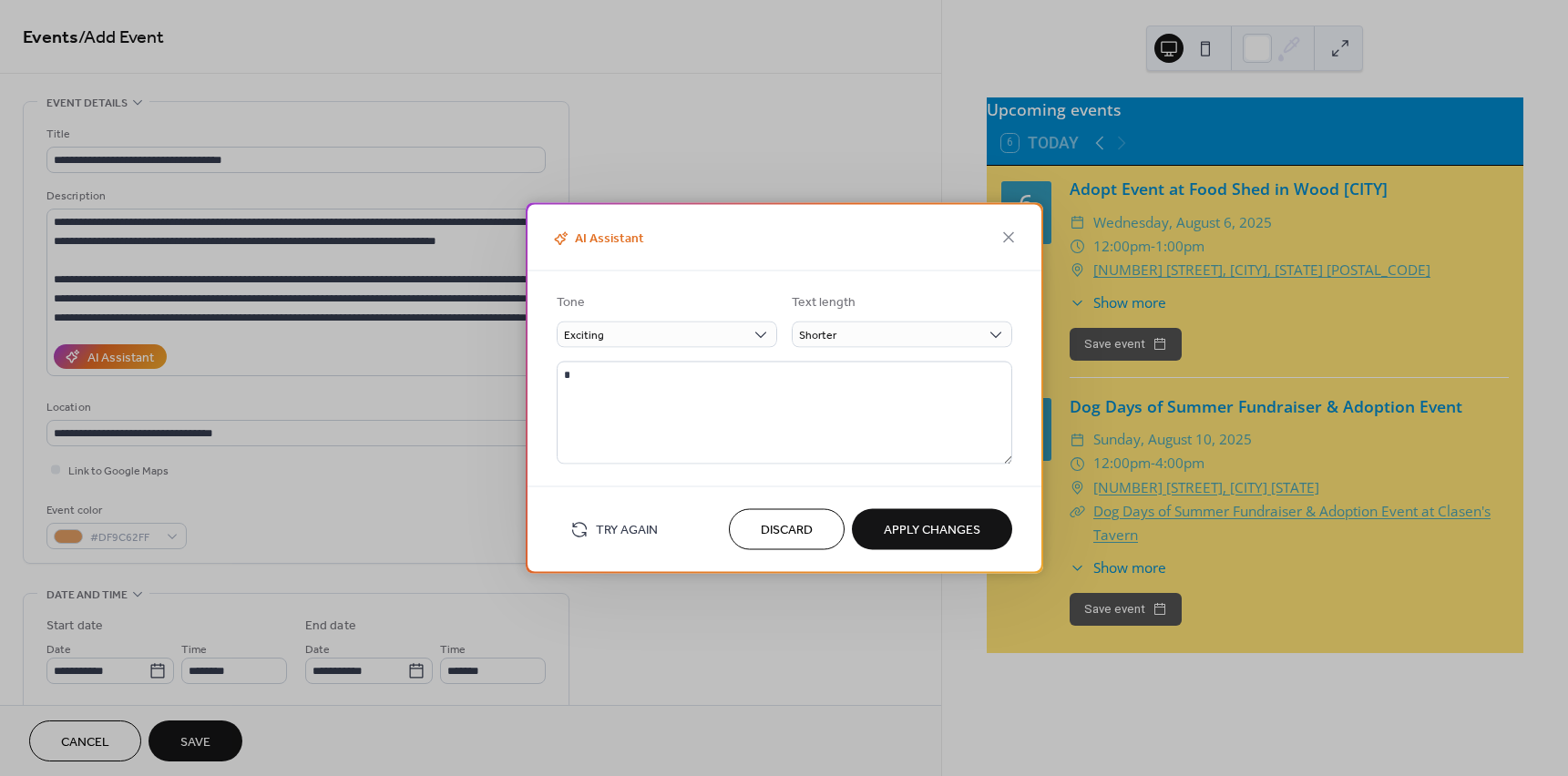 scroll, scrollTop: 0, scrollLeft: 0, axis: both 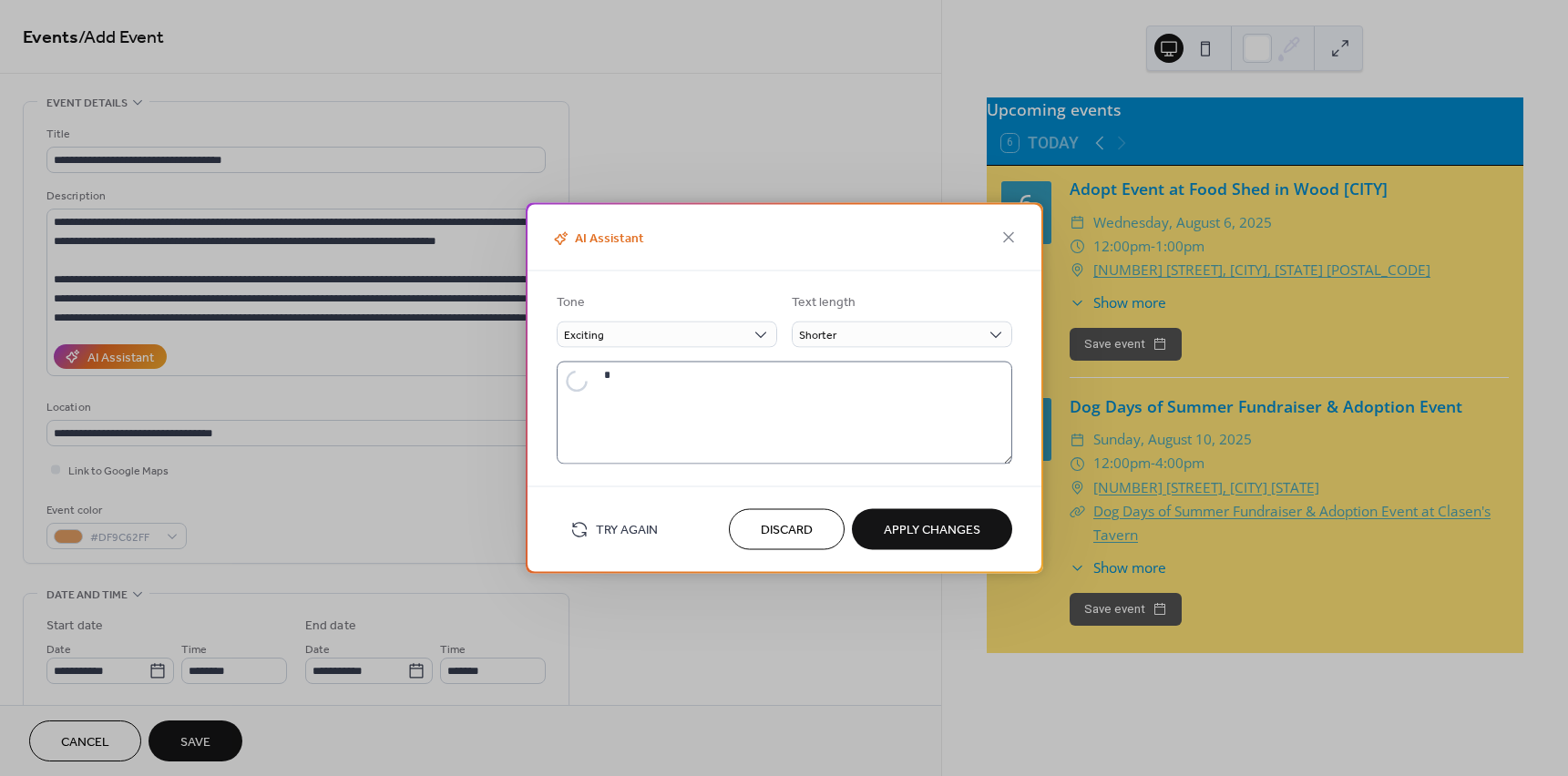 type on "**********" 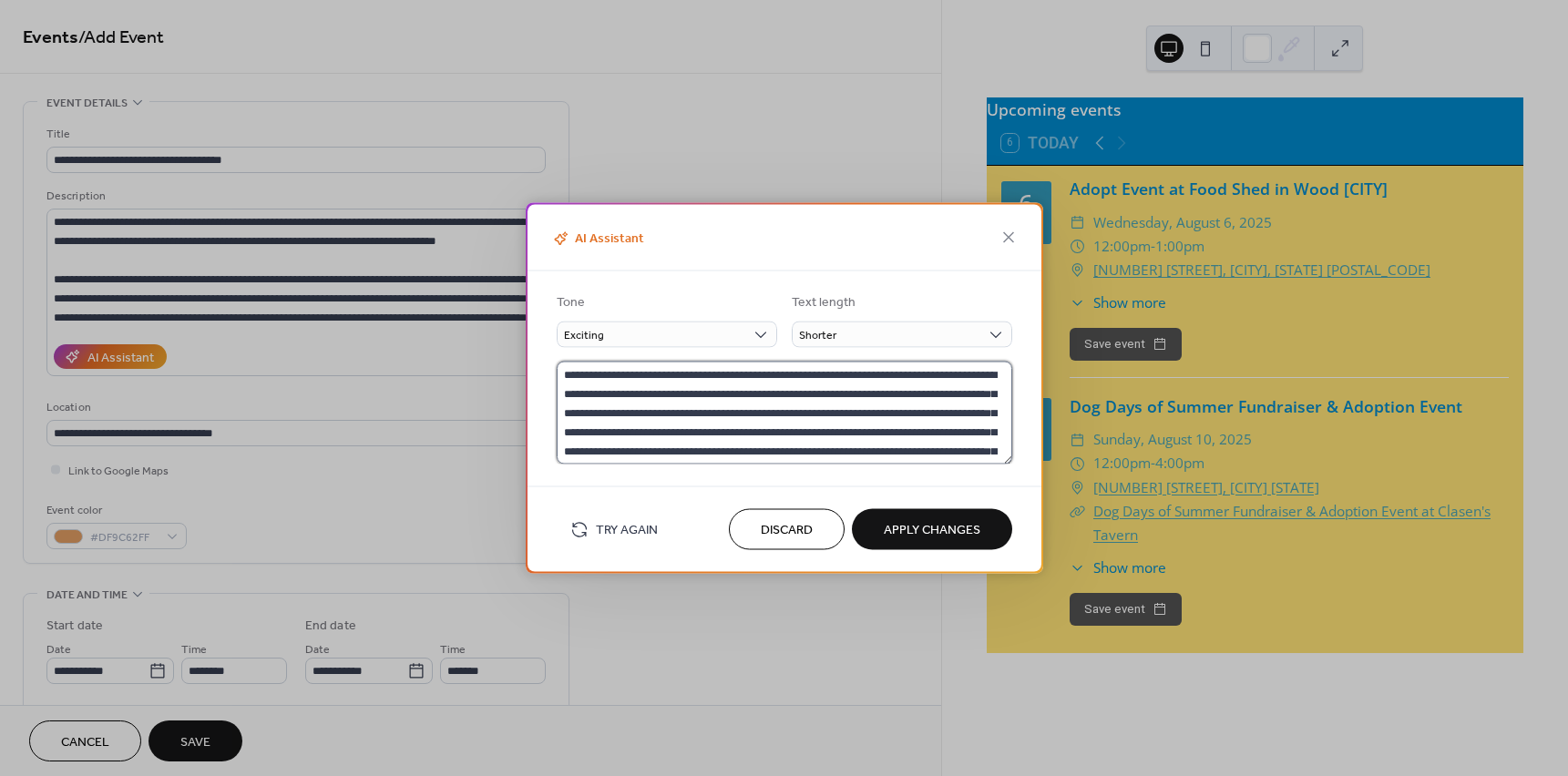 click on "**********" at bounding box center [784, 413] 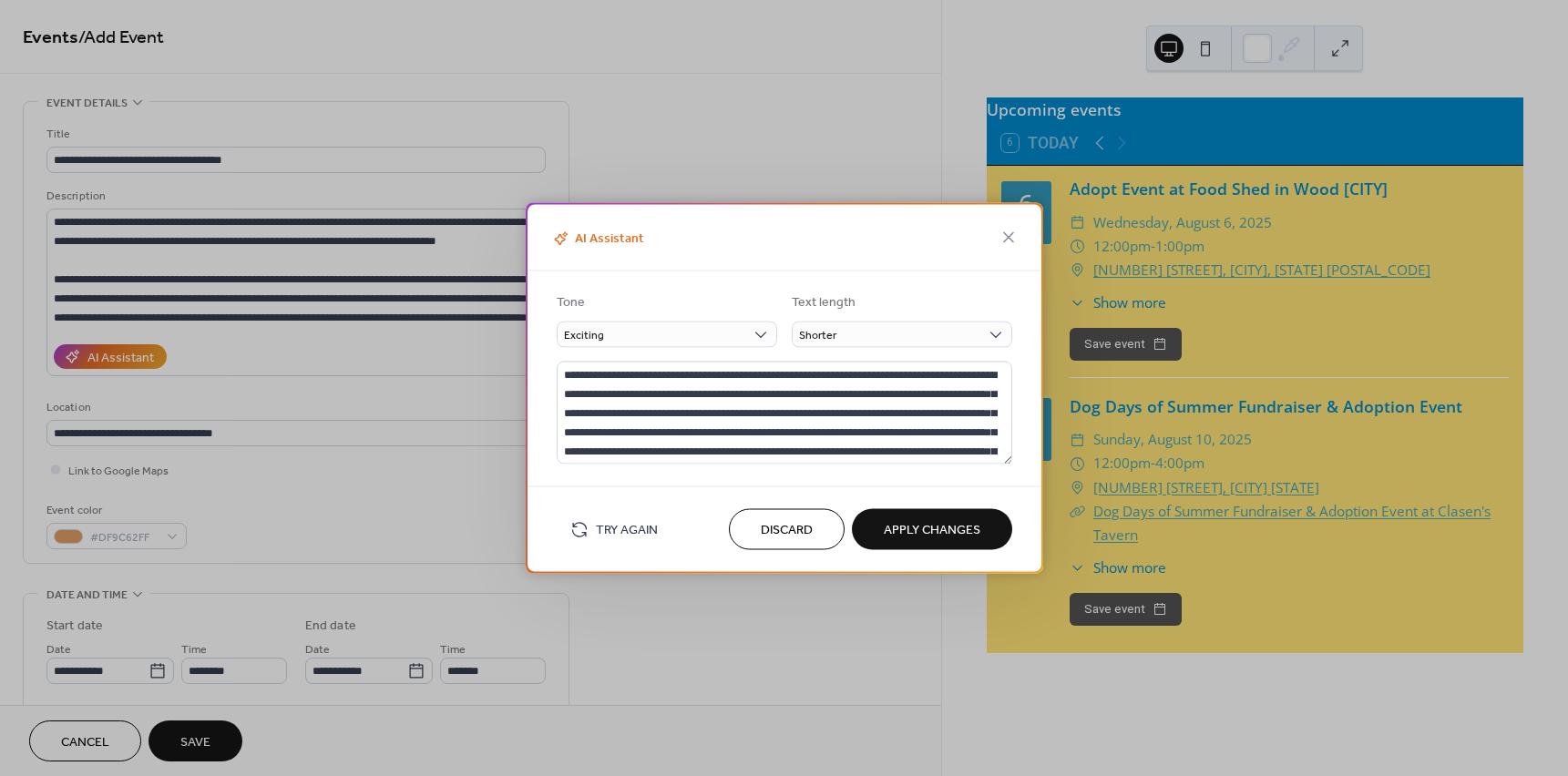 click on "Apply Changes" at bounding box center [932, 530] 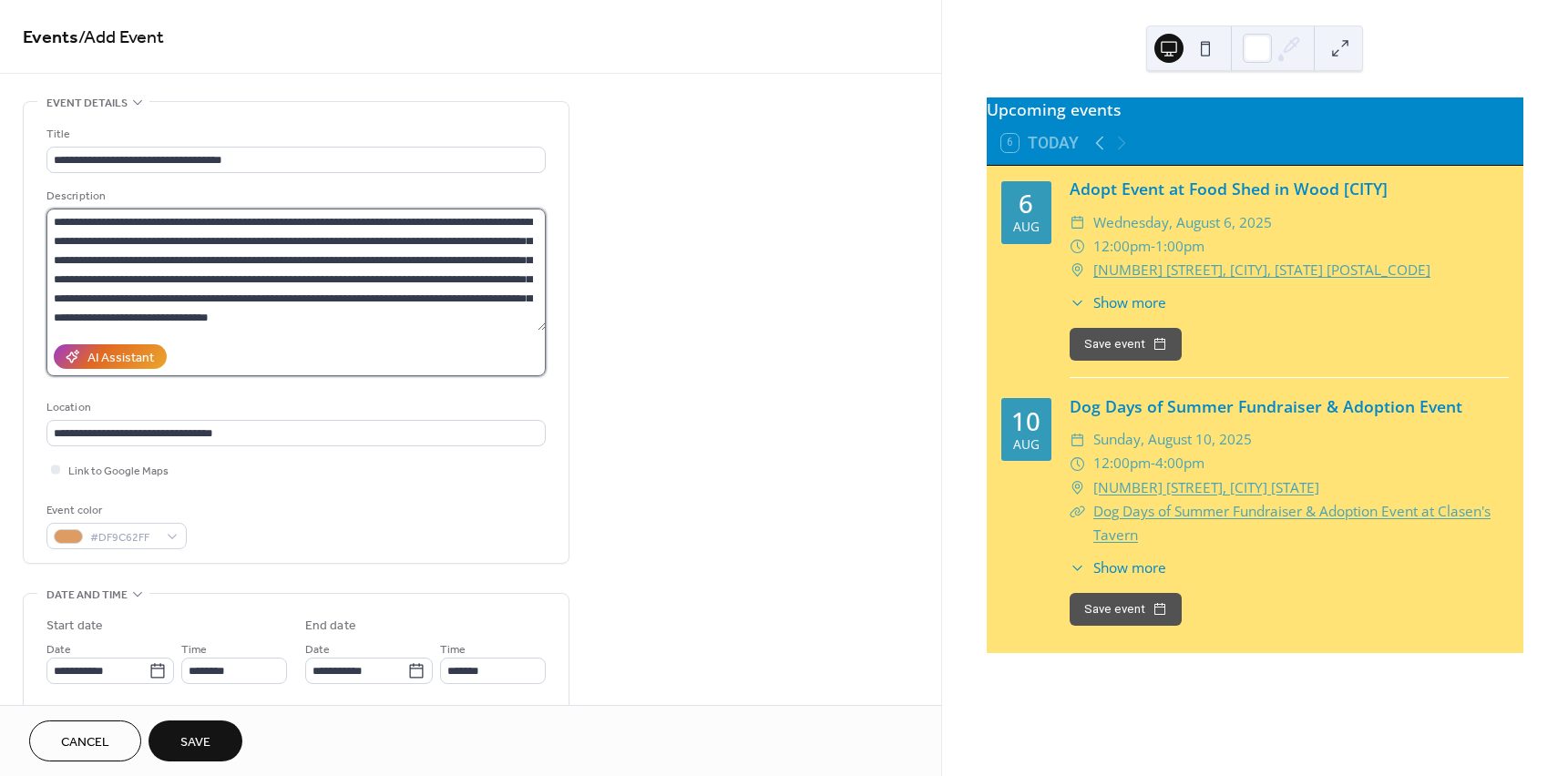 click on "**********" at bounding box center (296, 270) 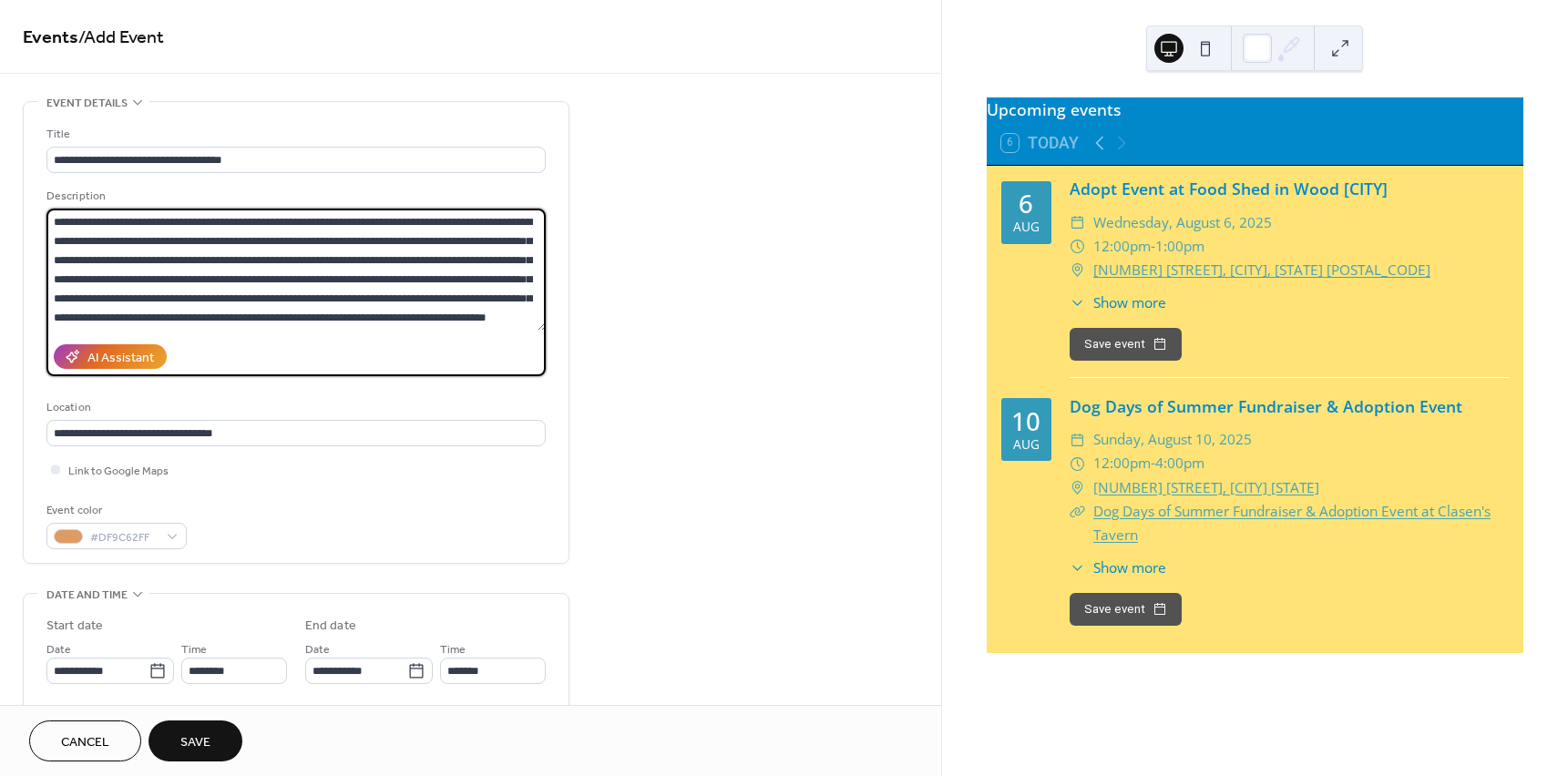 click on "**********" at bounding box center [296, 270] 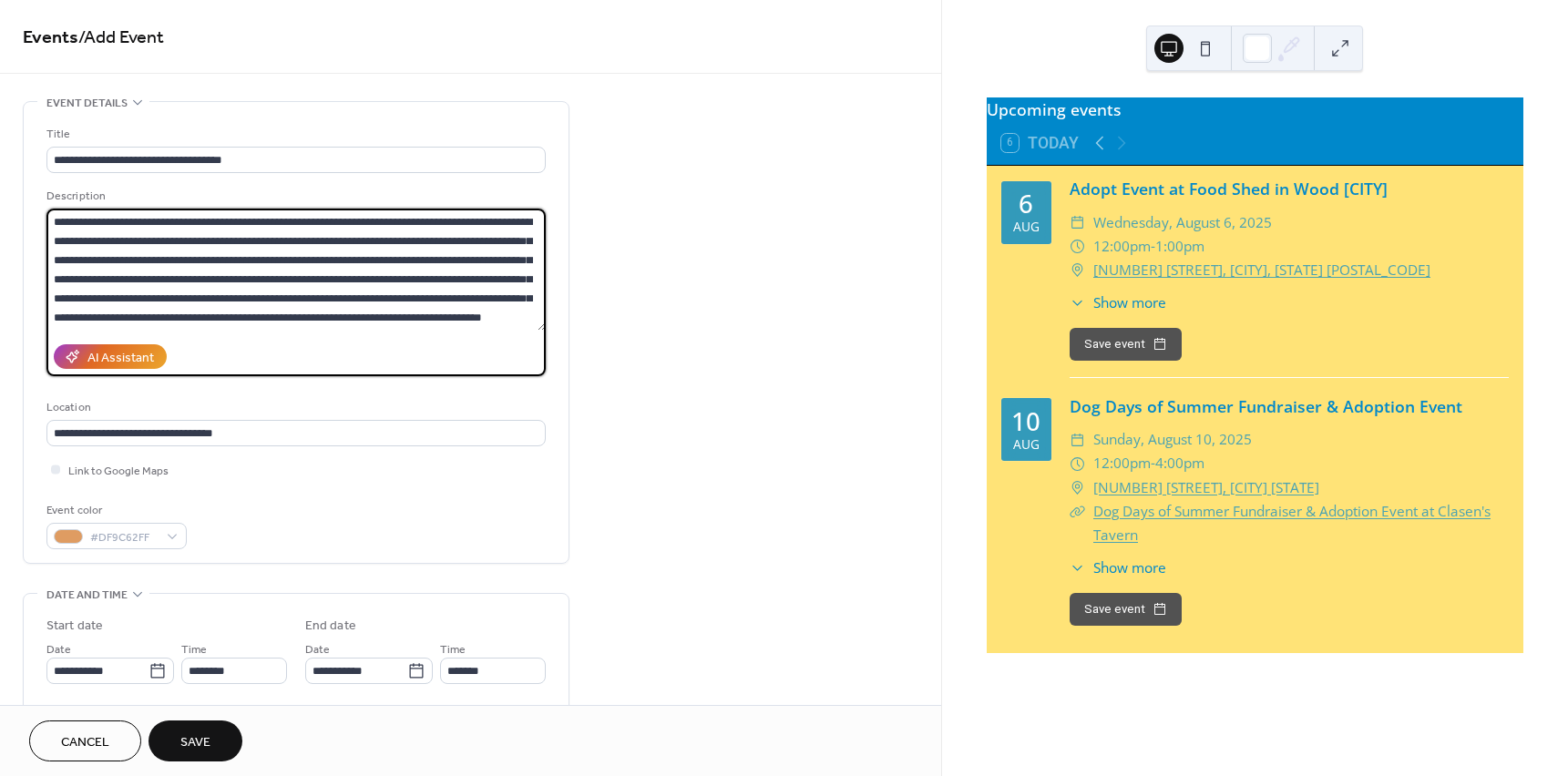 type on "**********" 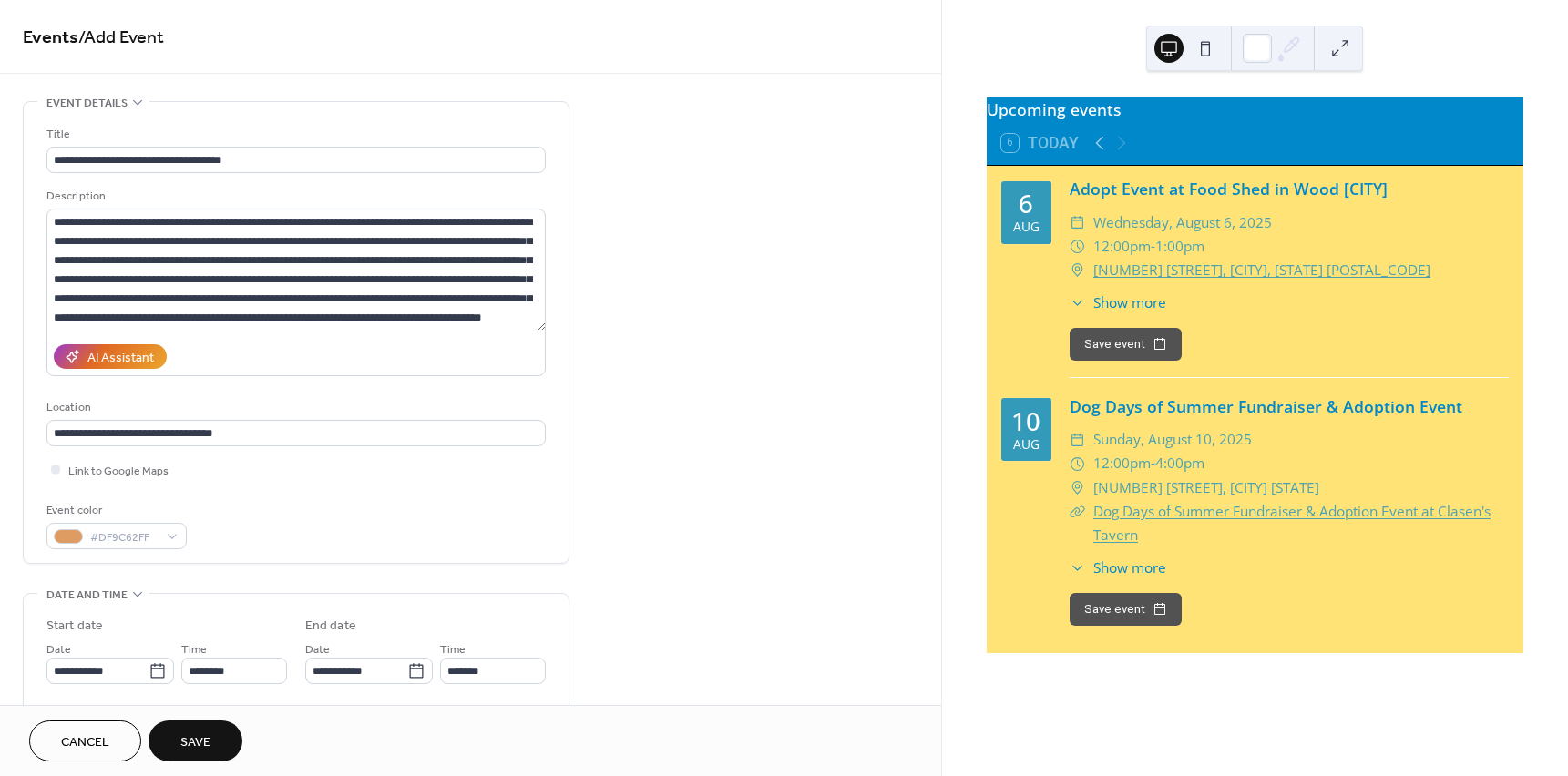 click on "AI Assistant" at bounding box center [296, 356] 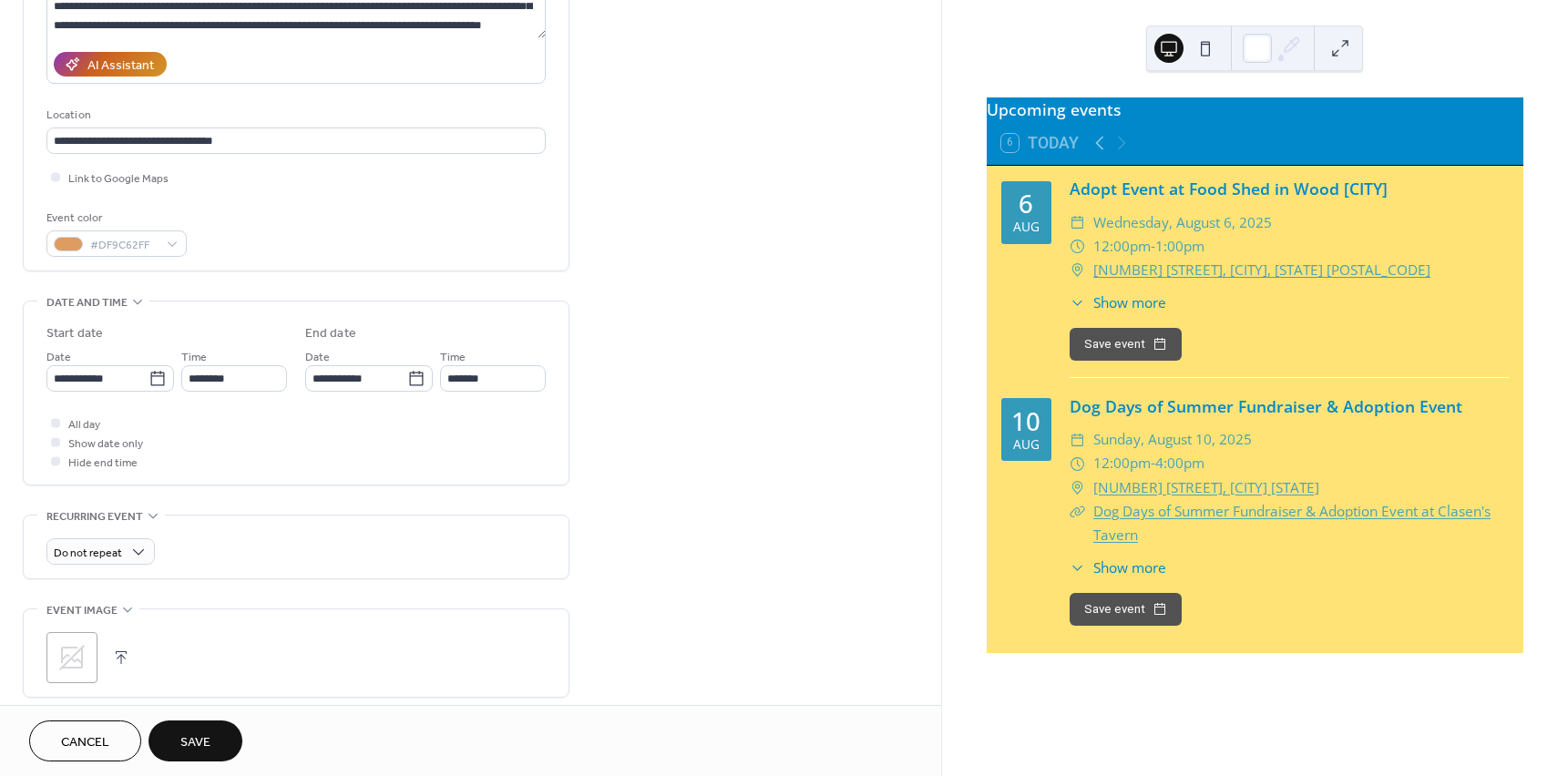 scroll, scrollTop: 0, scrollLeft: 0, axis: both 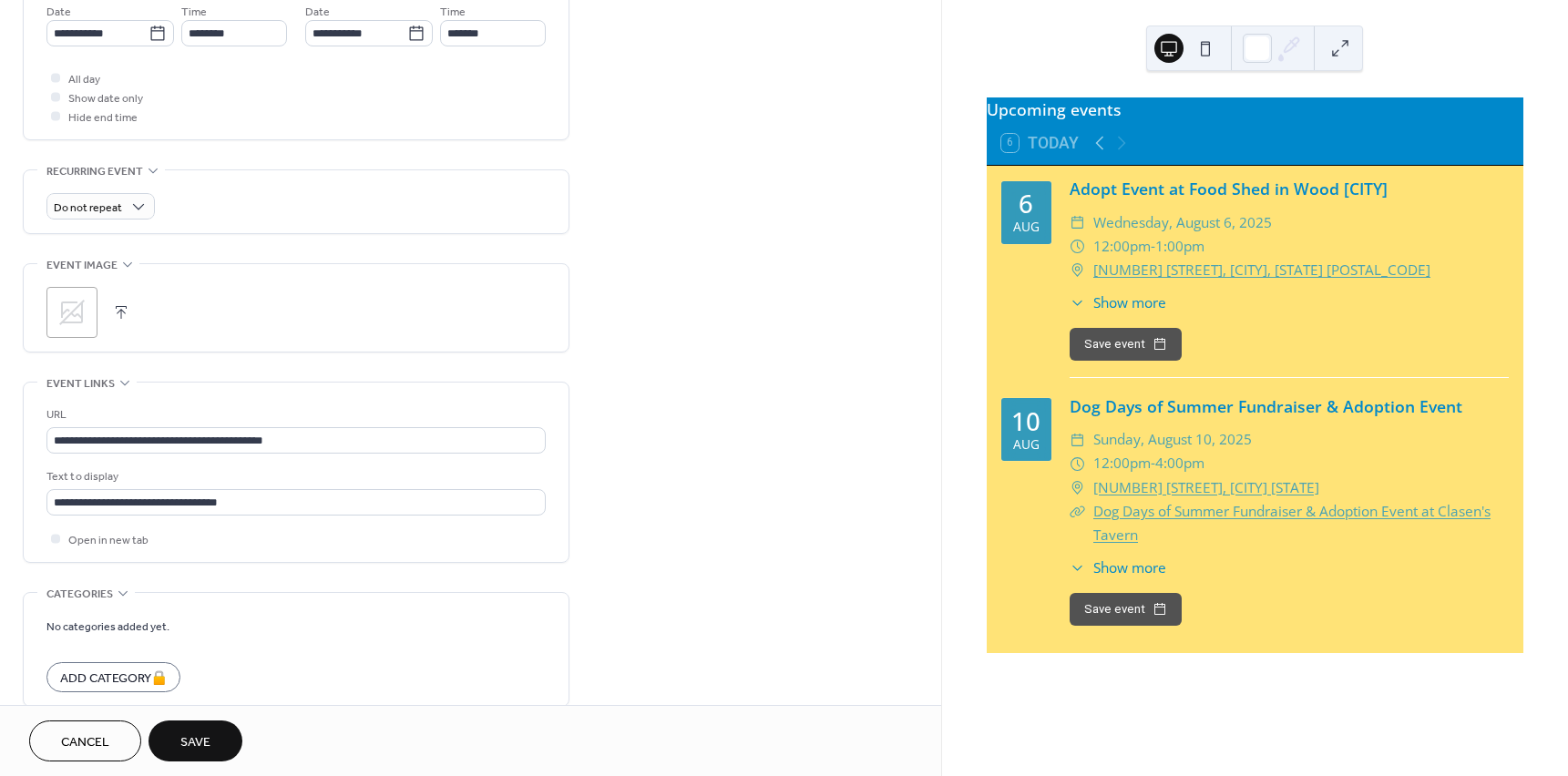 click on "Save" at bounding box center [195, 742] 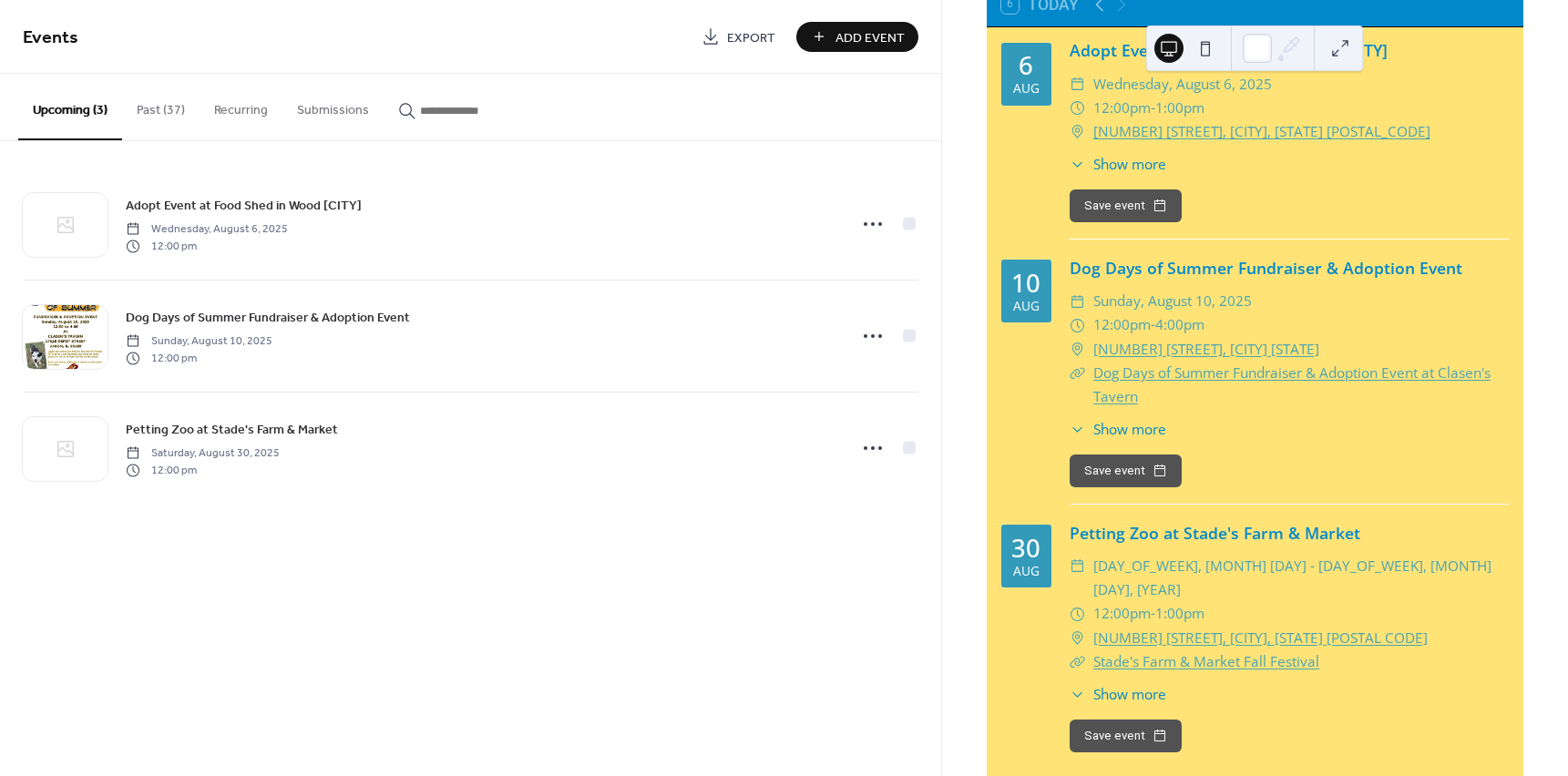 scroll, scrollTop: 159, scrollLeft: 0, axis: vertical 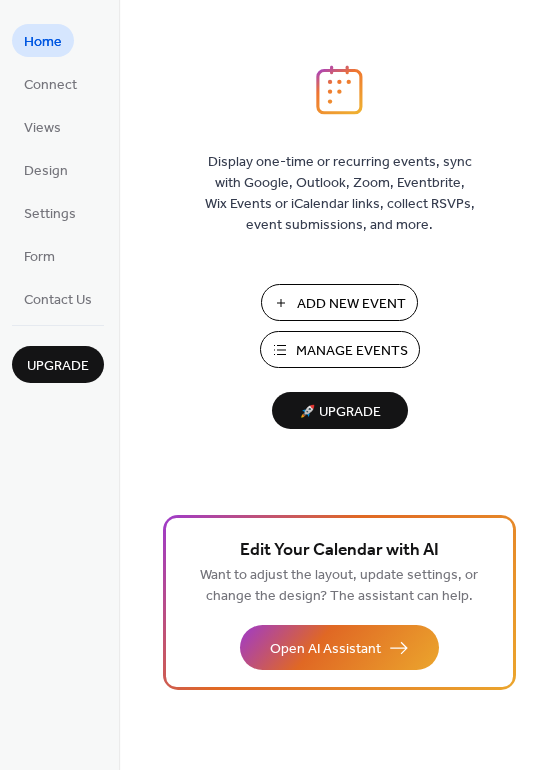 click on "Manage Events" at bounding box center (352, 351) 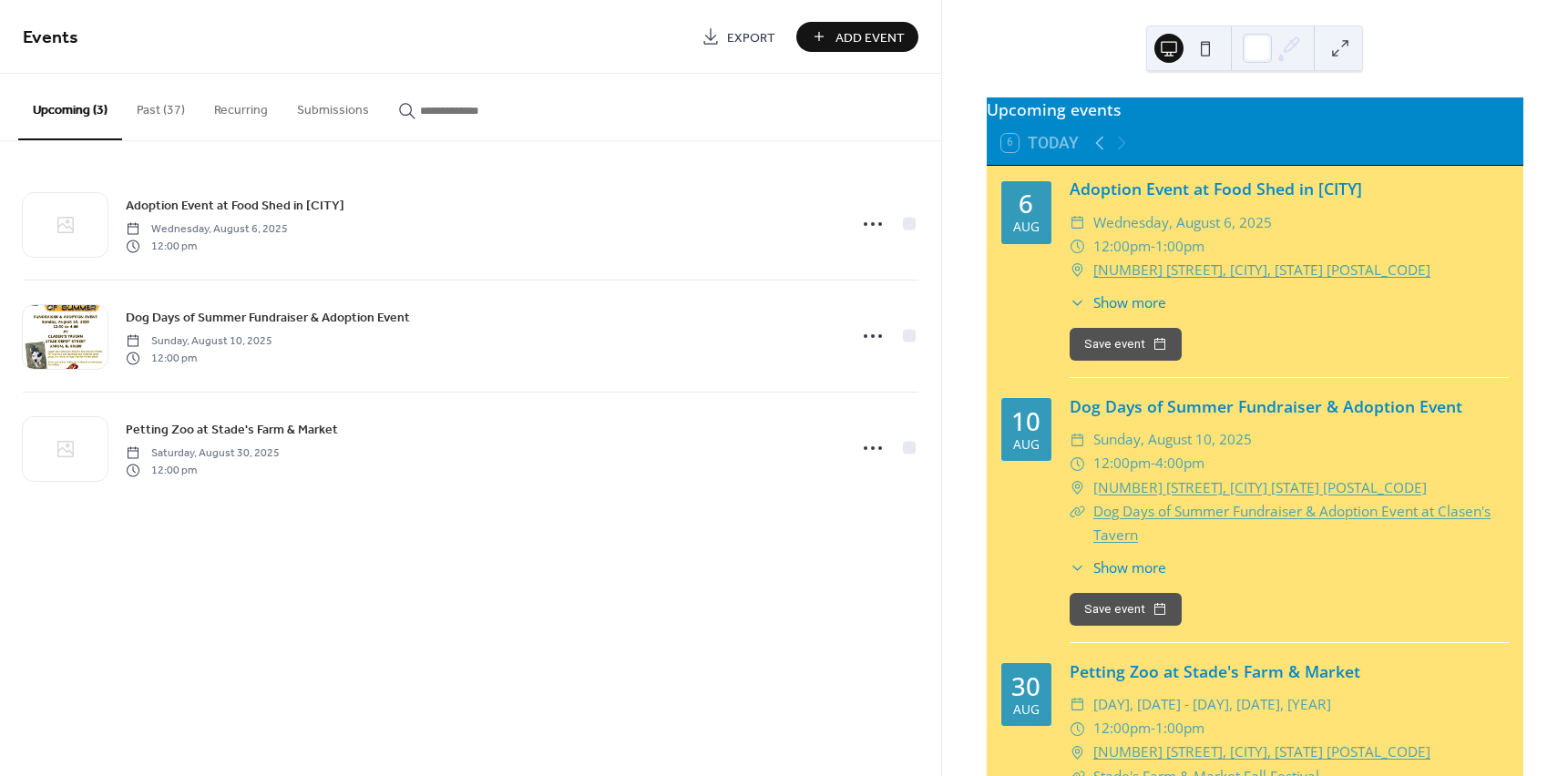 scroll, scrollTop: 0, scrollLeft: 0, axis: both 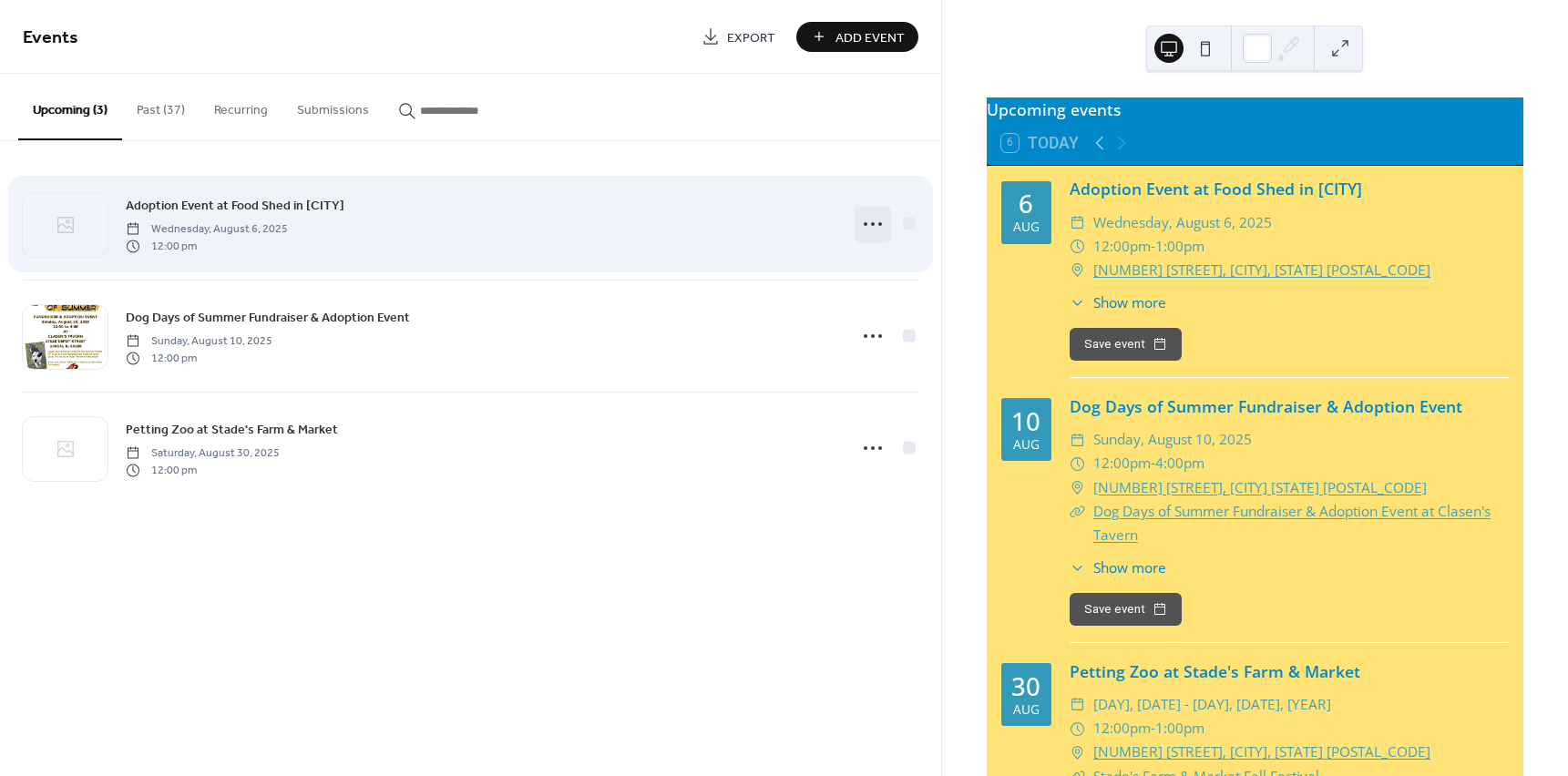 click 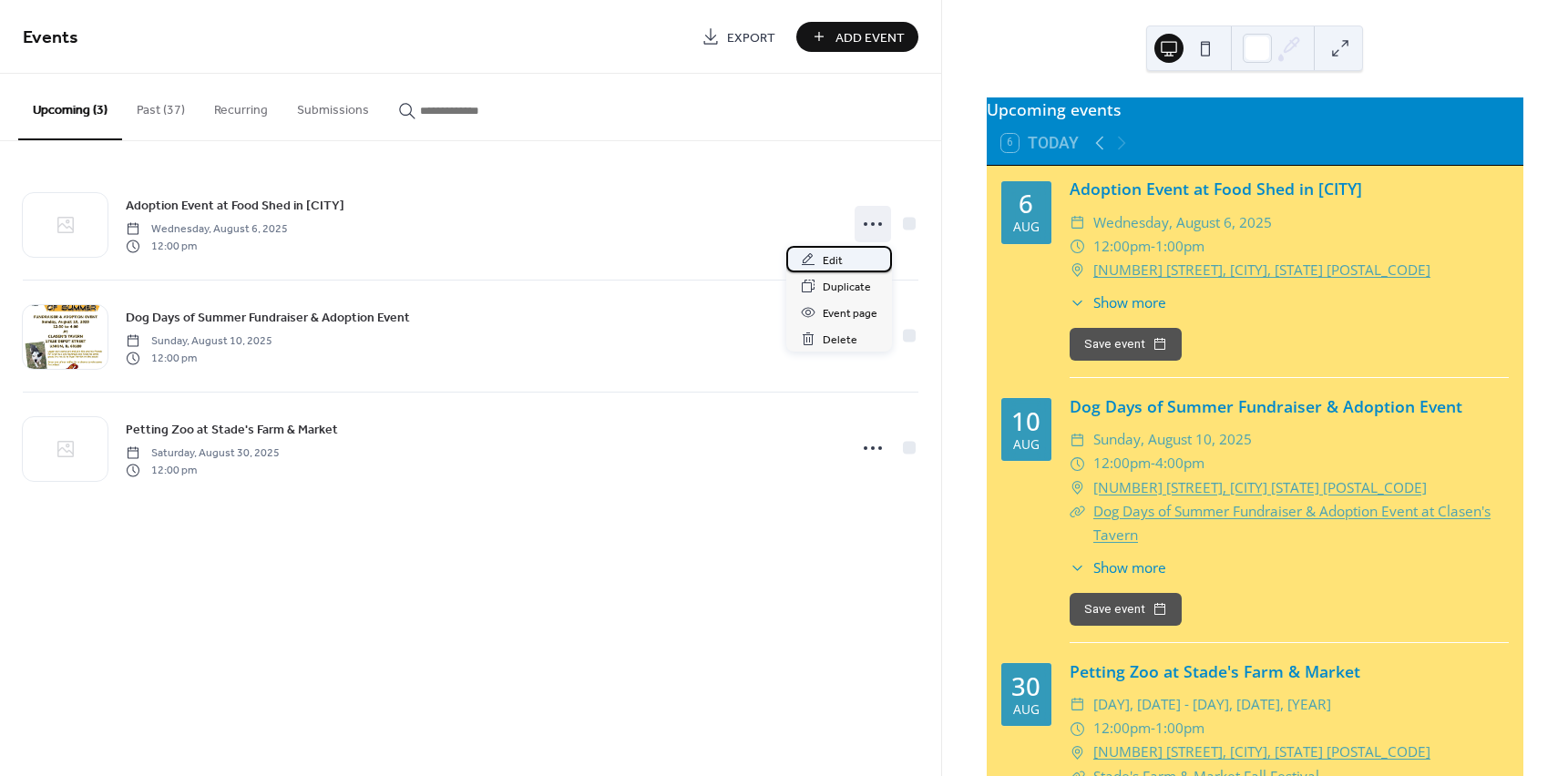 click on "Edit" at bounding box center [839, 259] 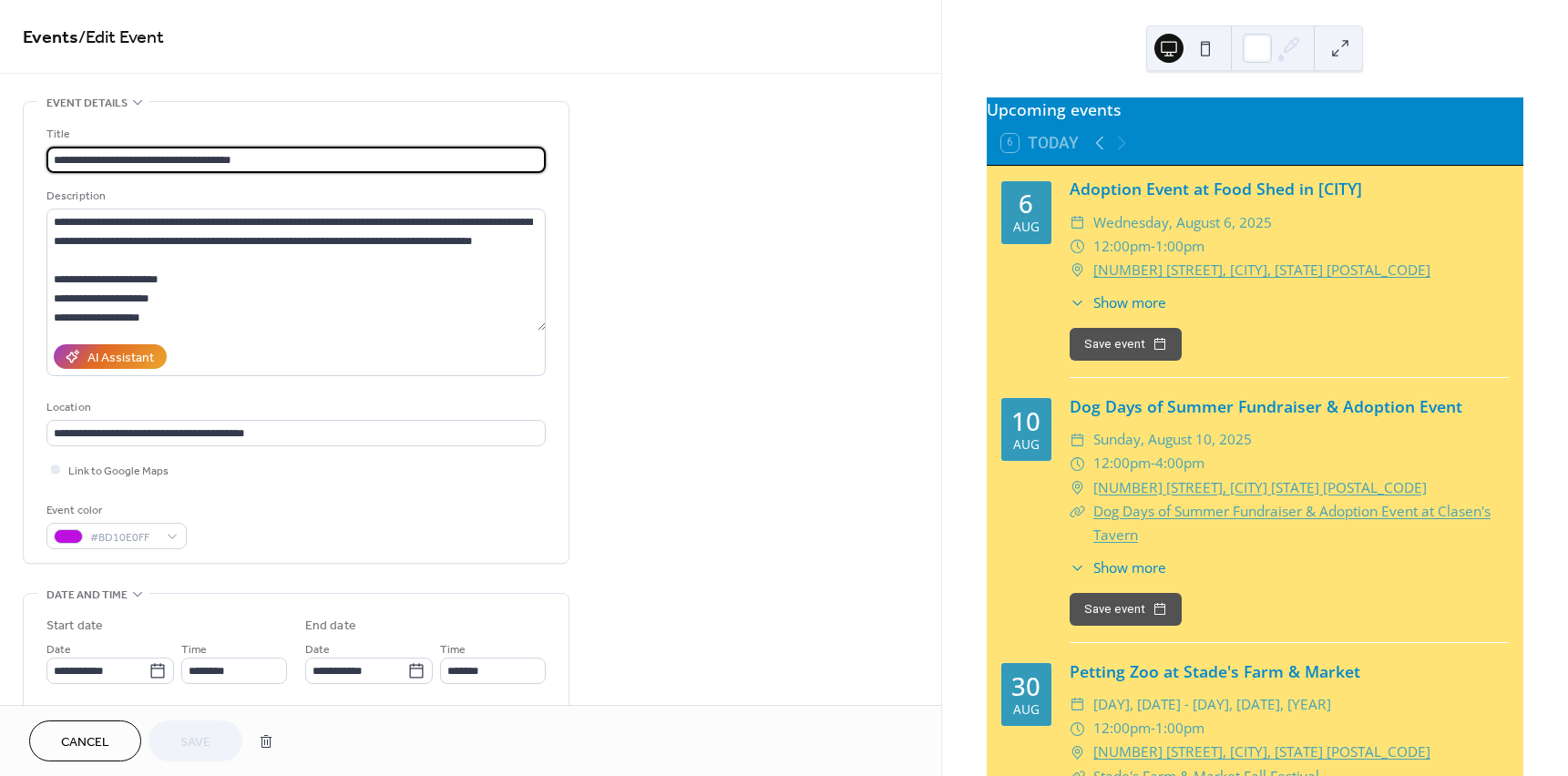 click on "**********" at bounding box center [296, 159] 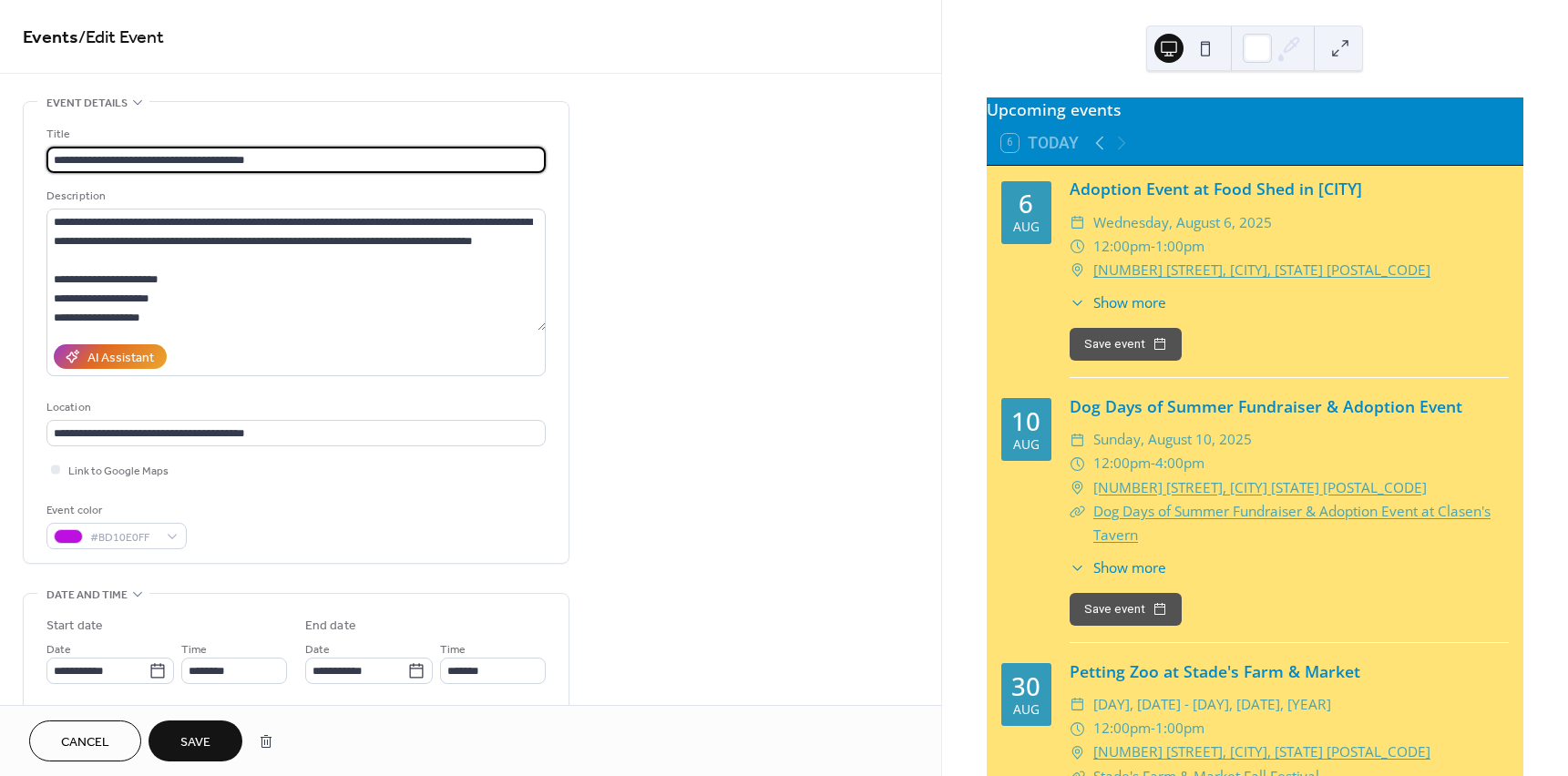 type on "**********" 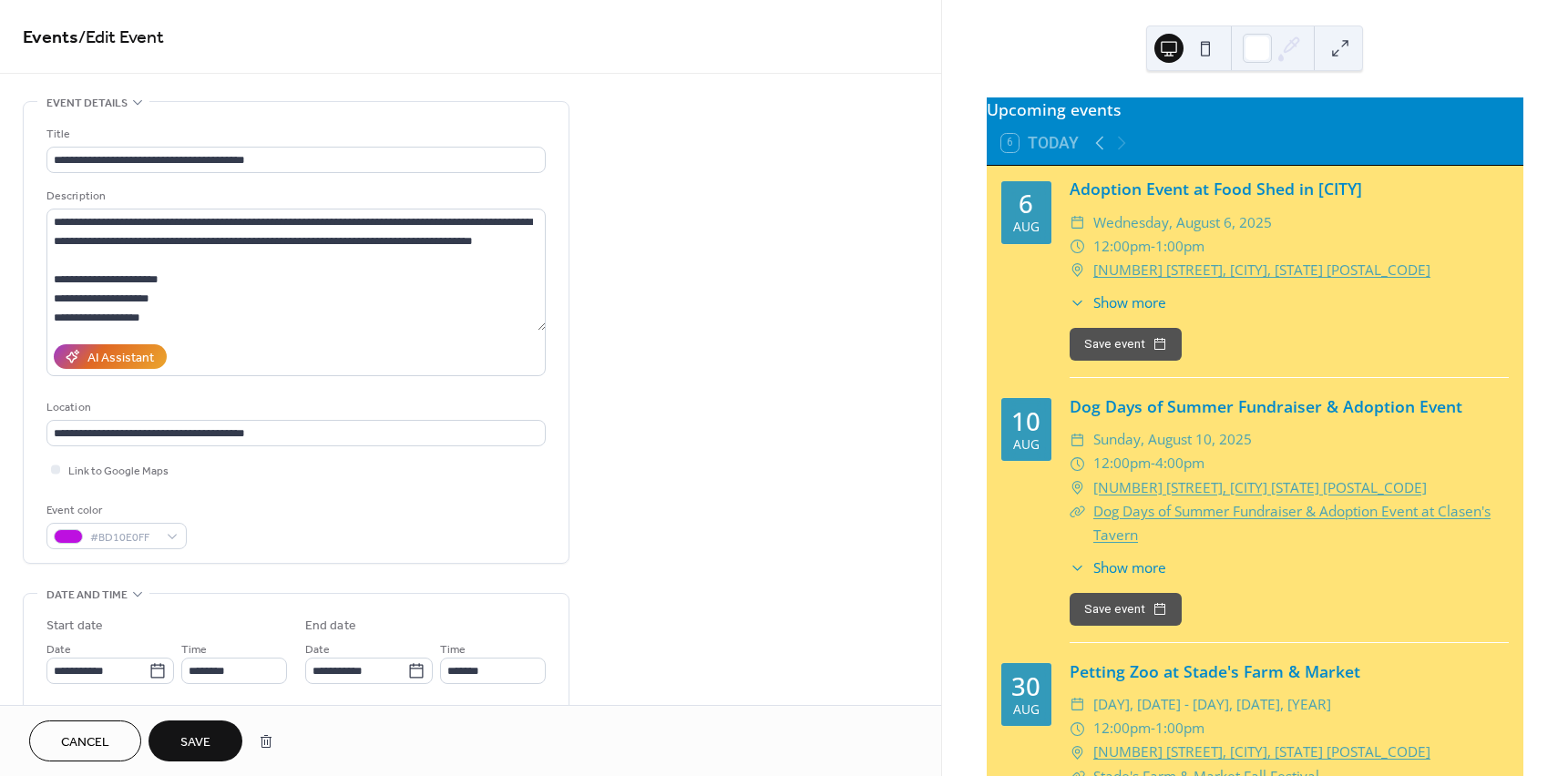 click on "Save" at bounding box center (195, 742) 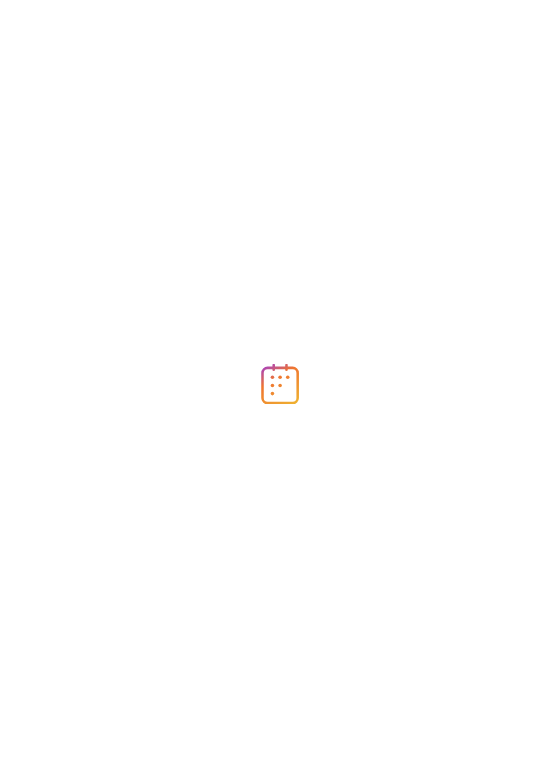 scroll, scrollTop: 0, scrollLeft: 0, axis: both 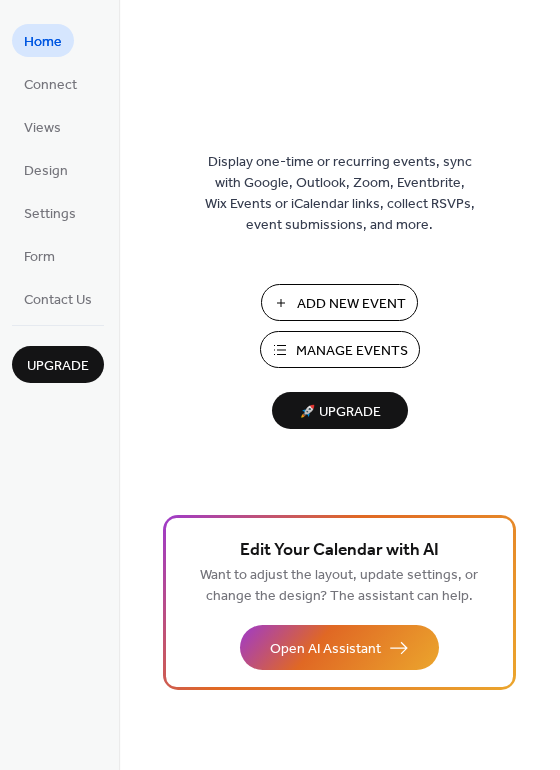 click on "Manage Events" at bounding box center [352, 351] 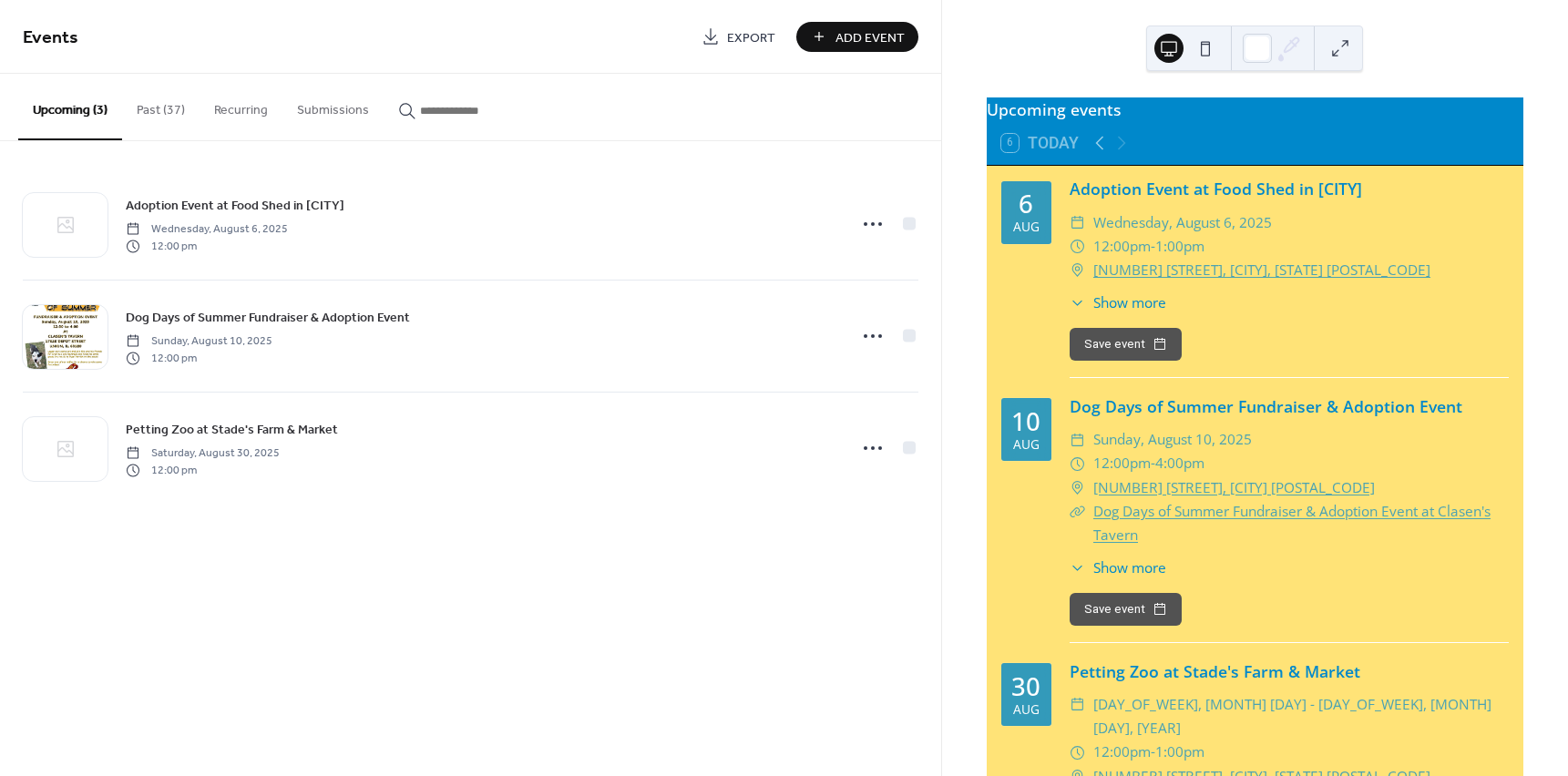 scroll, scrollTop: 0, scrollLeft: 0, axis: both 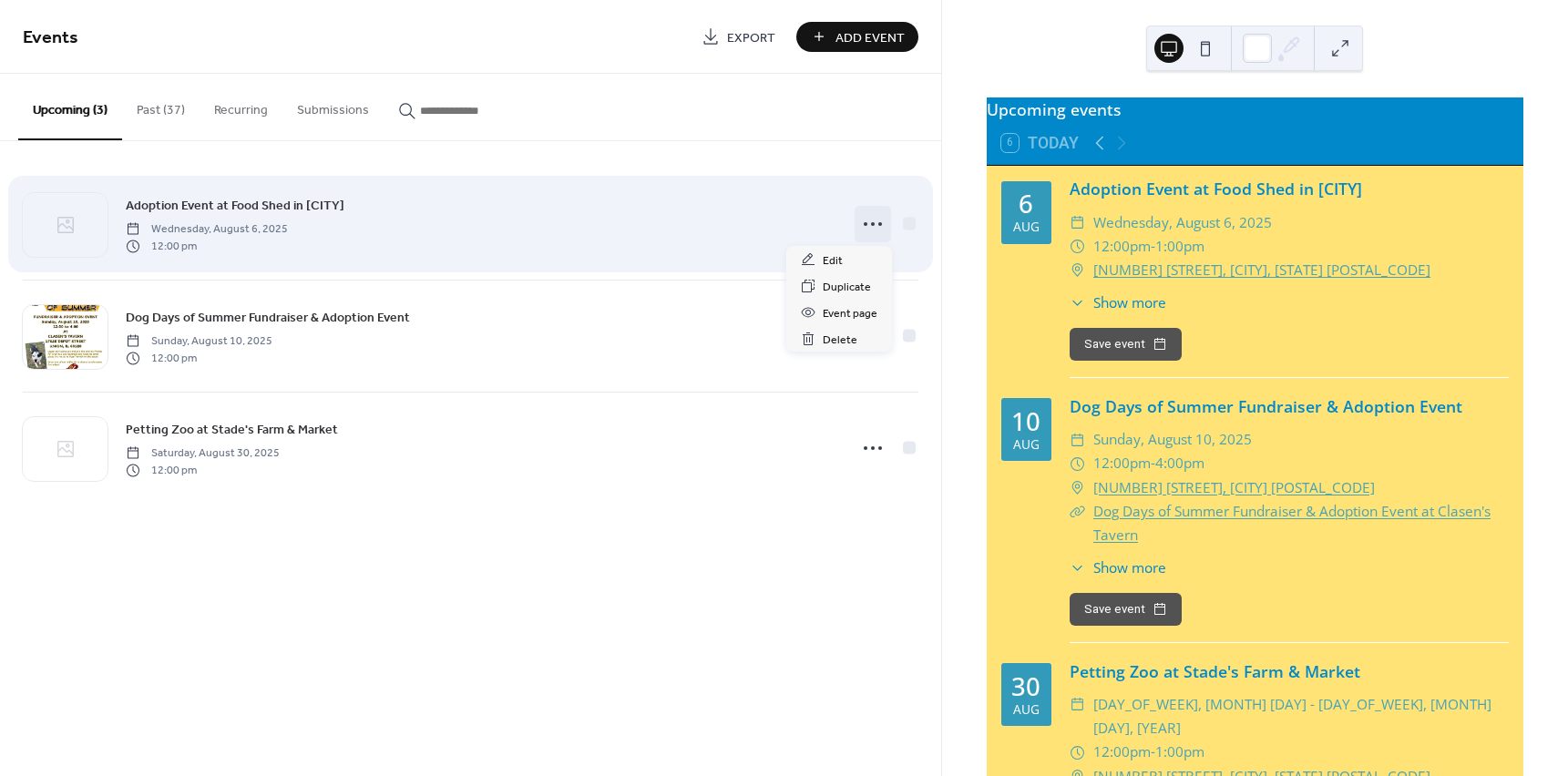 click 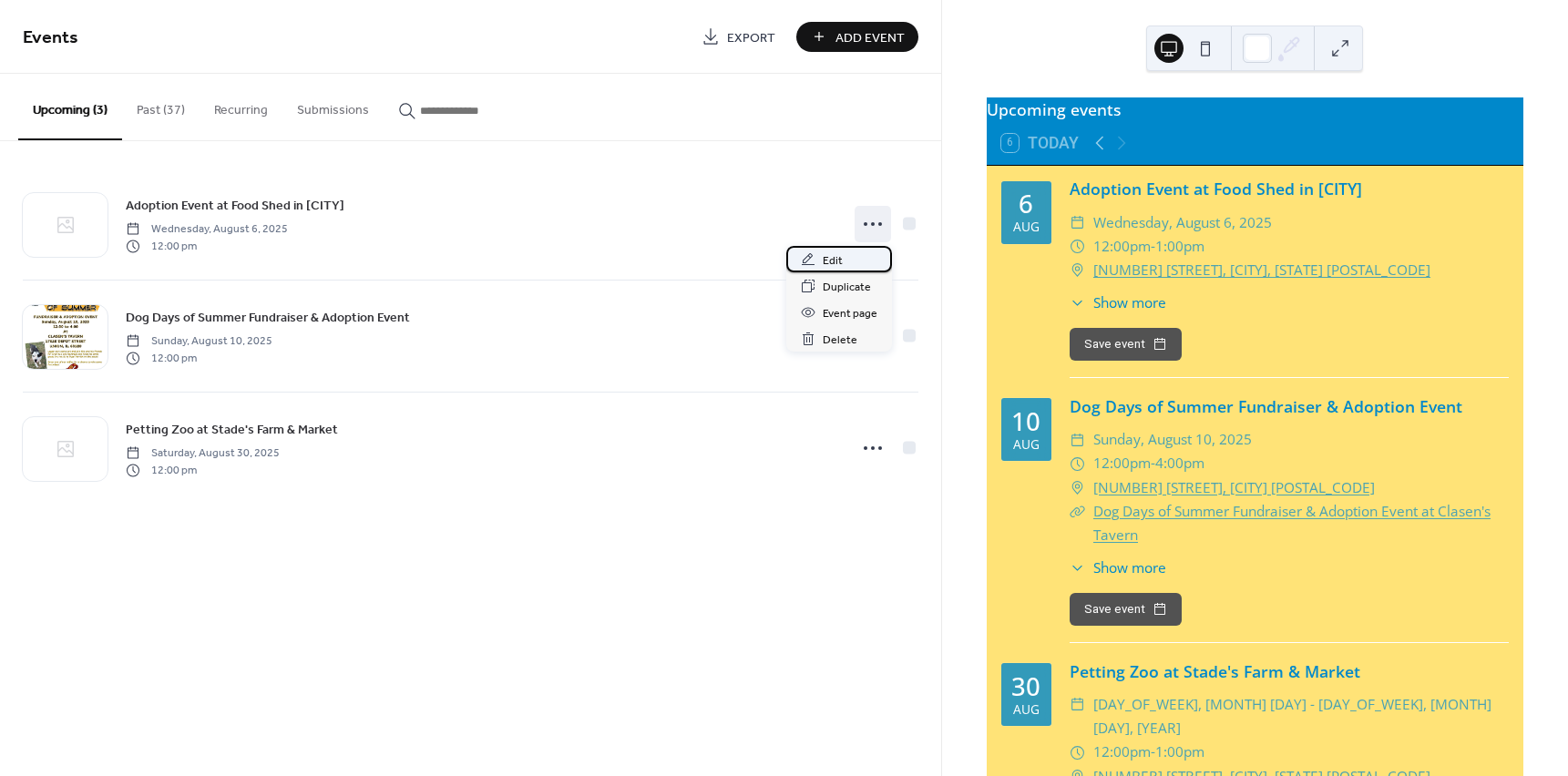 click on "Edit" at bounding box center [833, 260] 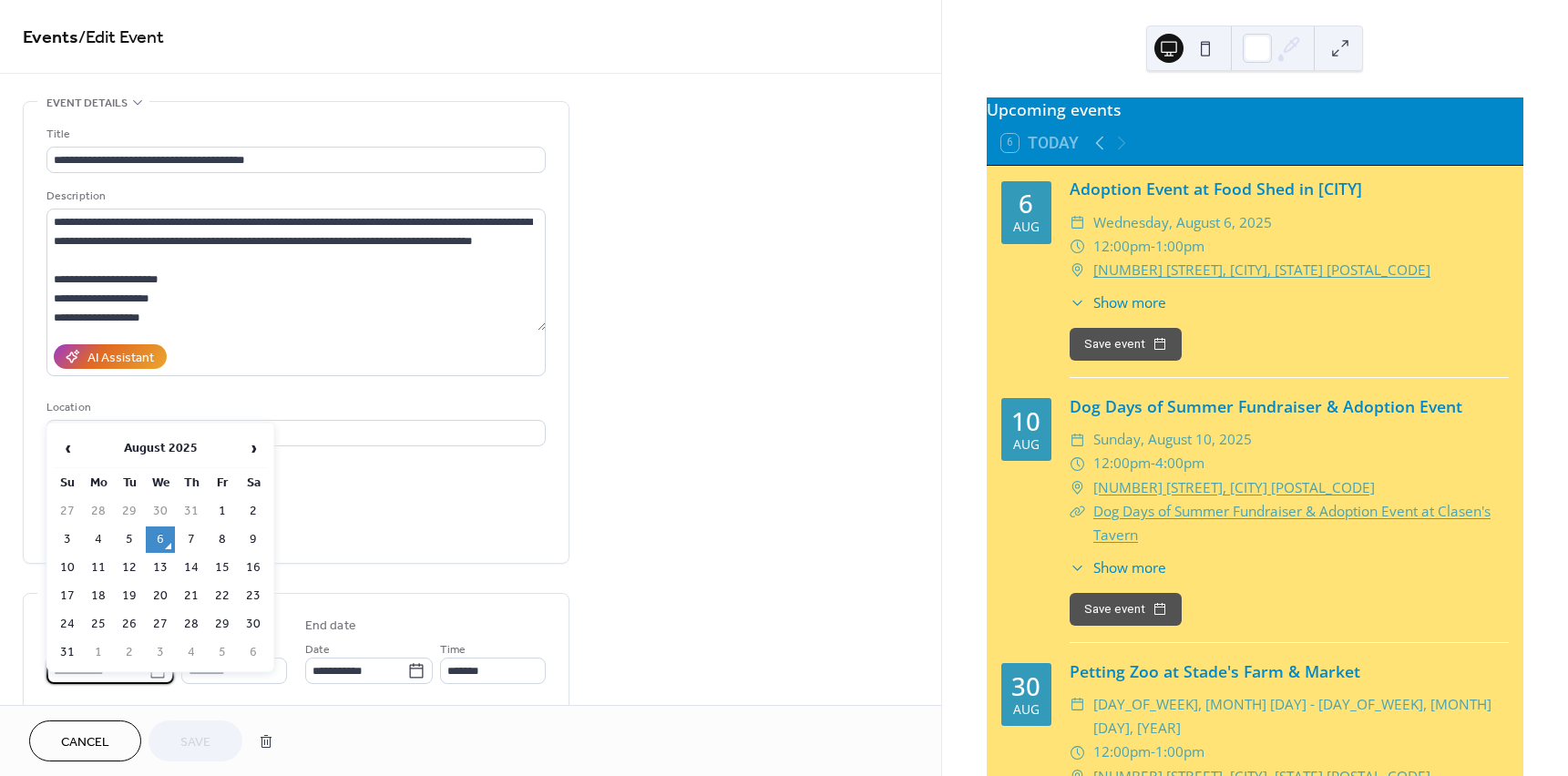 click on "Events  /  Edit Event Event details Title Description  AI Assistant Location  Link to Google Maps Event color #BD10E0FF ••• Date and time Start date Date  Time  End date Date  Time   All day Show date only Hide end time ••• Recurring event Do not repeat ••• Event image ; ••• Event links URL Text to display Open in new tab ••• Categories No categories added yet. Add Category  🔒 ••• RSVP Enable RSVP  🔒 Limit number of guests ••• Cancel Save Upcoming events 6 Today 6 Aug Adoption Event at Food Shed in [CITY], [STATE]  ​ Wednesday, August 6, 2025 ​ 12:00pm - 1:00pm ​ ​ Show more 10 Aug" at bounding box center (784, 388) 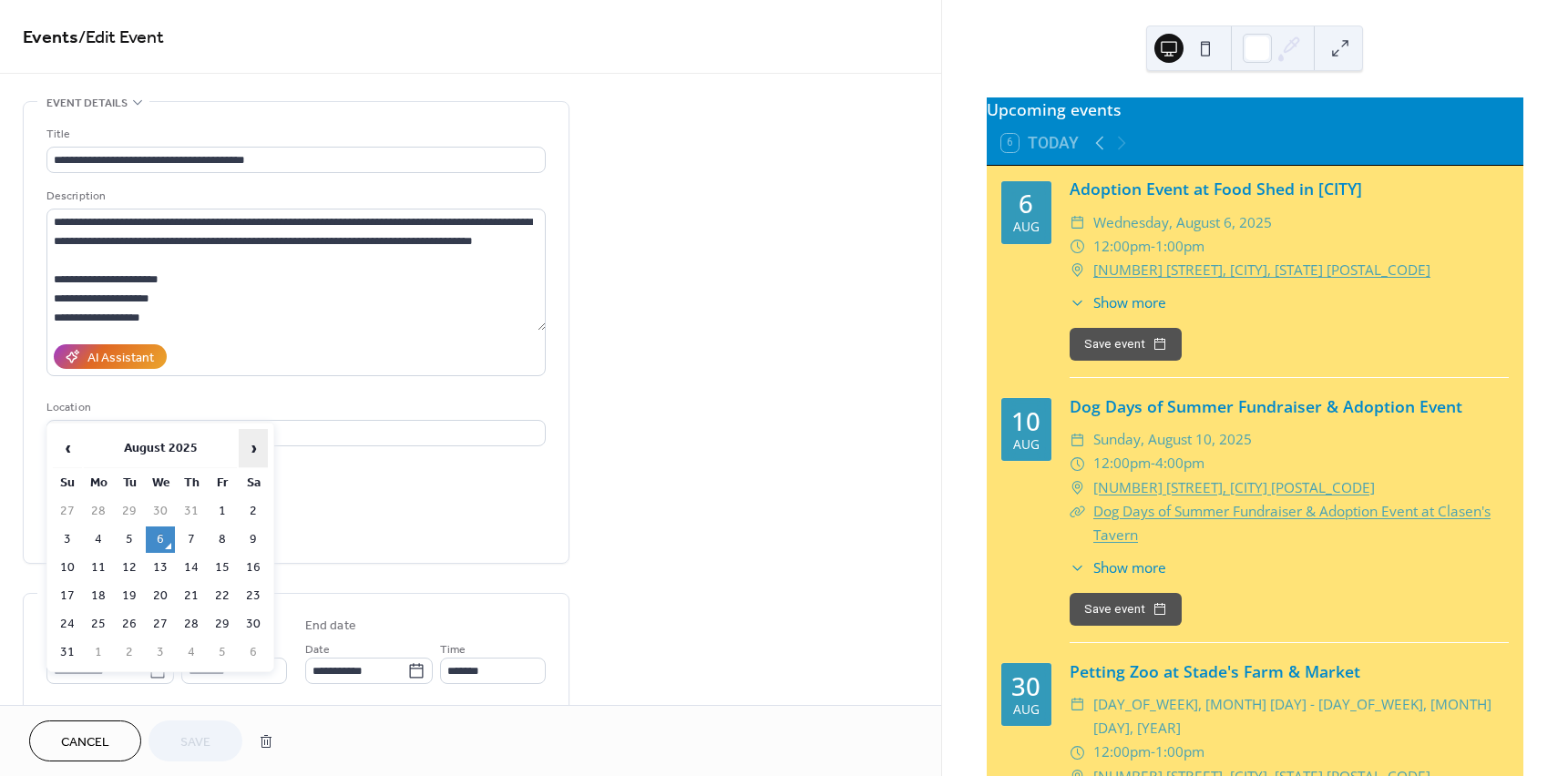 click on "›" at bounding box center (253, 448) 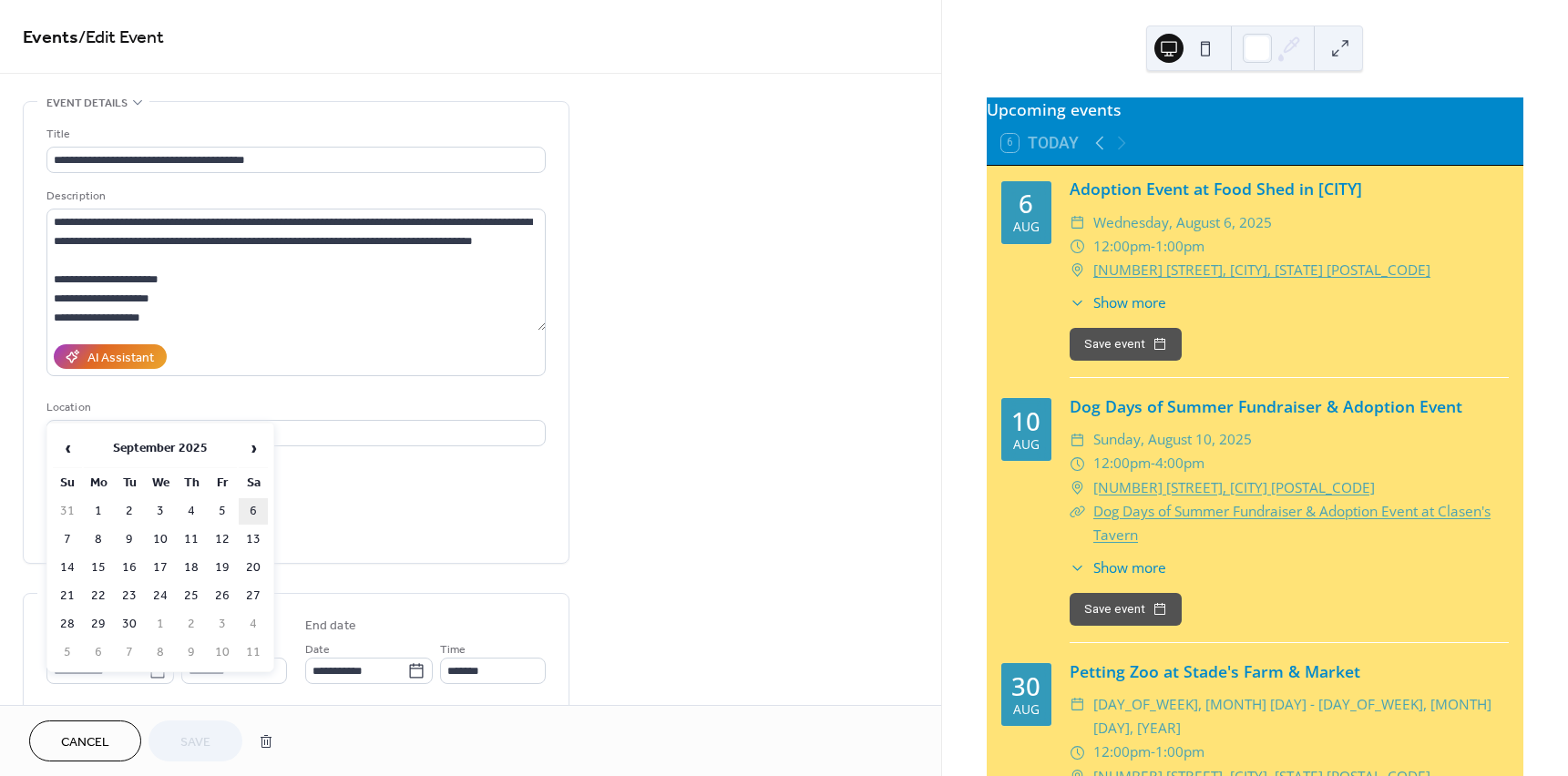 click on "6" at bounding box center (253, 511) 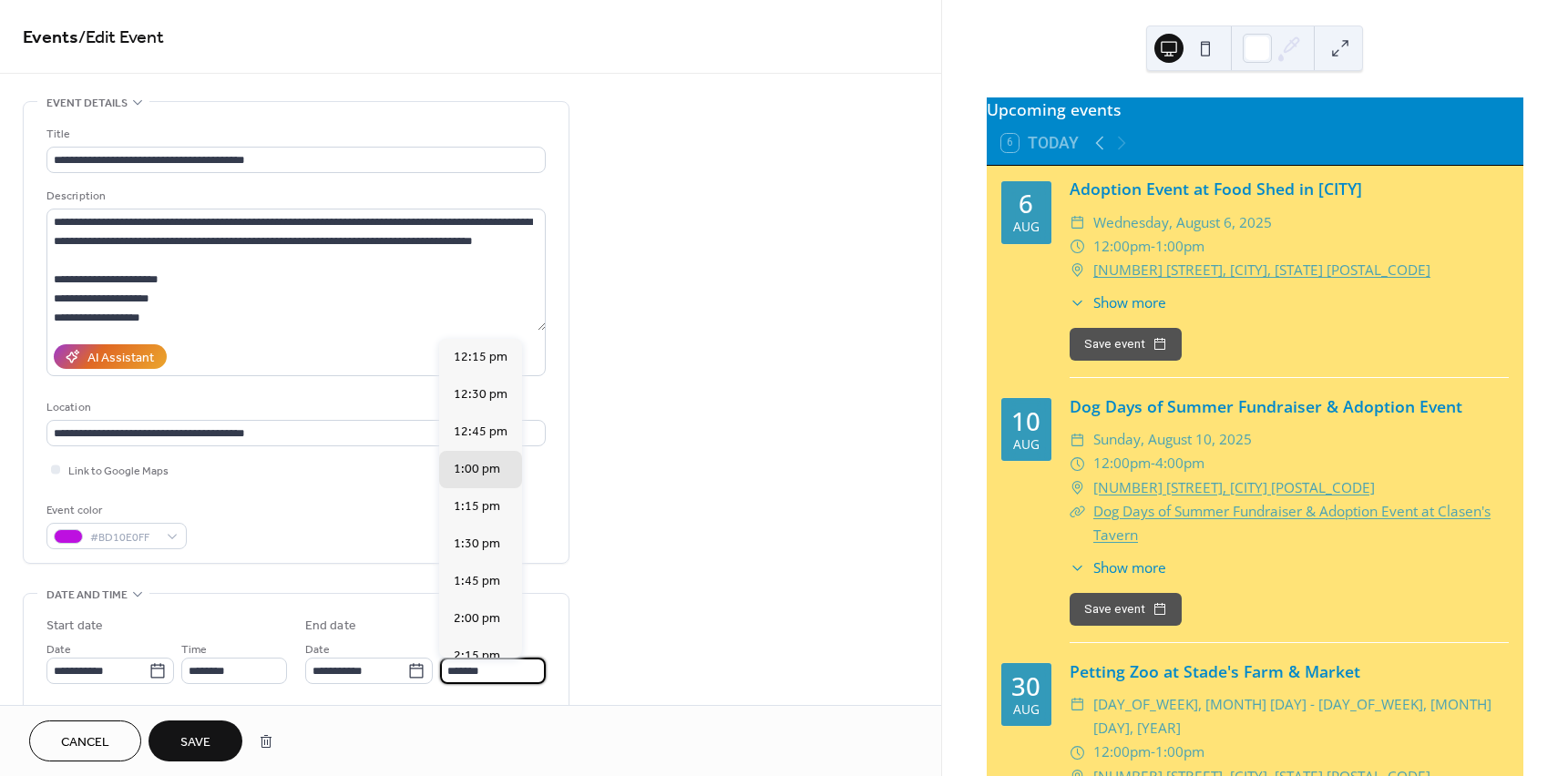 click on "*******" at bounding box center [493, 670] 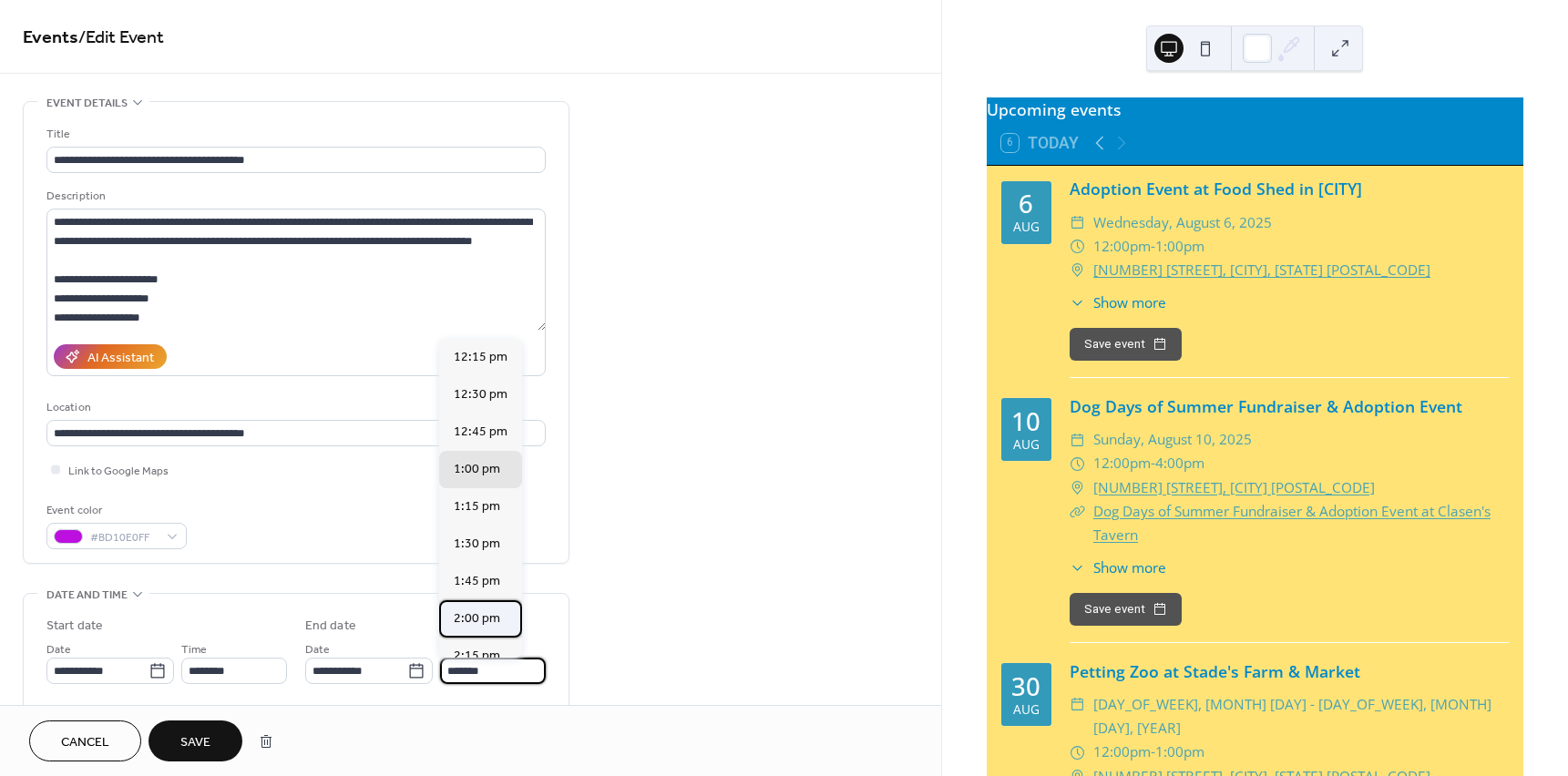 click on "2:00 pm" at bounding box center (477, 618) 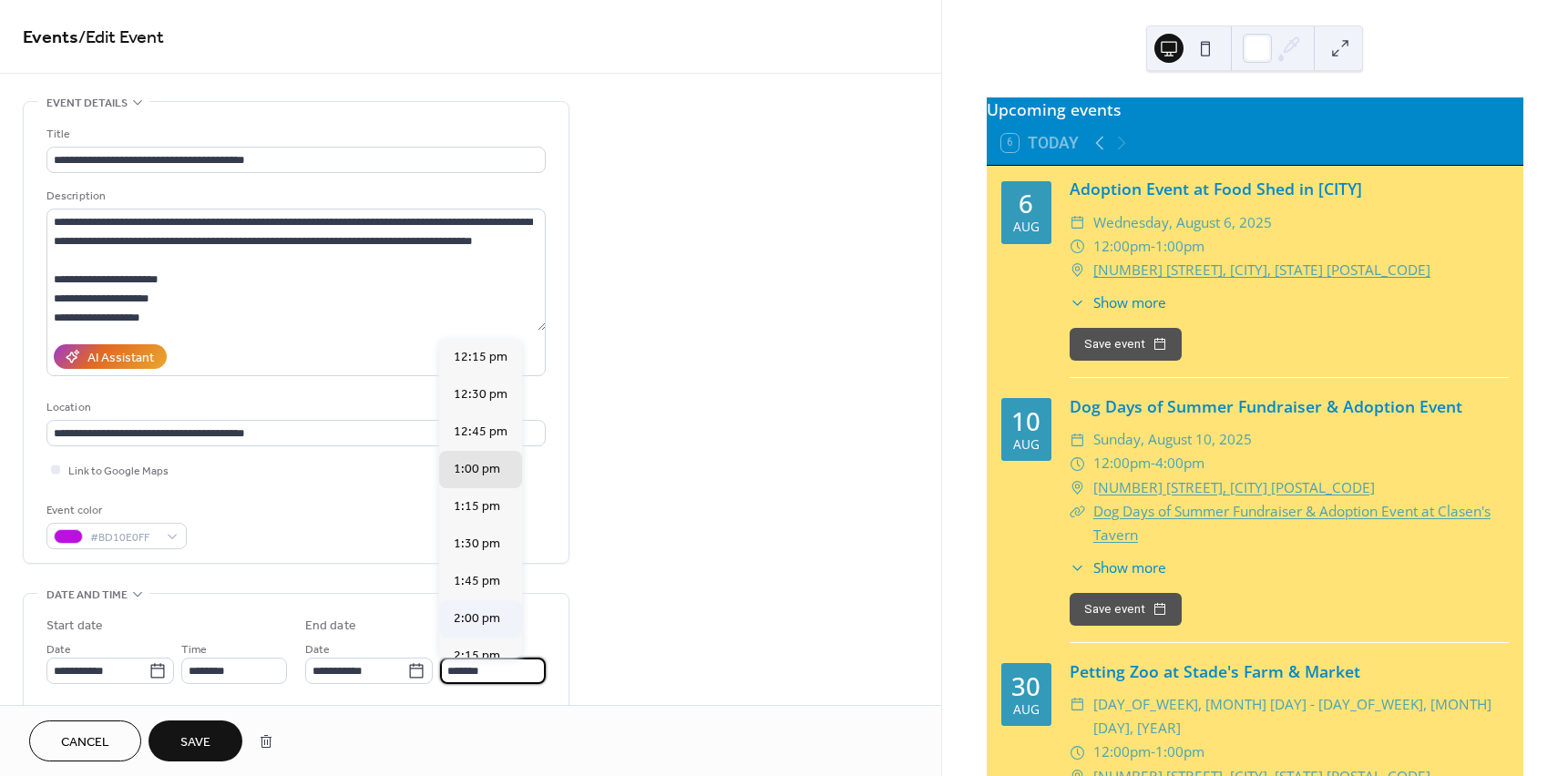 type on "*******" 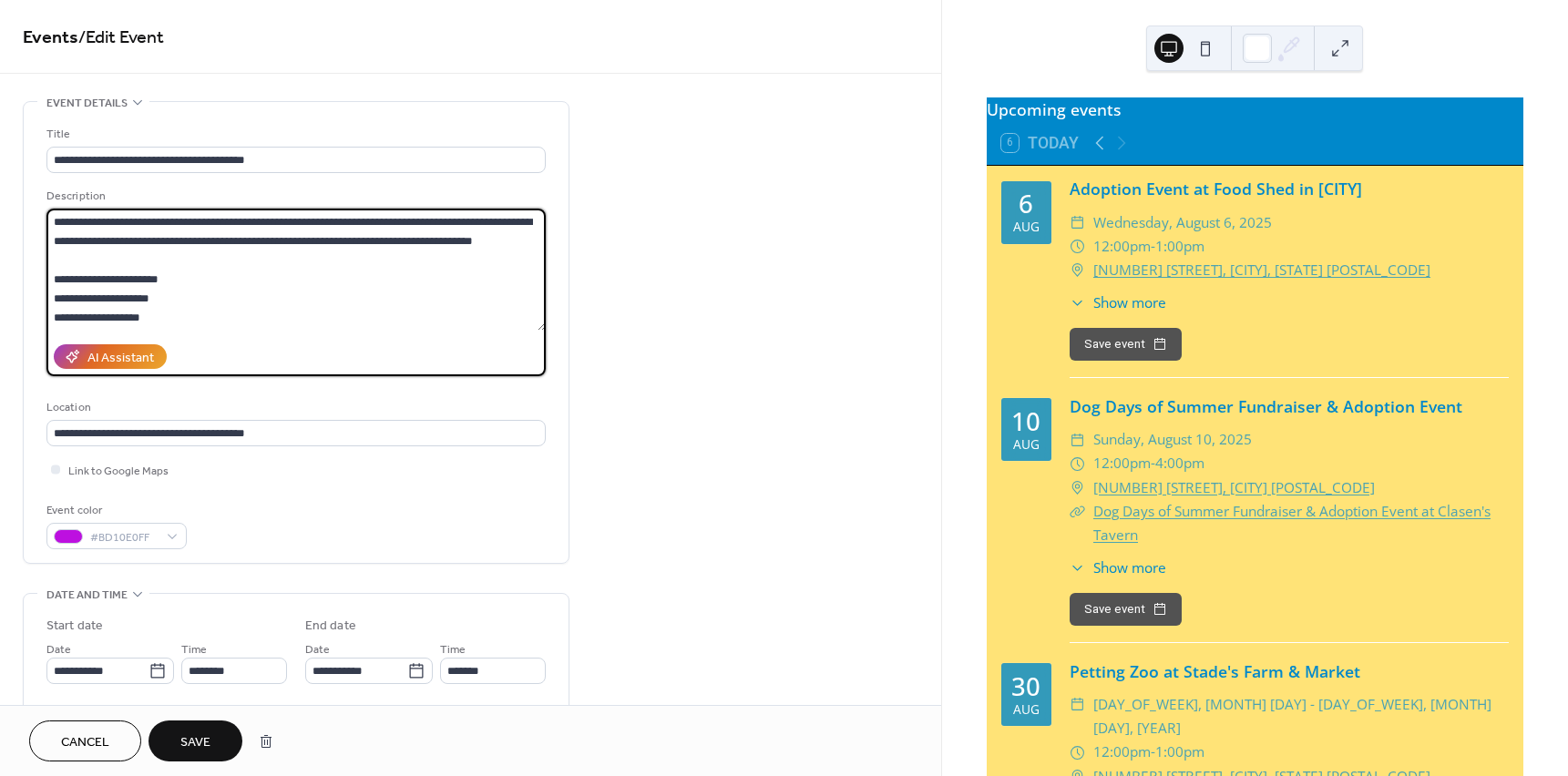drag, startPoint x: 397, startPoint y: 221, endPoint x: 328, endPoint y: 242, distance: 72.12489 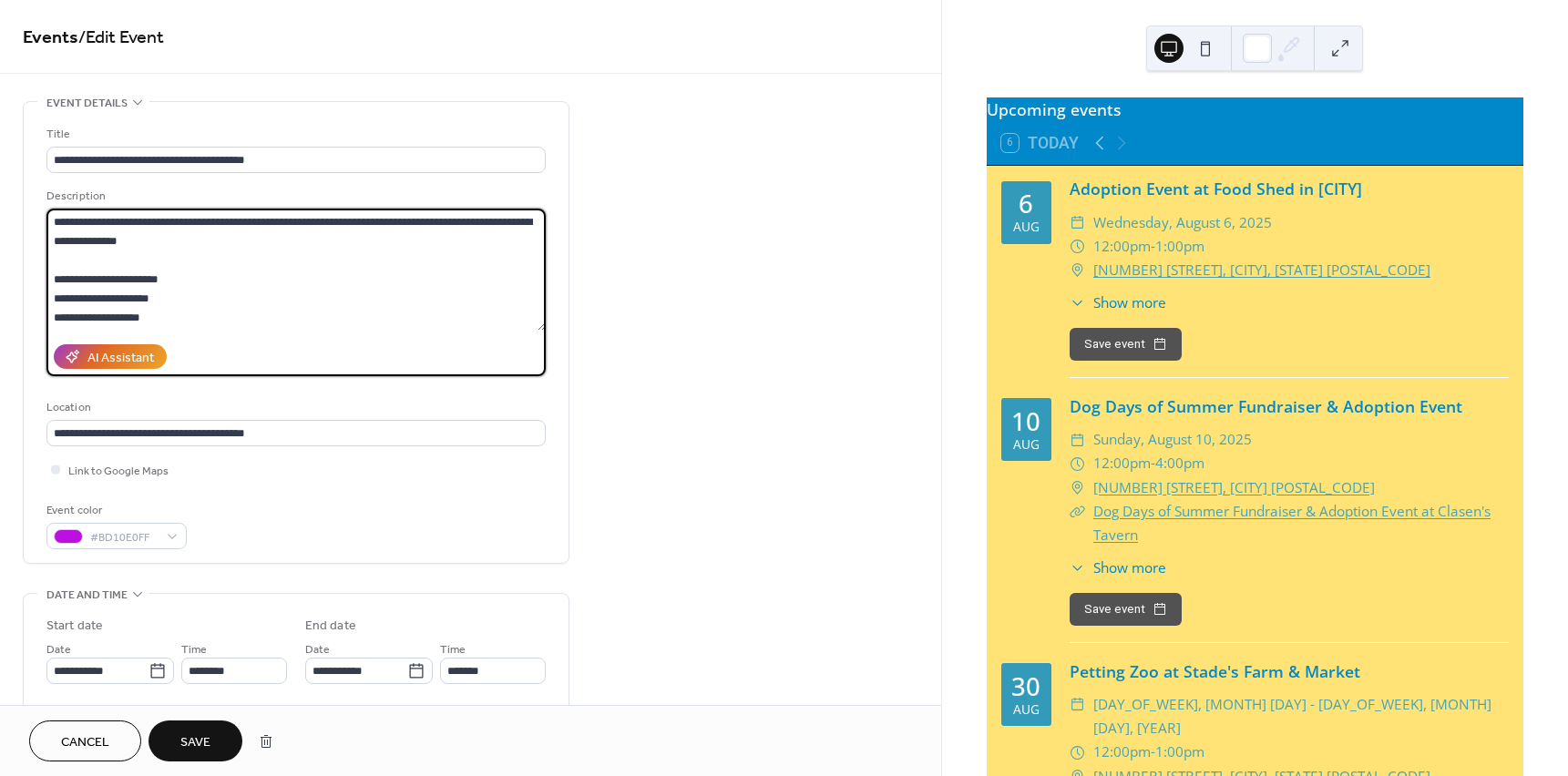 drag, startPoint x: 200, startPoint y: 263, endPoint x: 225, endPoint y: 264, distance: 25.019992 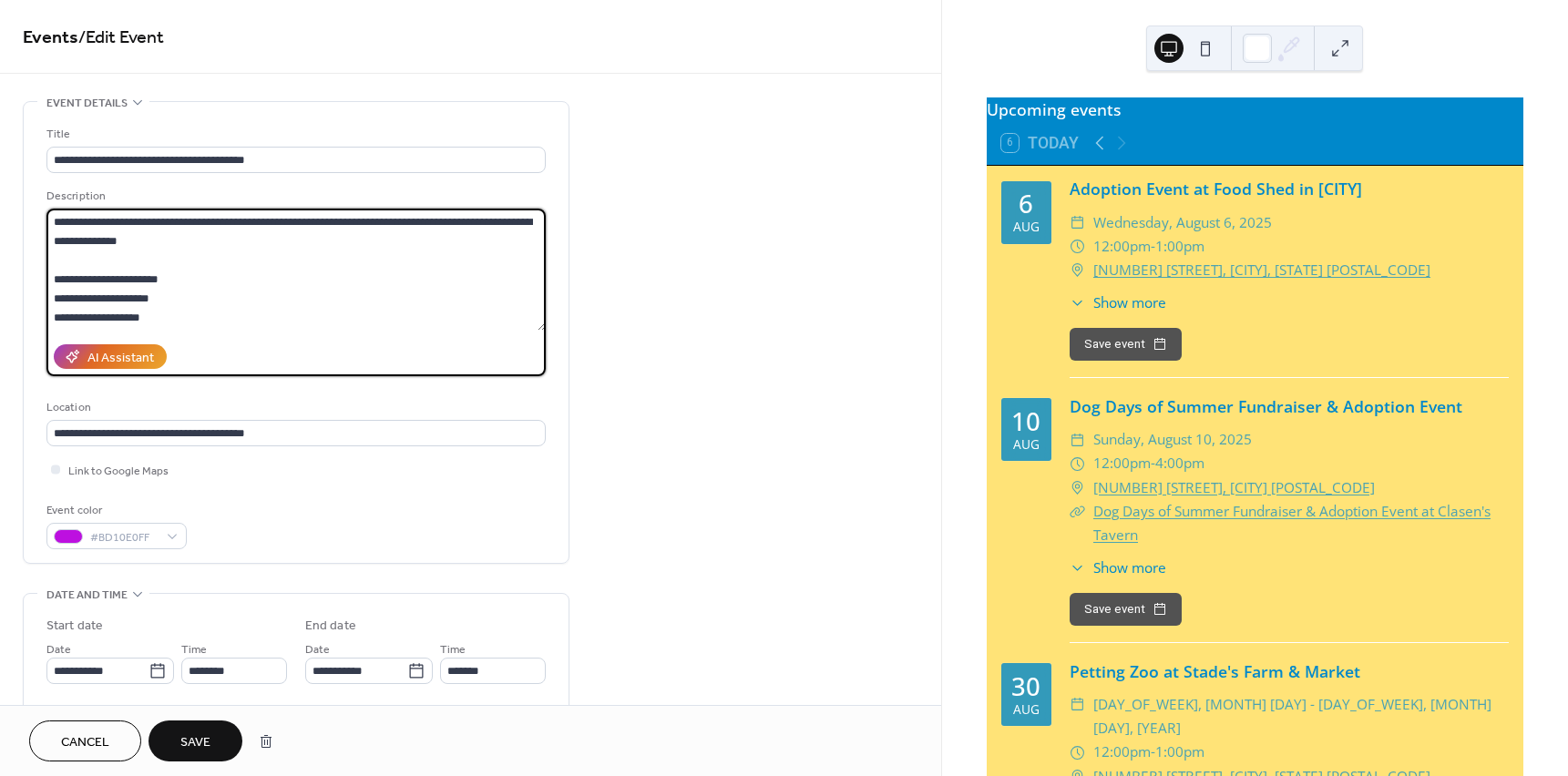 click on "**********" at bounding box center (296, 270) 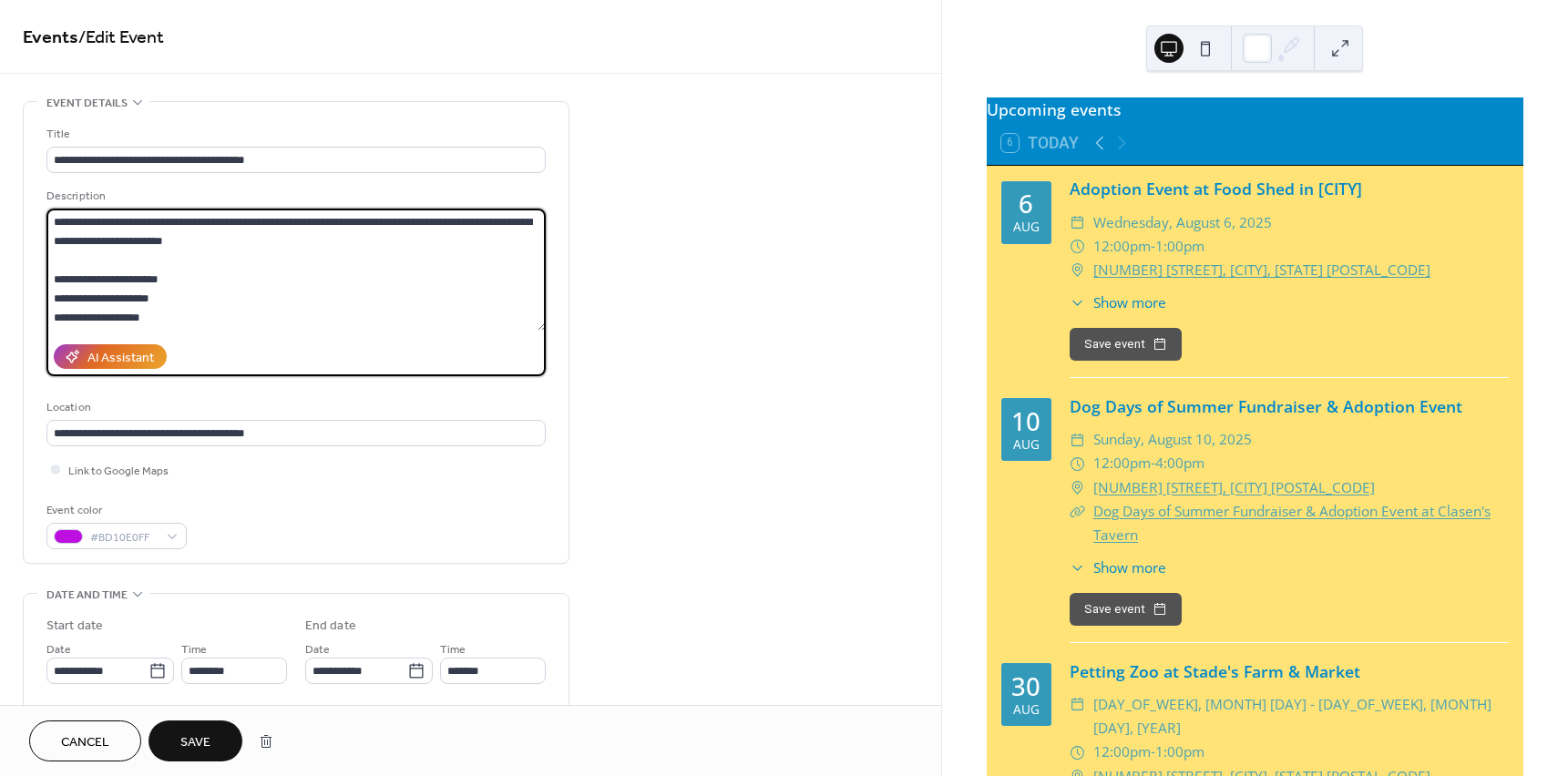 click on "**********" at bounding box center [296, 270] 